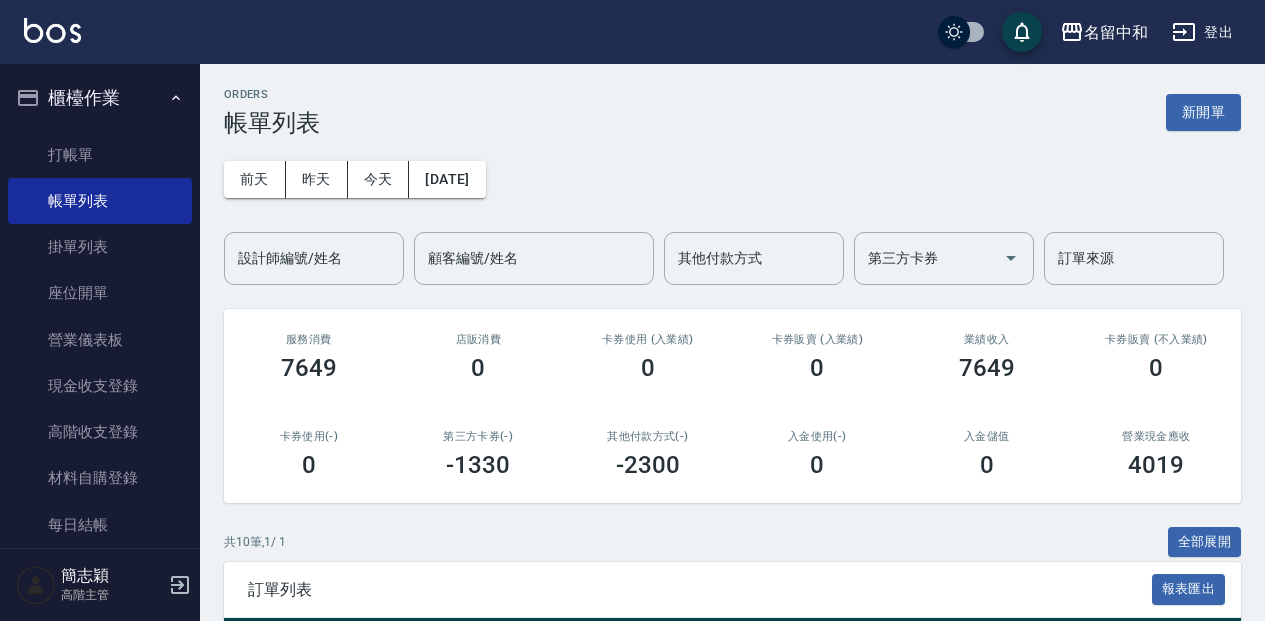 scroll, scrollTop: 0, scrollLeft: 0, axis: both 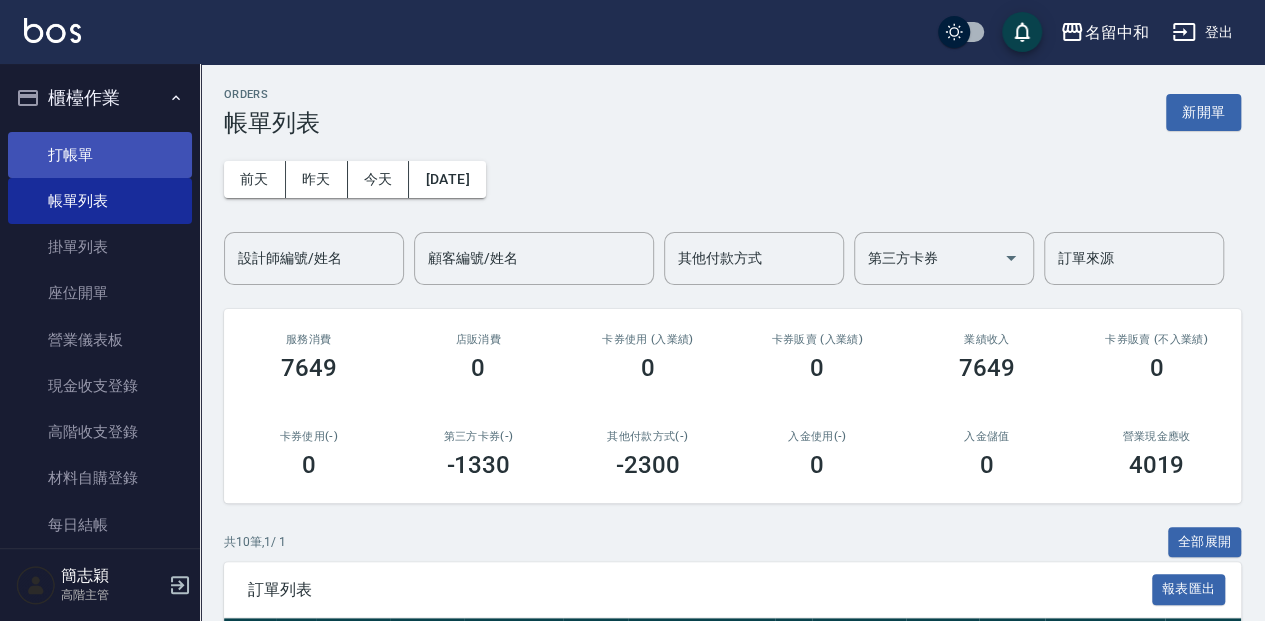 click on "打帳單" at bounding box center (100, 155) 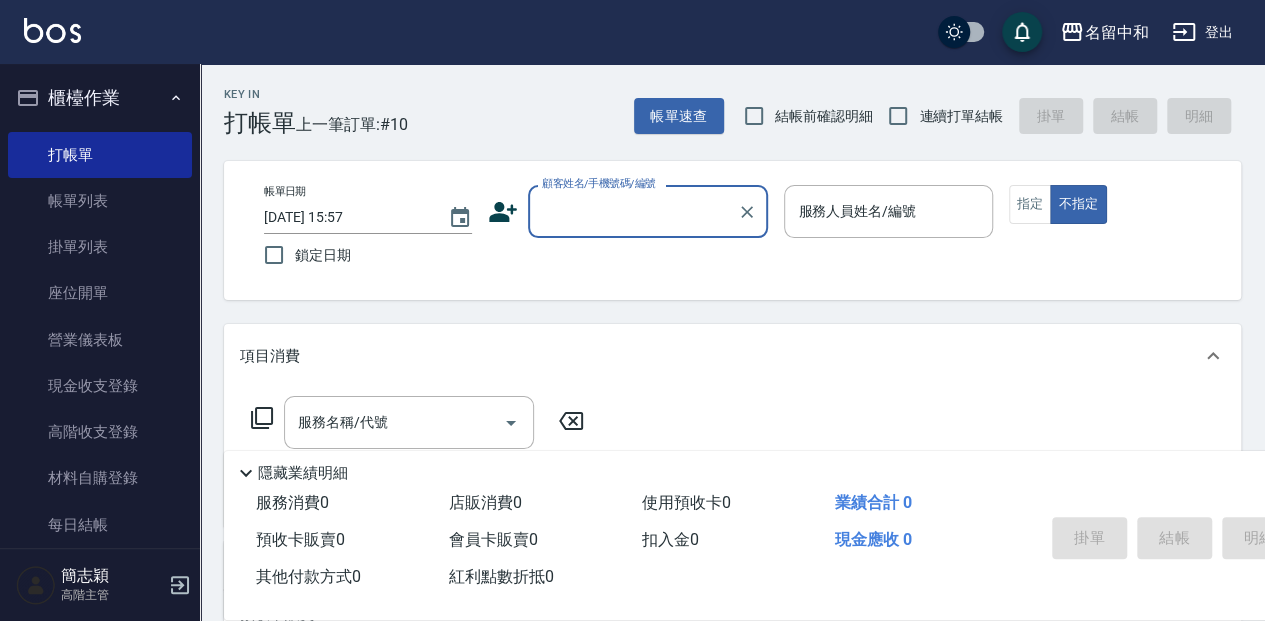 click on "顧客姓名/手機號碼/編號" at bounding box center [633, 211] 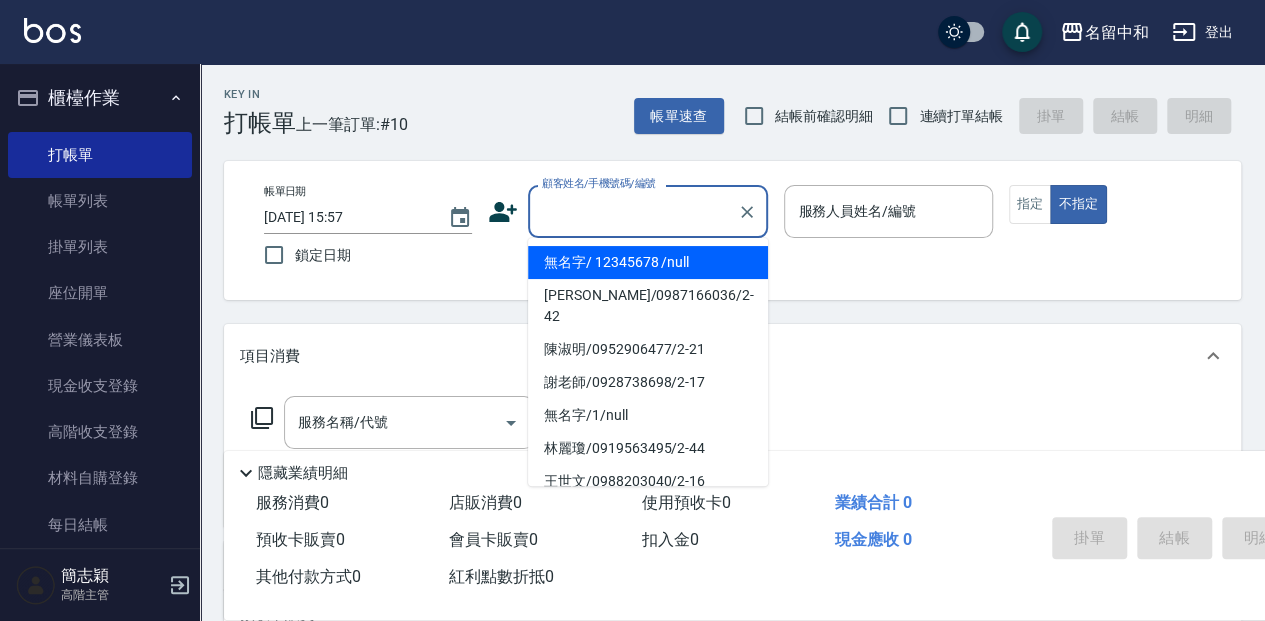 click on "無名字/                                                 12345678                              /null" at bounding box center (648, 262) 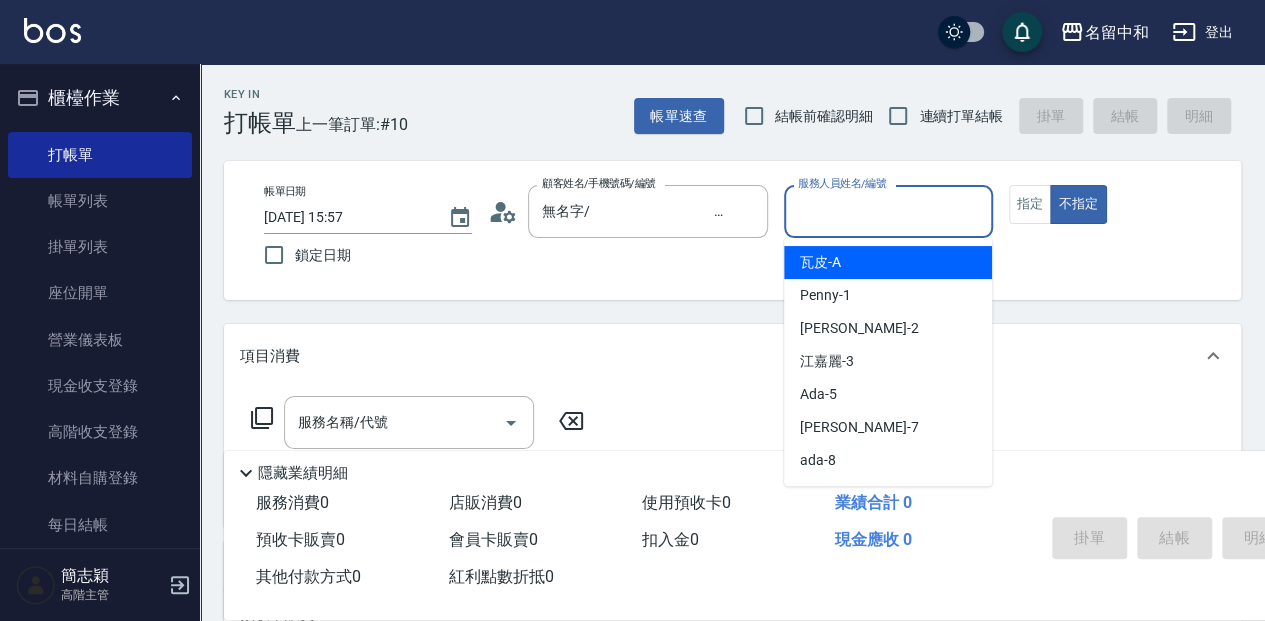 click on "服務人員姓名/編號" at bounding box center (888, 211) 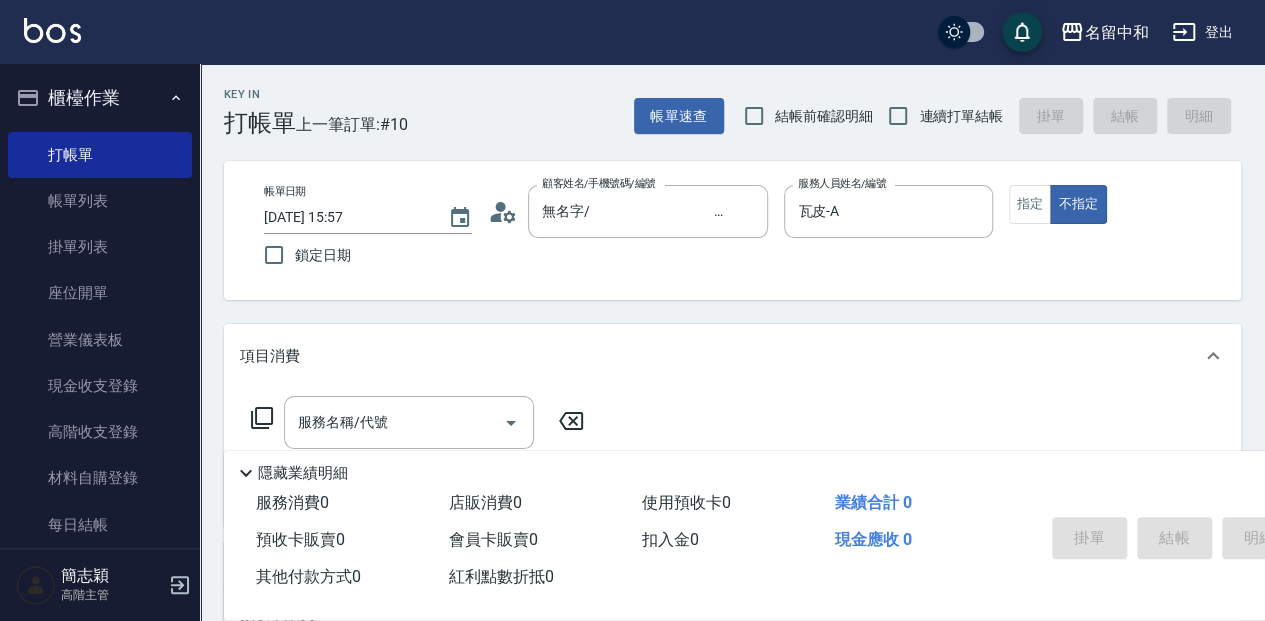 click on "隱藏業績明細" at bounding box center (303, 473) 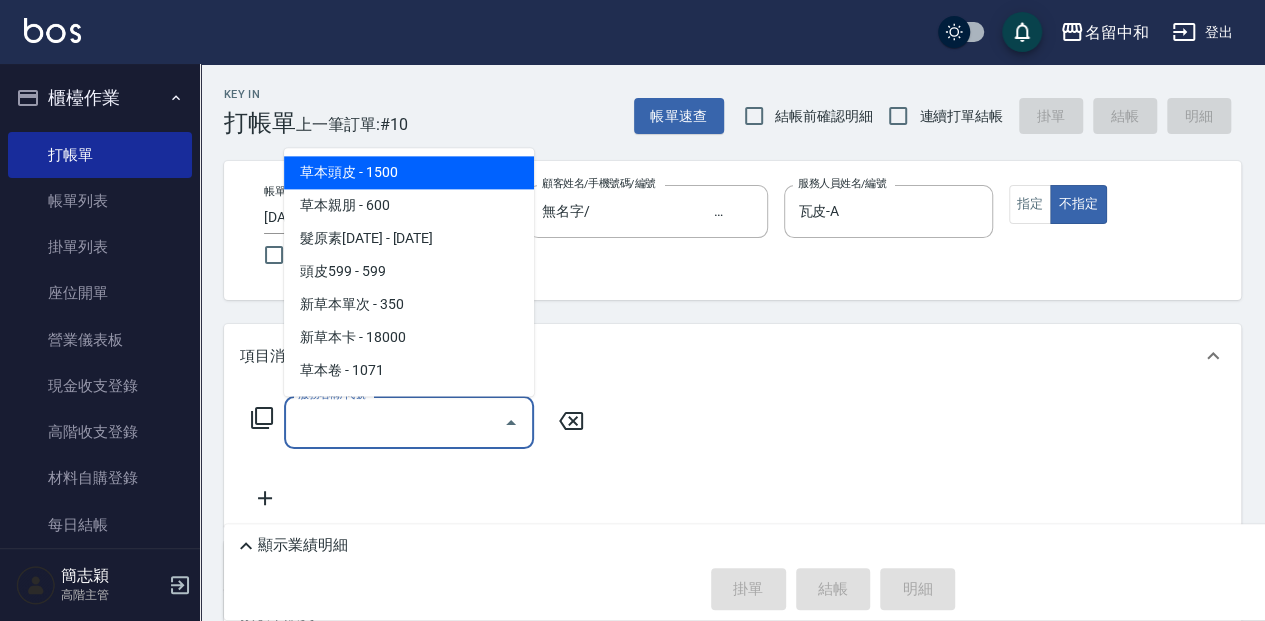 click on "服務名稱/代號" at bounding box center [394, 422] 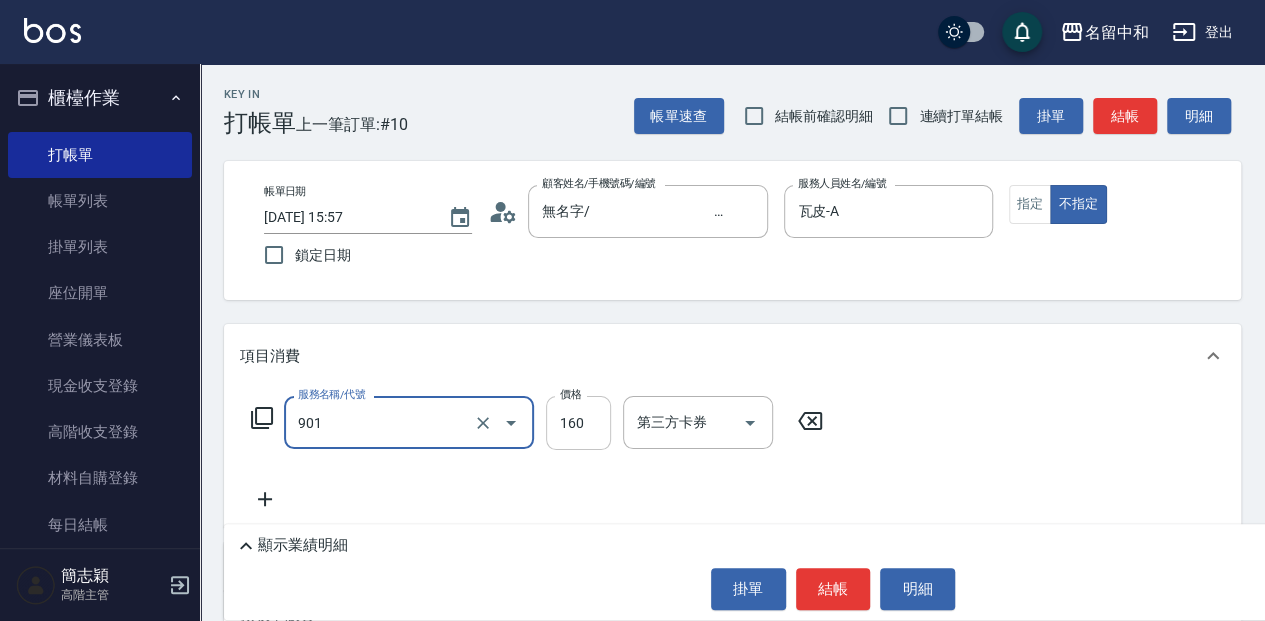 type on "修手(901)" 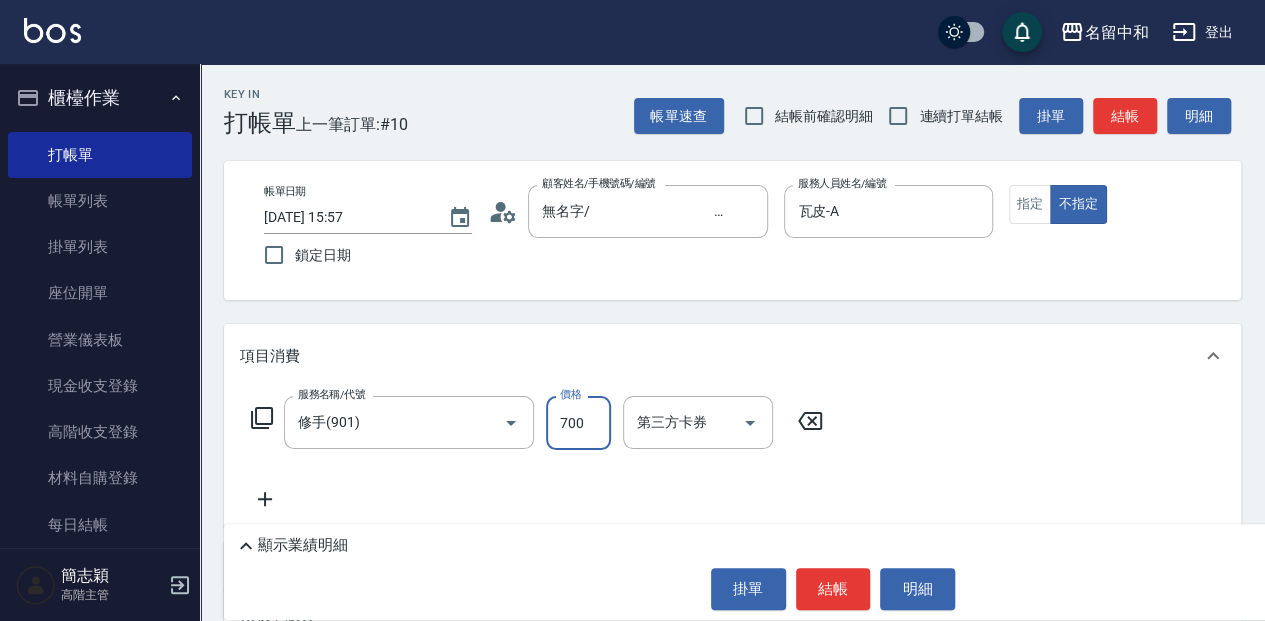 type on "700" 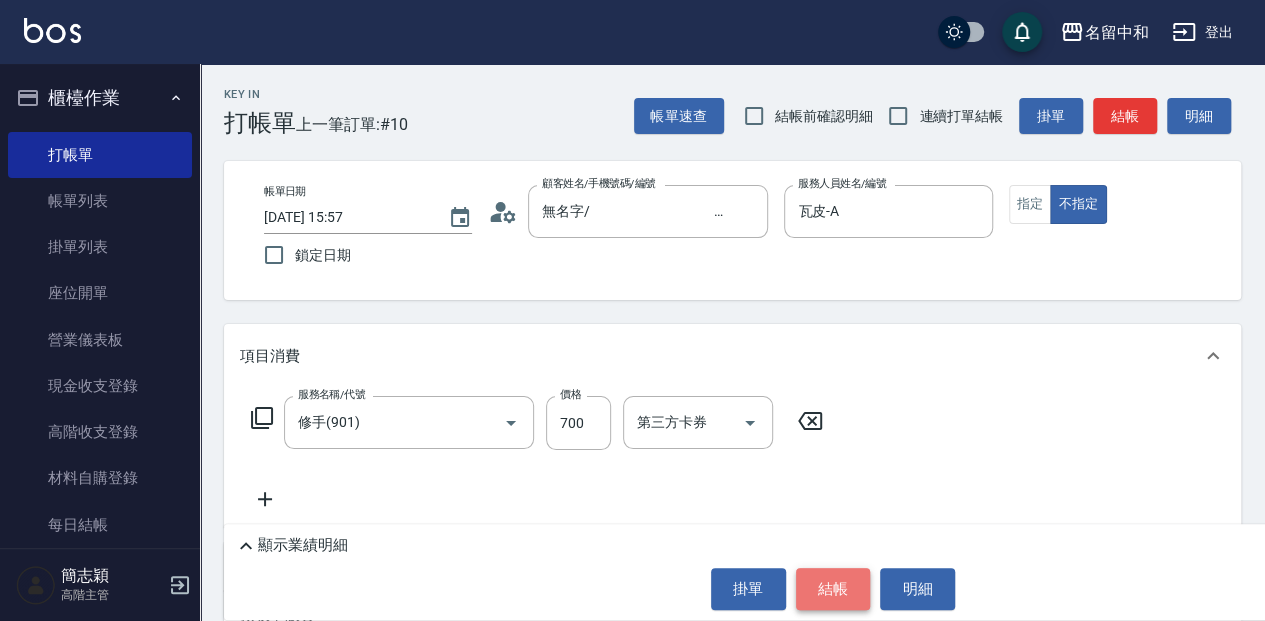 click on "結帳" at bounding box center [833, 589] 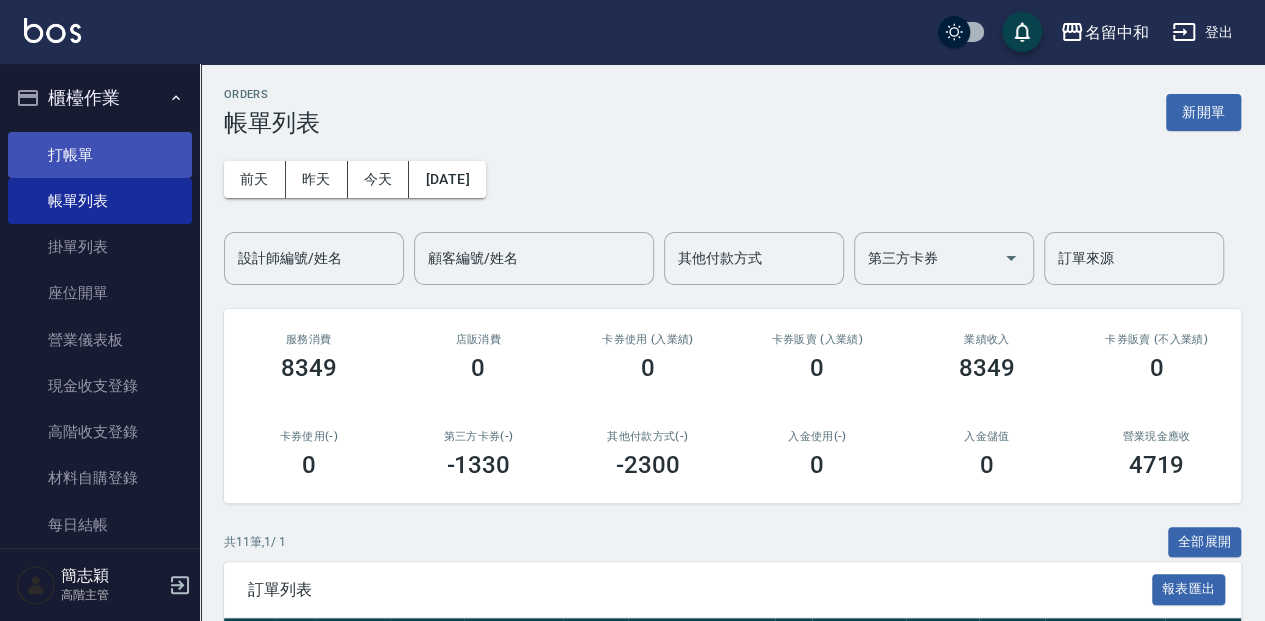 click on "打帳單" at bounding box center [100, 155] 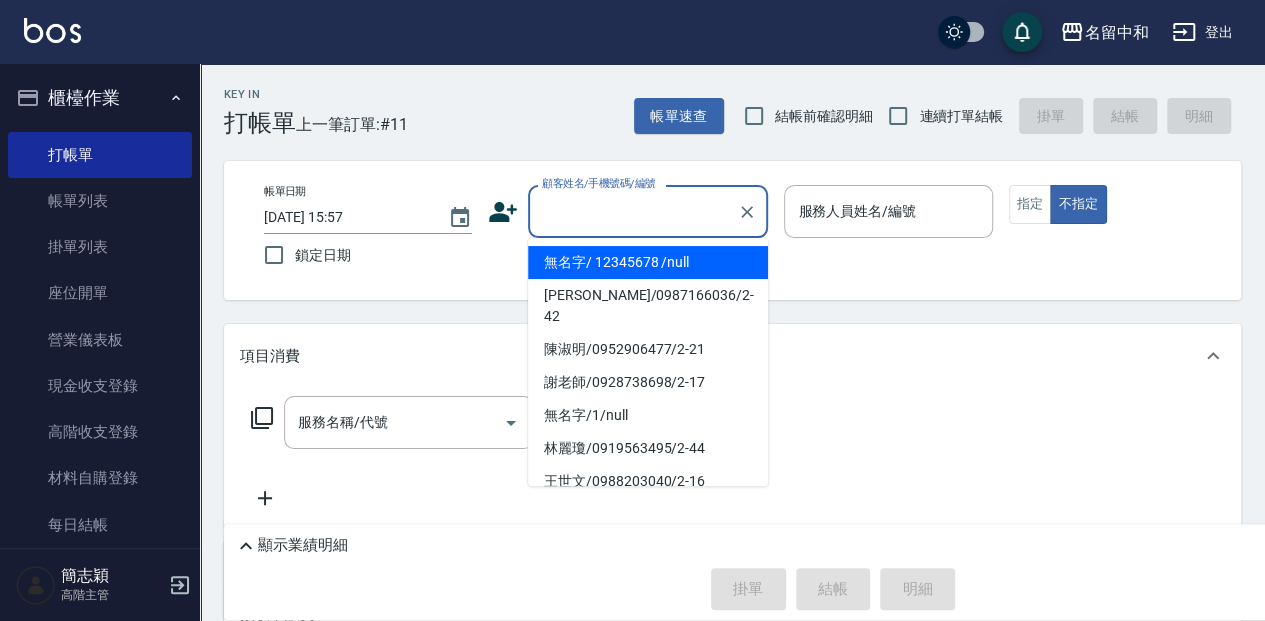 drag, startPoint x: 547, startPoint y: 205, endPoint x: 566, endPoint y: 246, distance: 45.188496 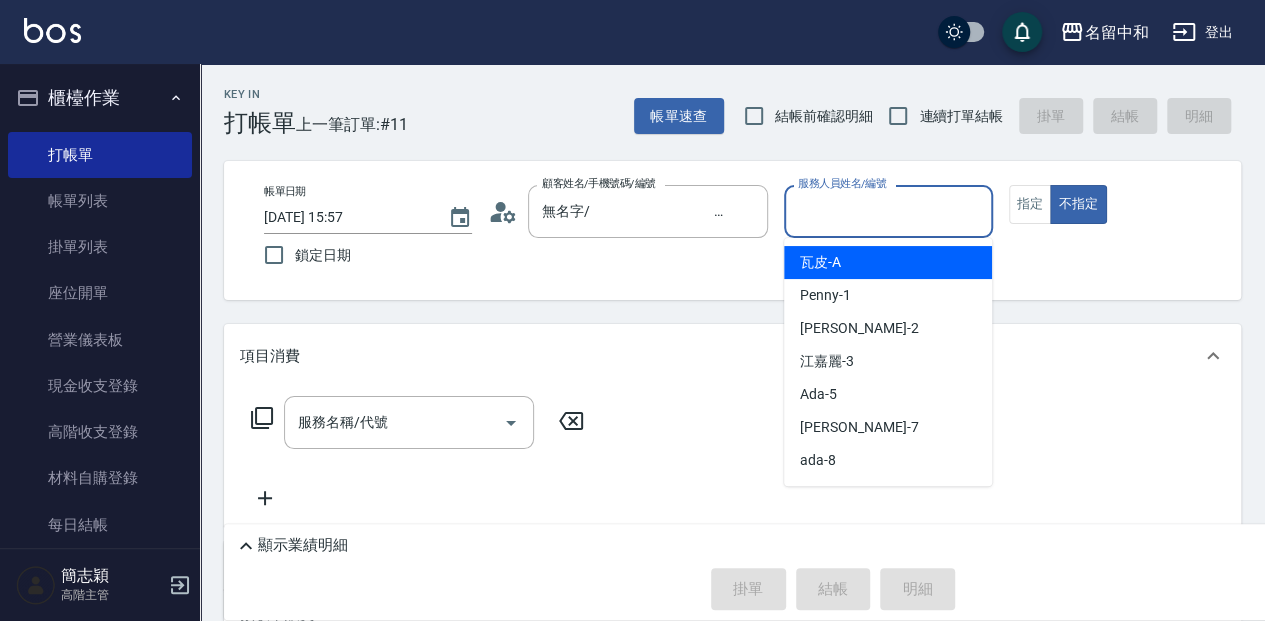 click on "服務人員姓名/編號" at bounding box center (888, 211) 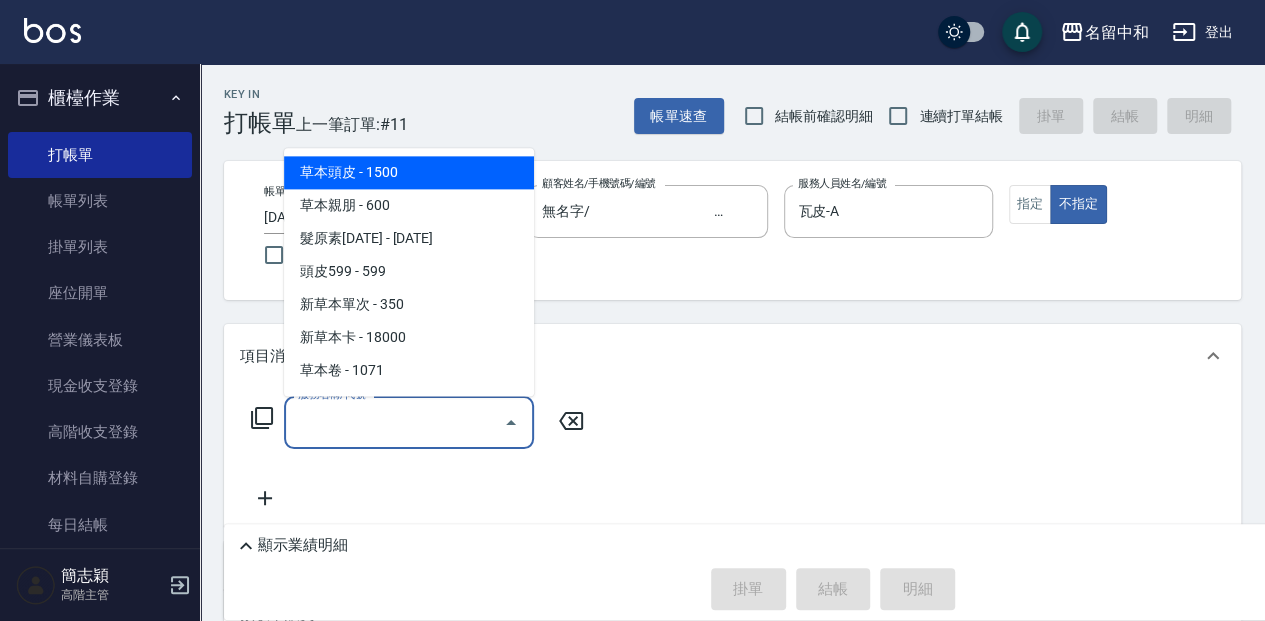 click on "服務名稱/代號" at bounding box center [394, 422] 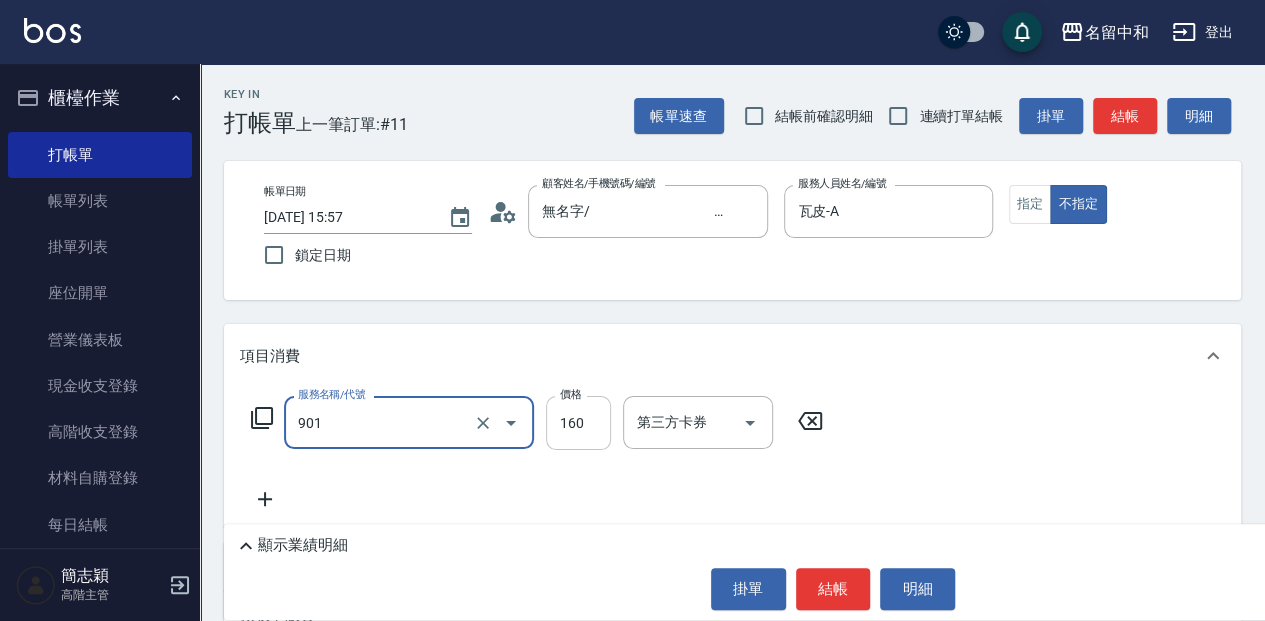 type on "修手(901)" 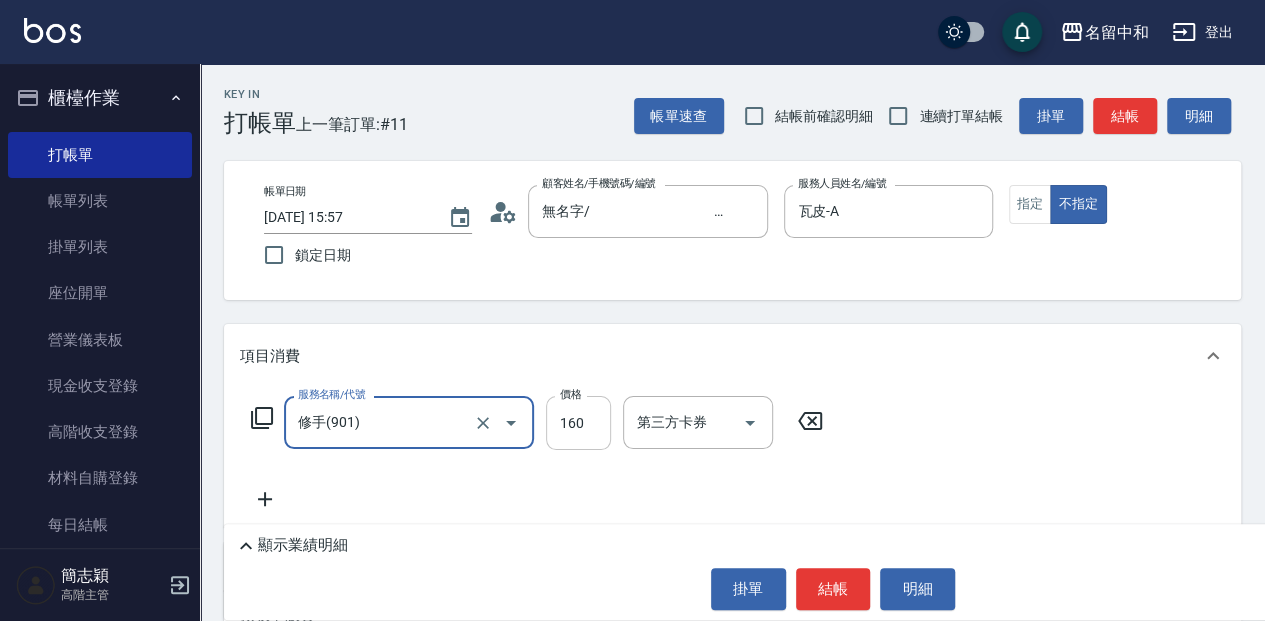 click on "160" at bounding box center (578, 423) 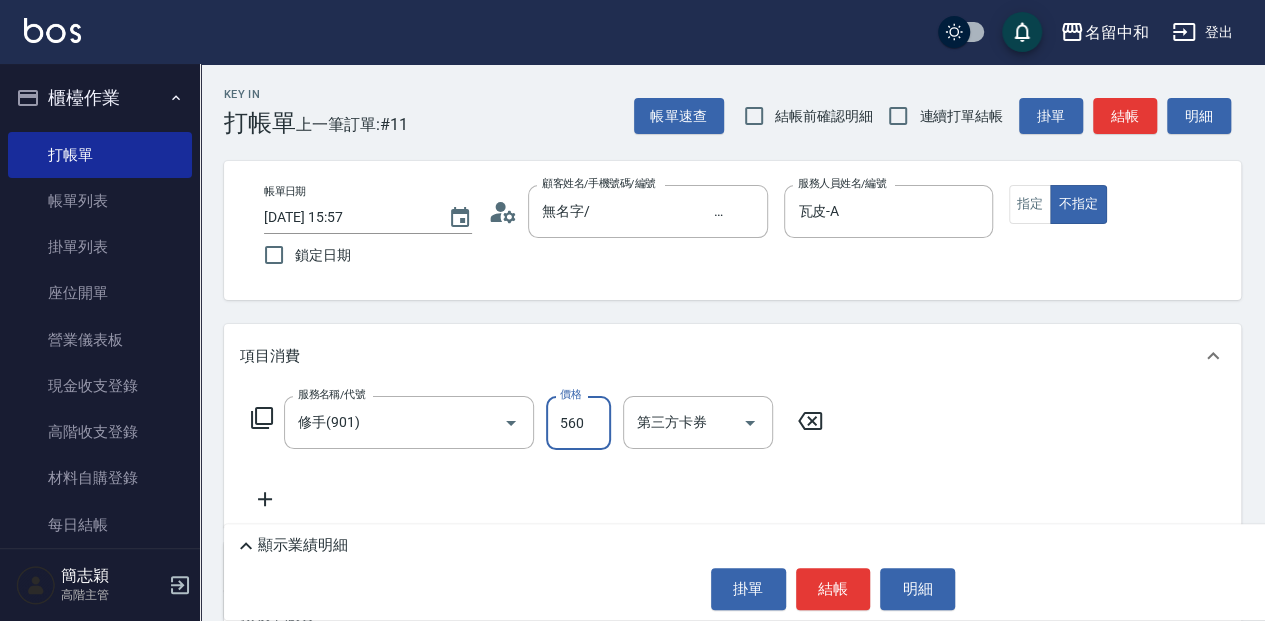 type on "560" 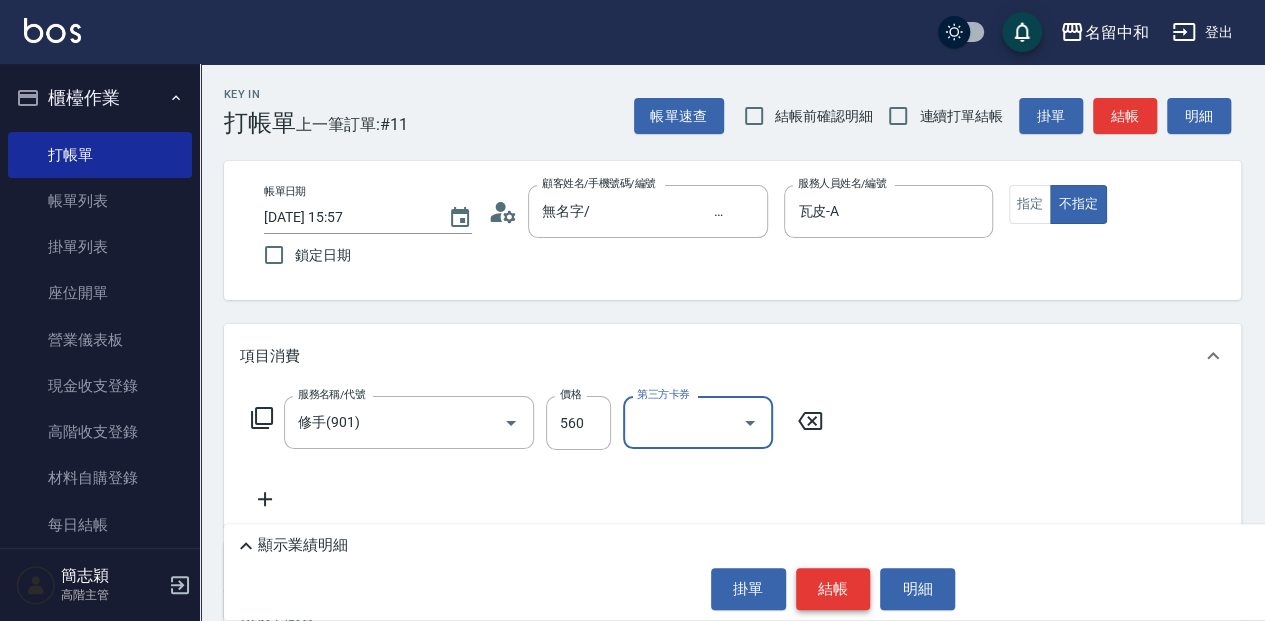 click on "結帳" at bounding box center [833, 589] 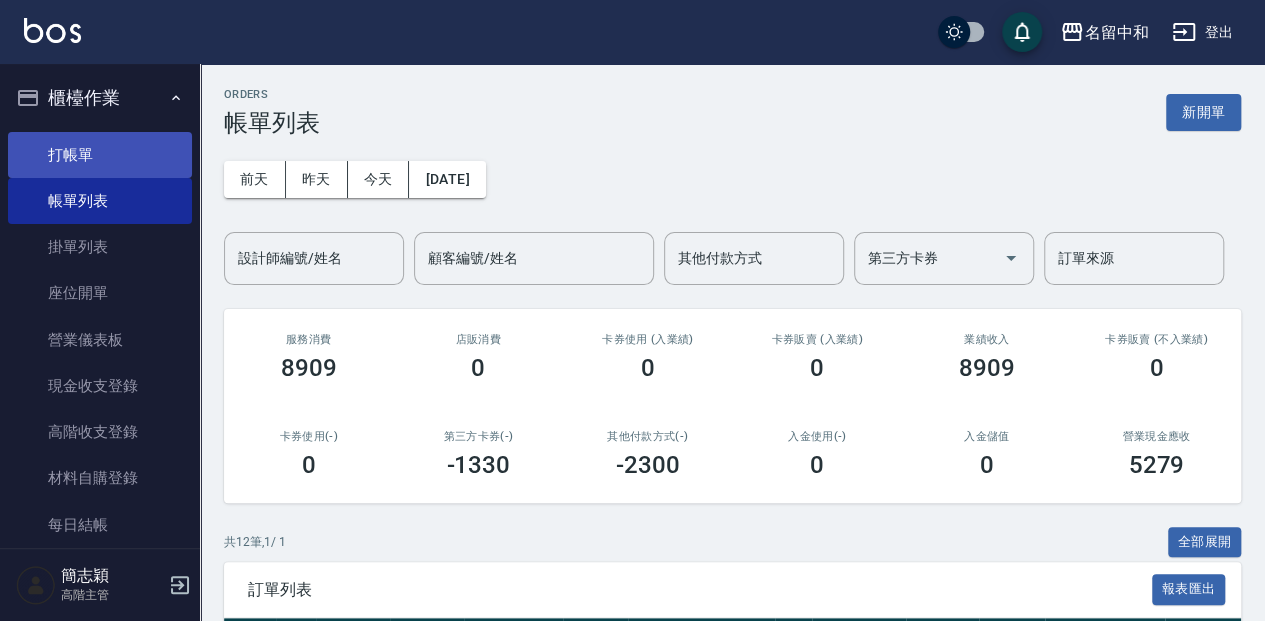 click on "打帳單" at bounding box center (100, 155) 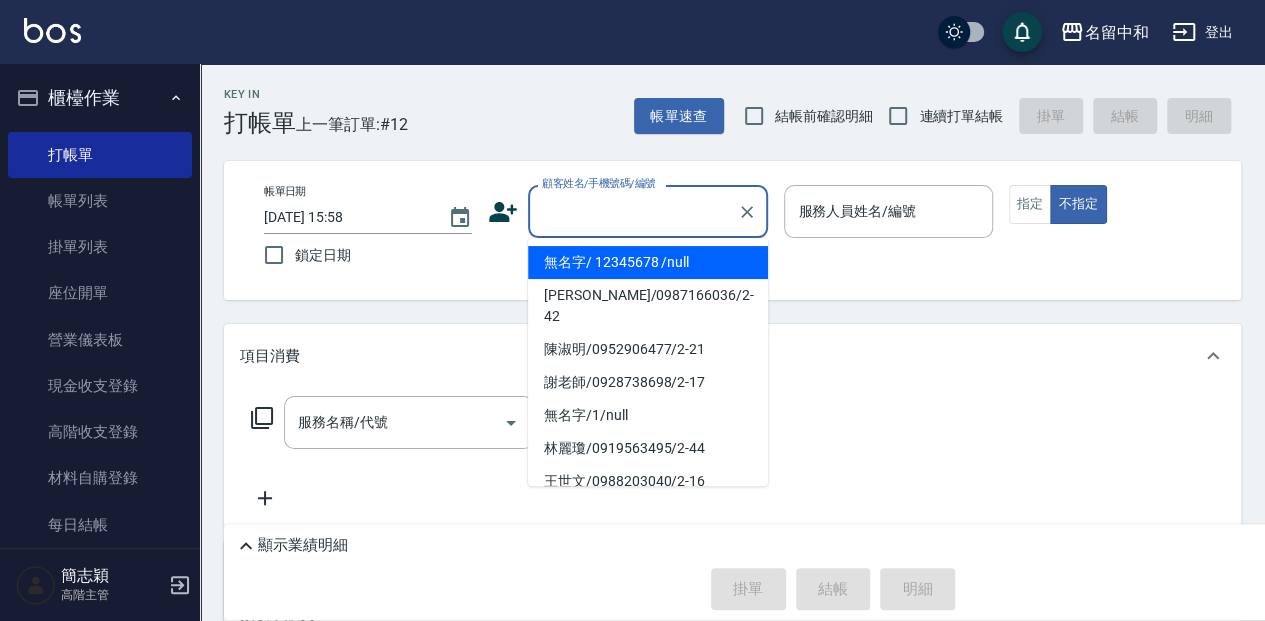 click on "顧客姓名/手機號碼/編號" at bounding box center [633, 211] 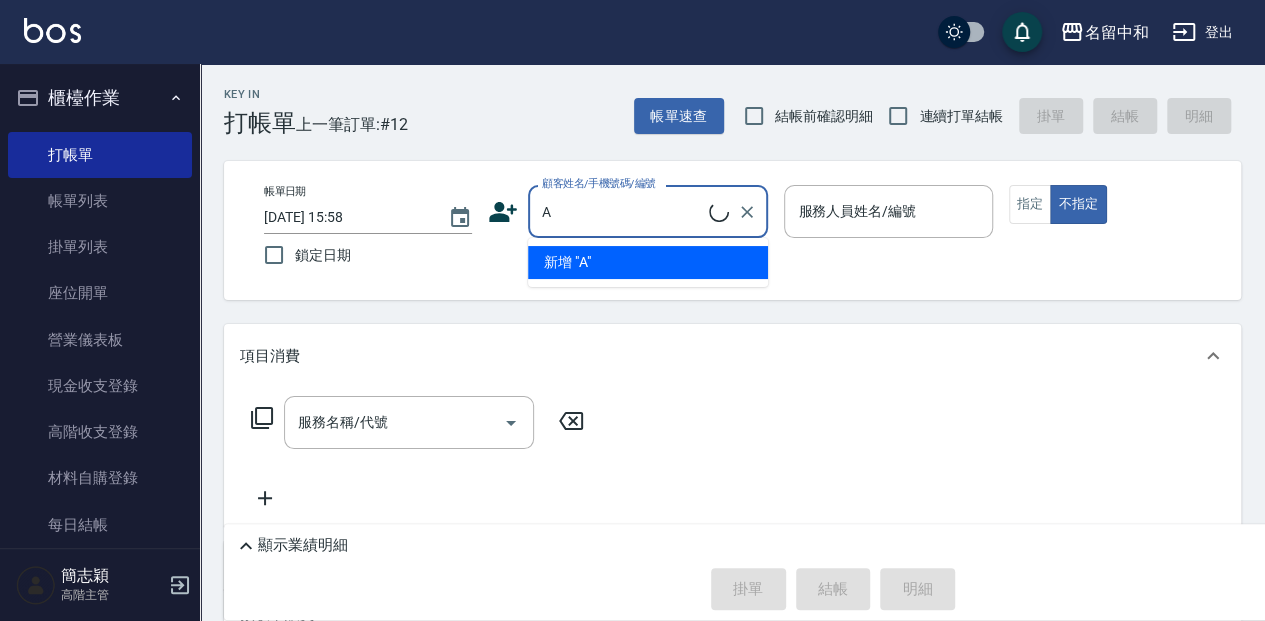type on "無名字/aa/null" 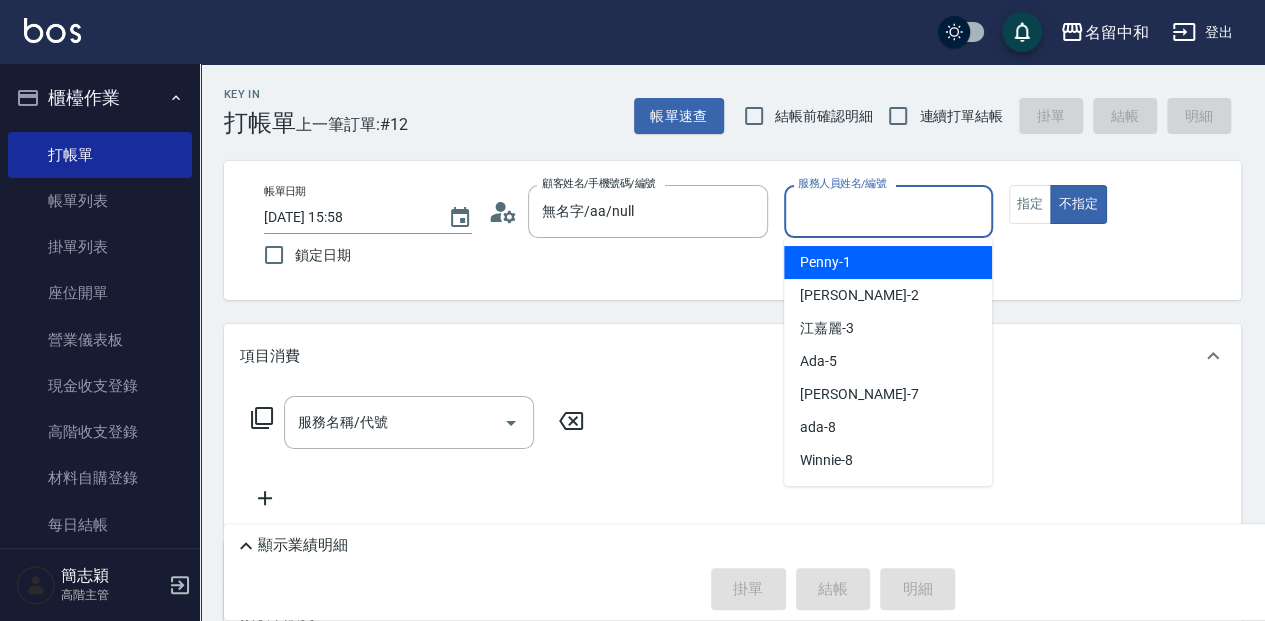 click on "服務人員姓名/編號" at bounding box center [888, 211] 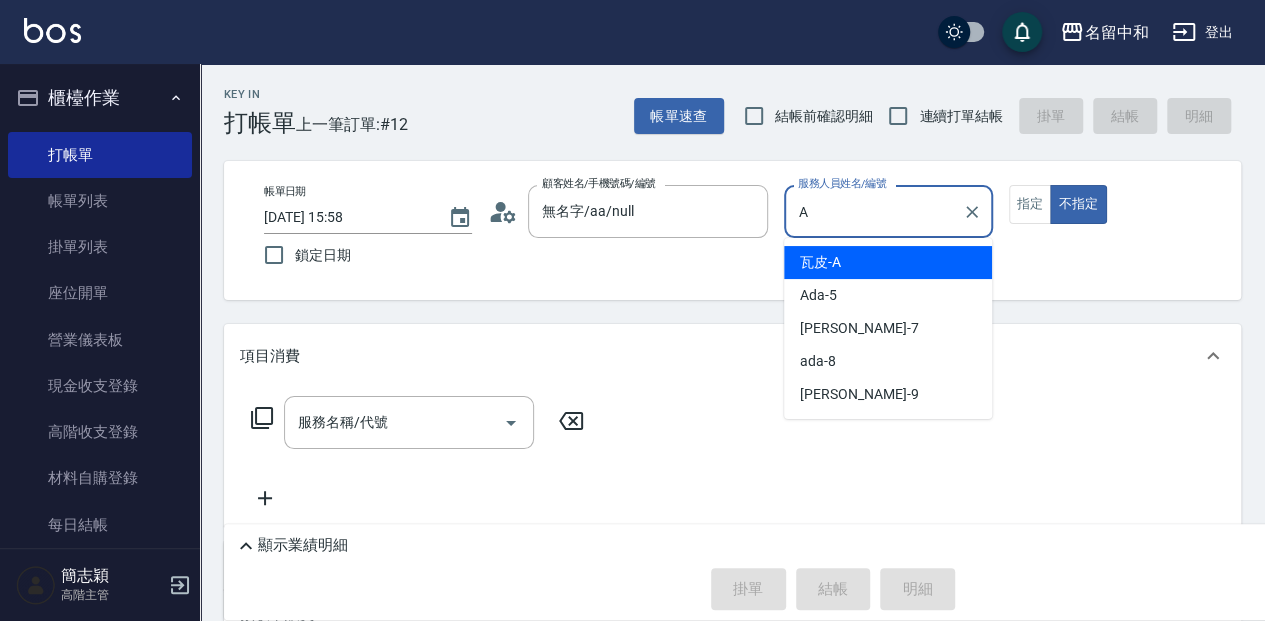 type on "瓦皮-A" 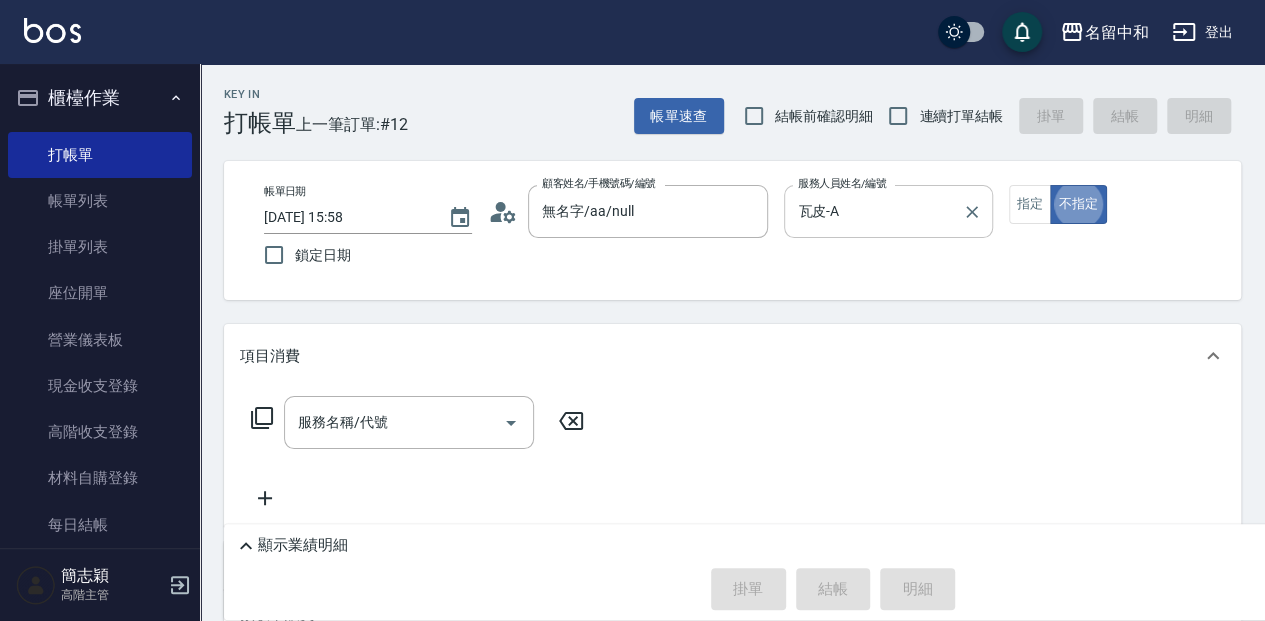 type on "false" 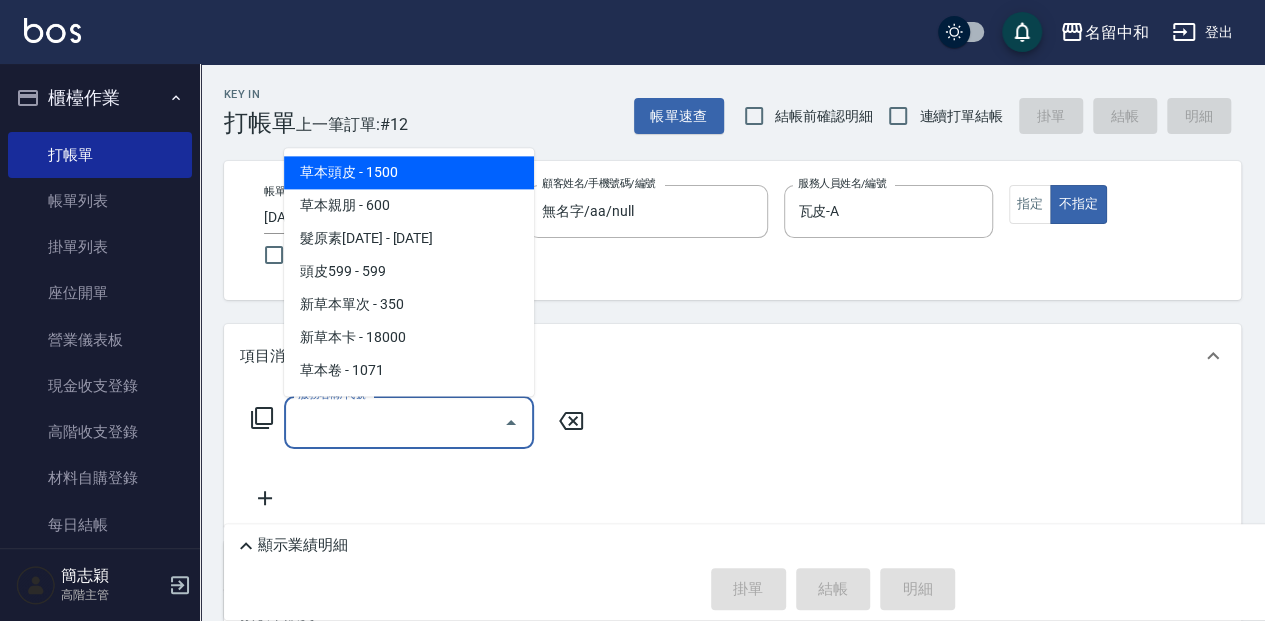 click on "服務名稱/代號" at bounding box center (394, 422) 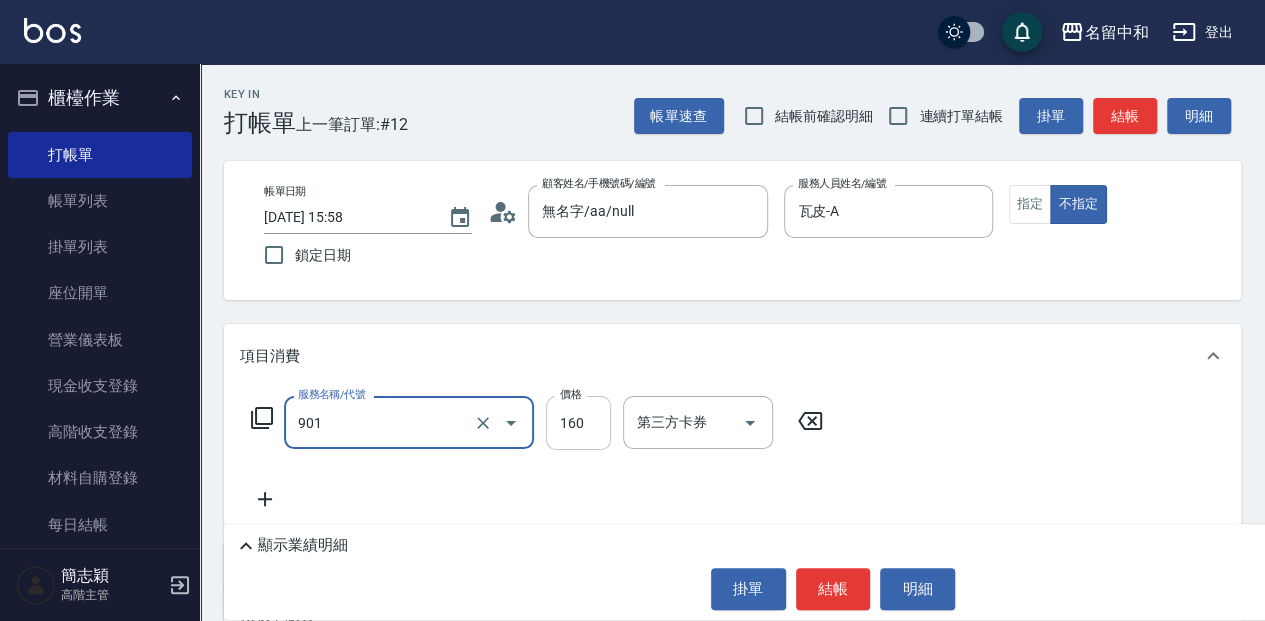 type on "修手(901)" 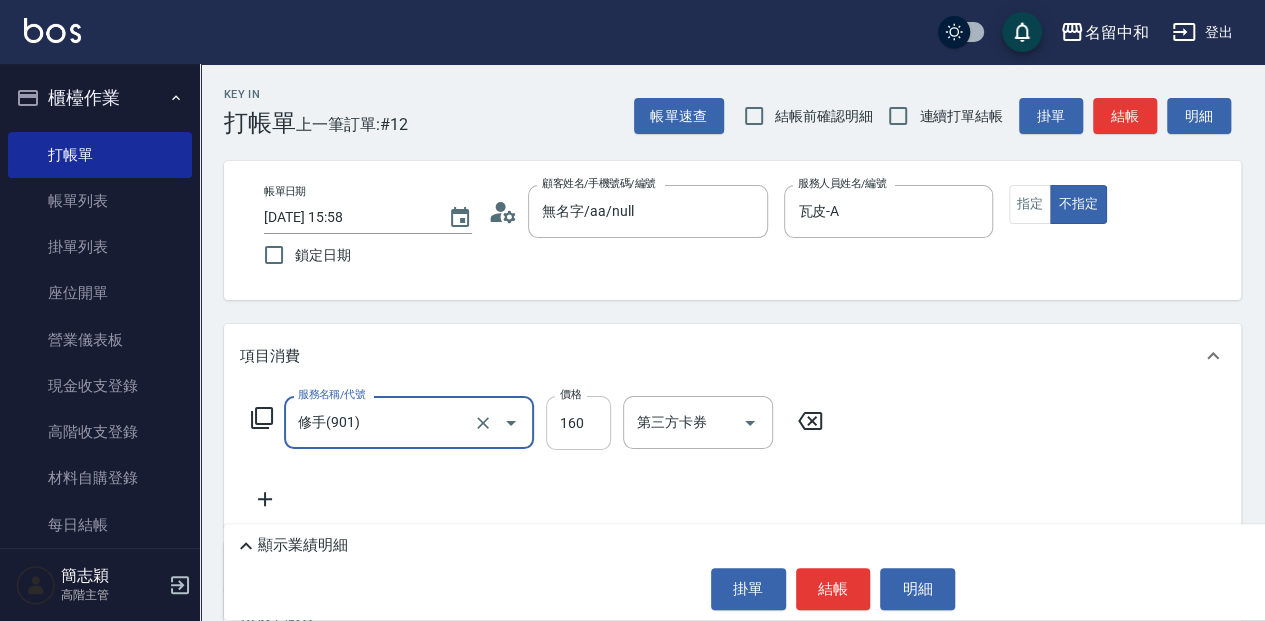 click on "160" 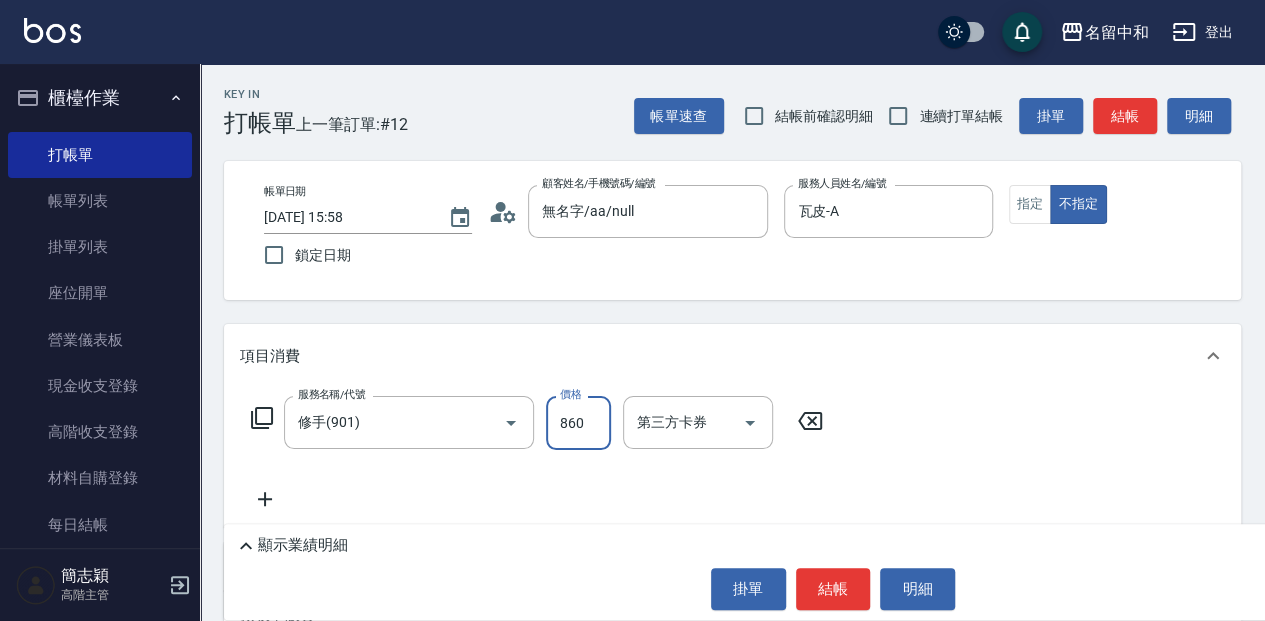type on "860" 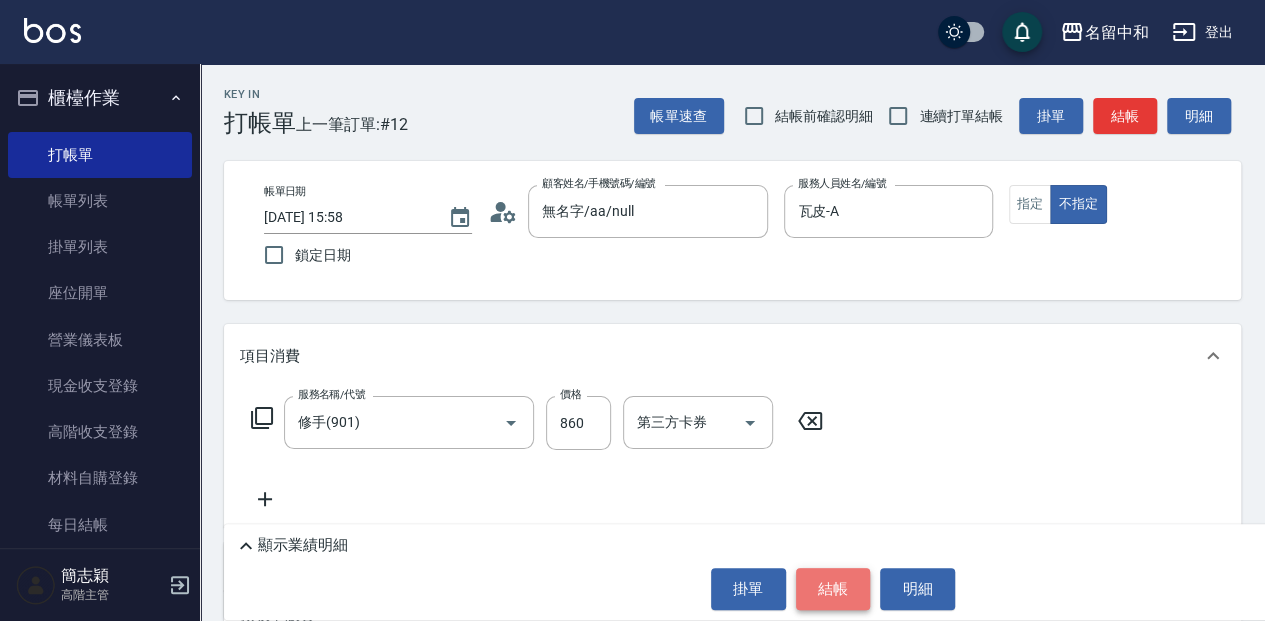 click on "結帳" at bounding box center [833, 589] 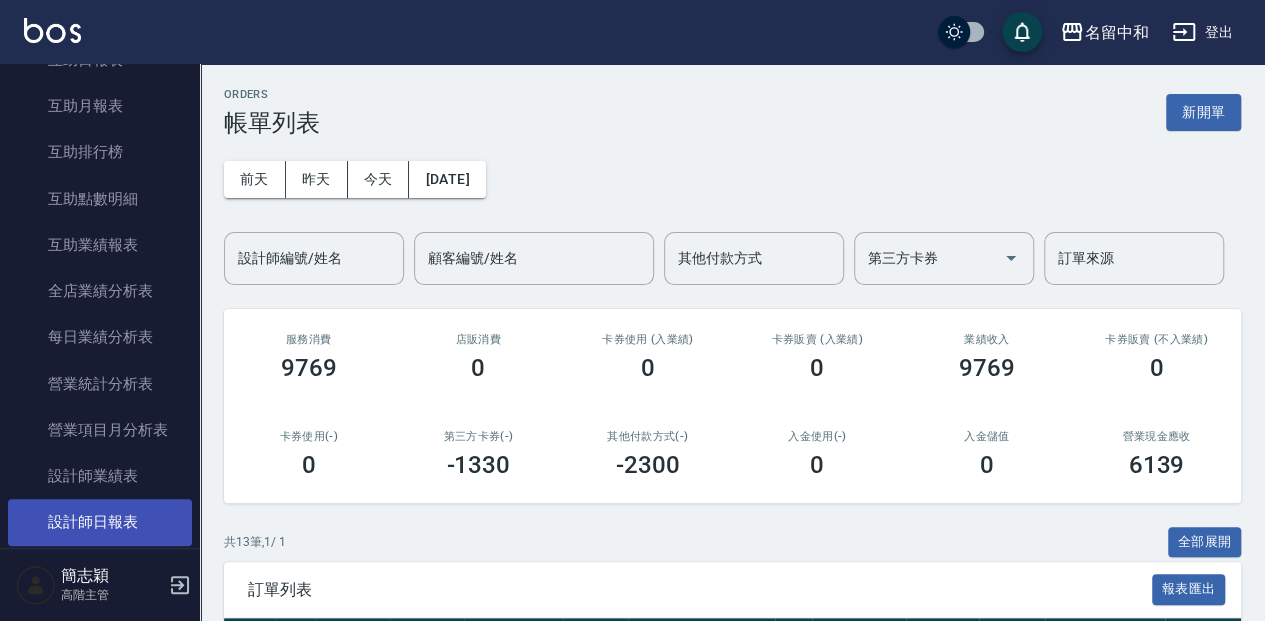 scroll, scrollTop: 1066, scrollLeft: 0, axis: vertical 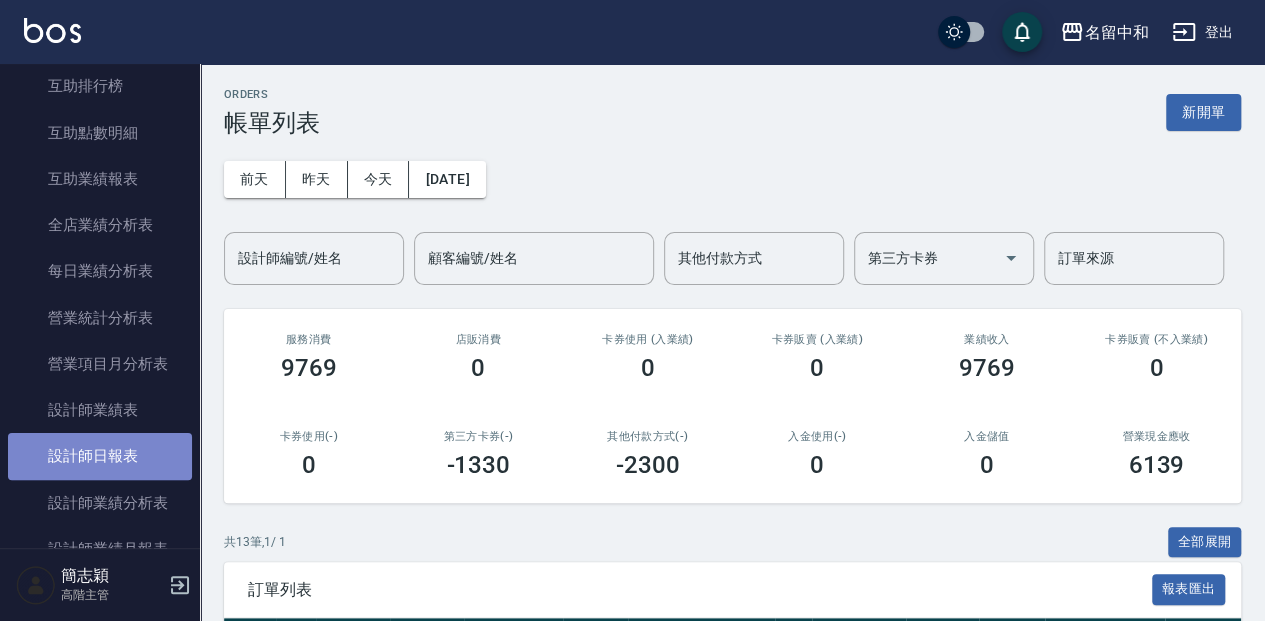 click on "設計師日報表" at bounding box center [100, 456] 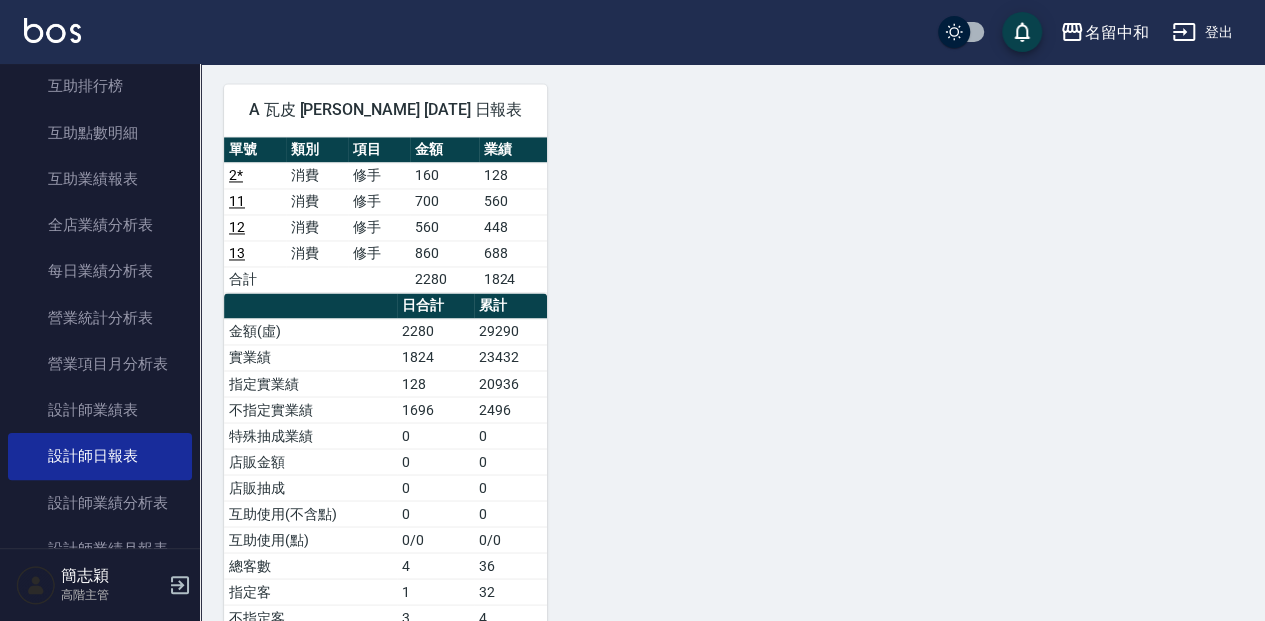 scroll, scrollTop: 1533, scrollLeft: 0, axis: vertical 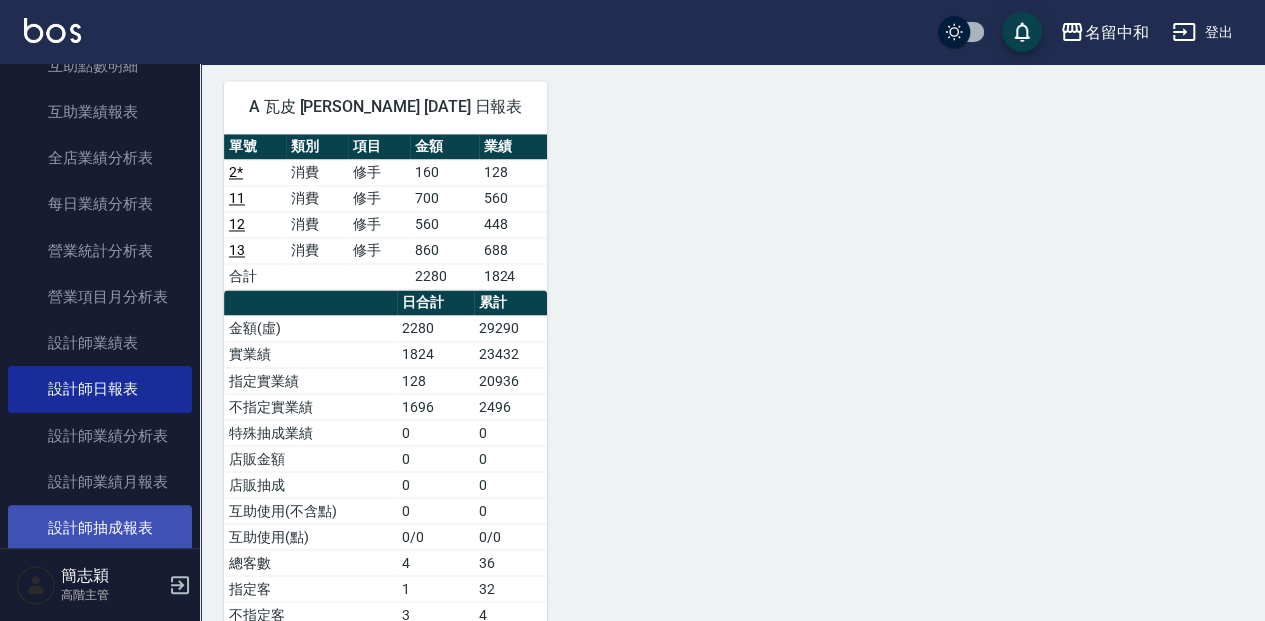 click on "設計師抽成報表" at bounding box center (100, 528) 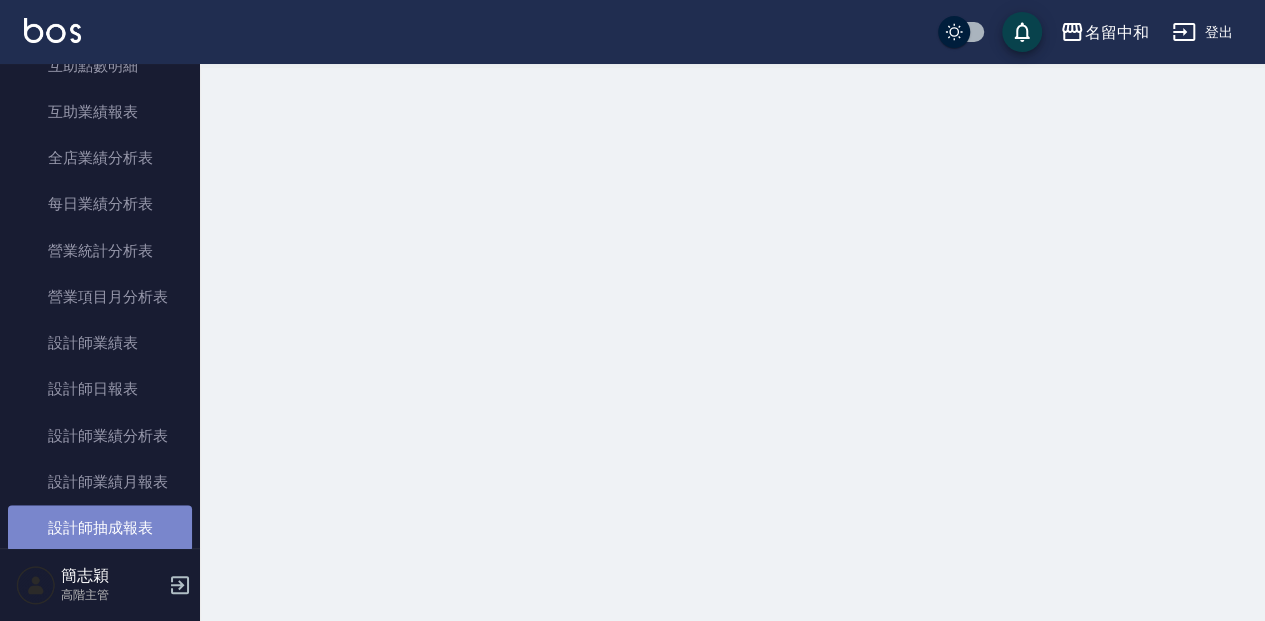 scroll, scrollTop: 0, scrollLeft: 0, axis: both 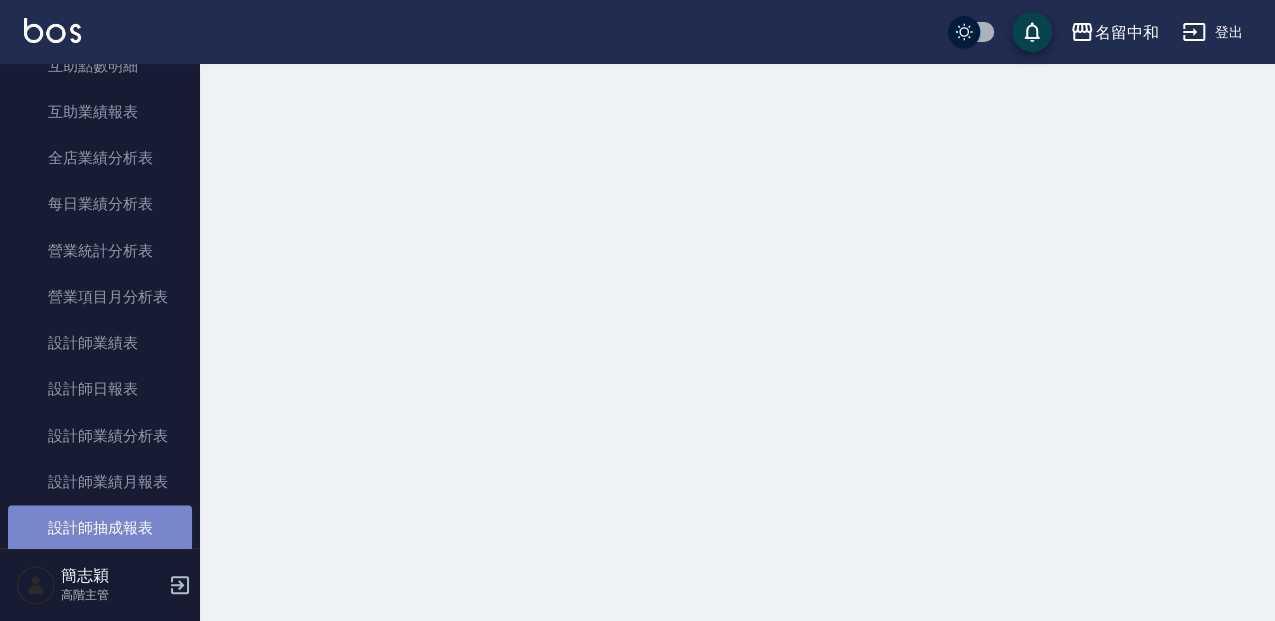 click on "設計師抽成報表" at bounding box center [100, 528] 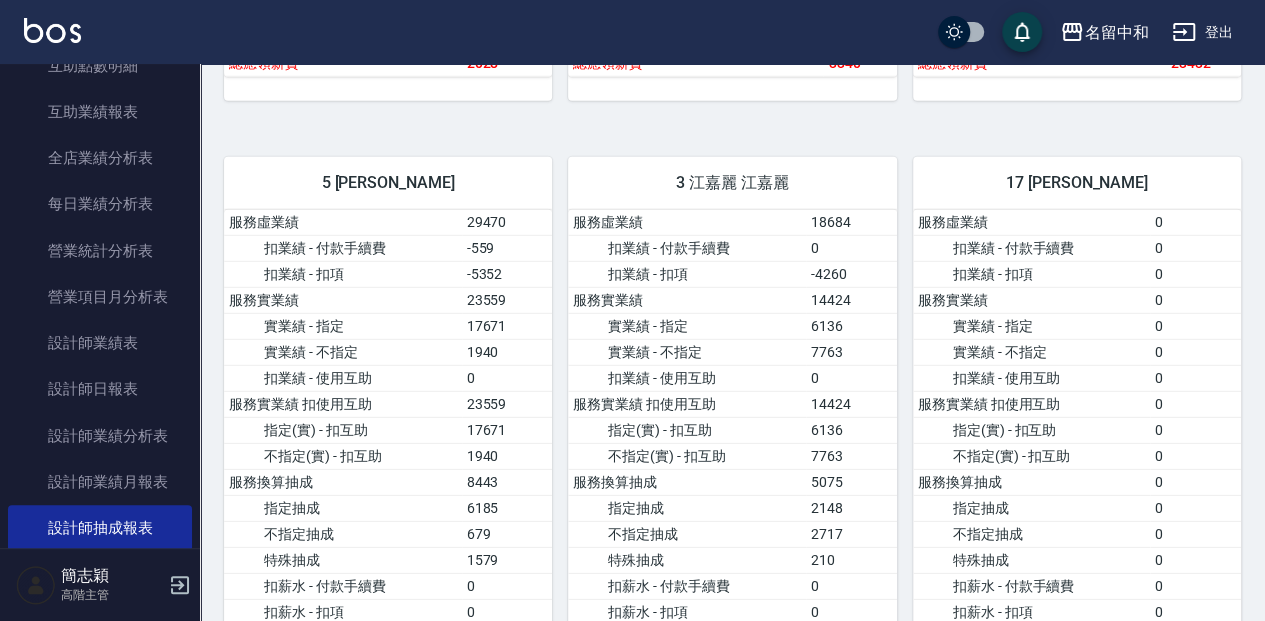 scroll, scrollTop: 2733, scrollLeft: 0, axis: vertical 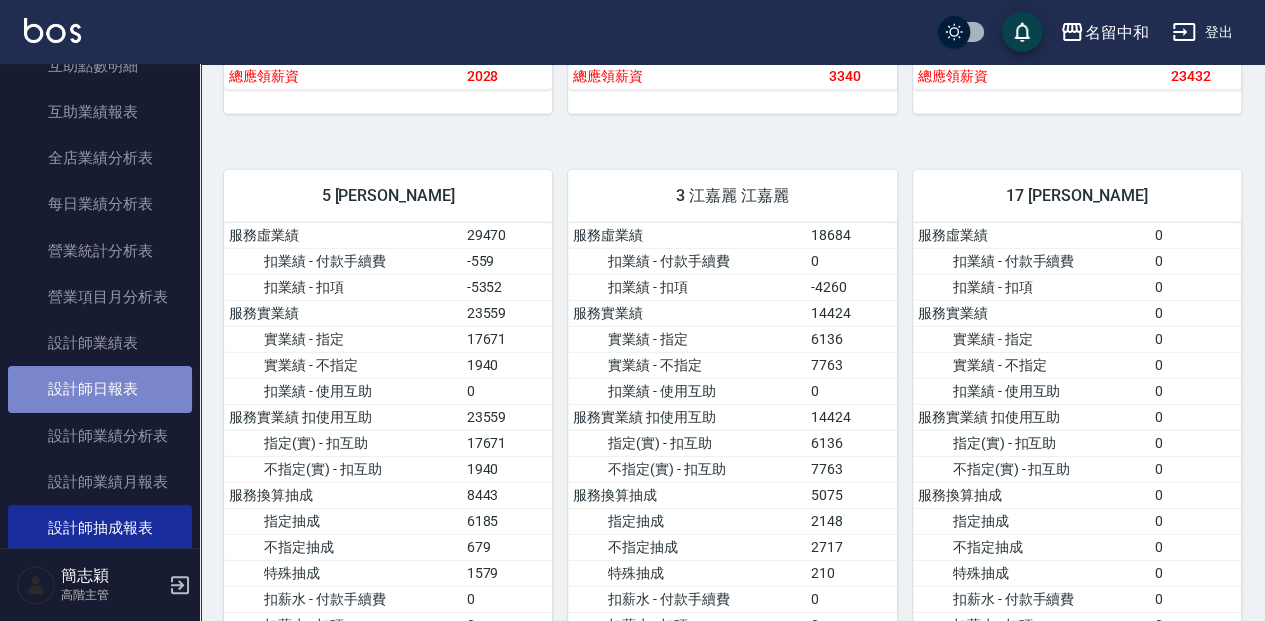 click on "設計師日報表" at bounding box center (100, 389) 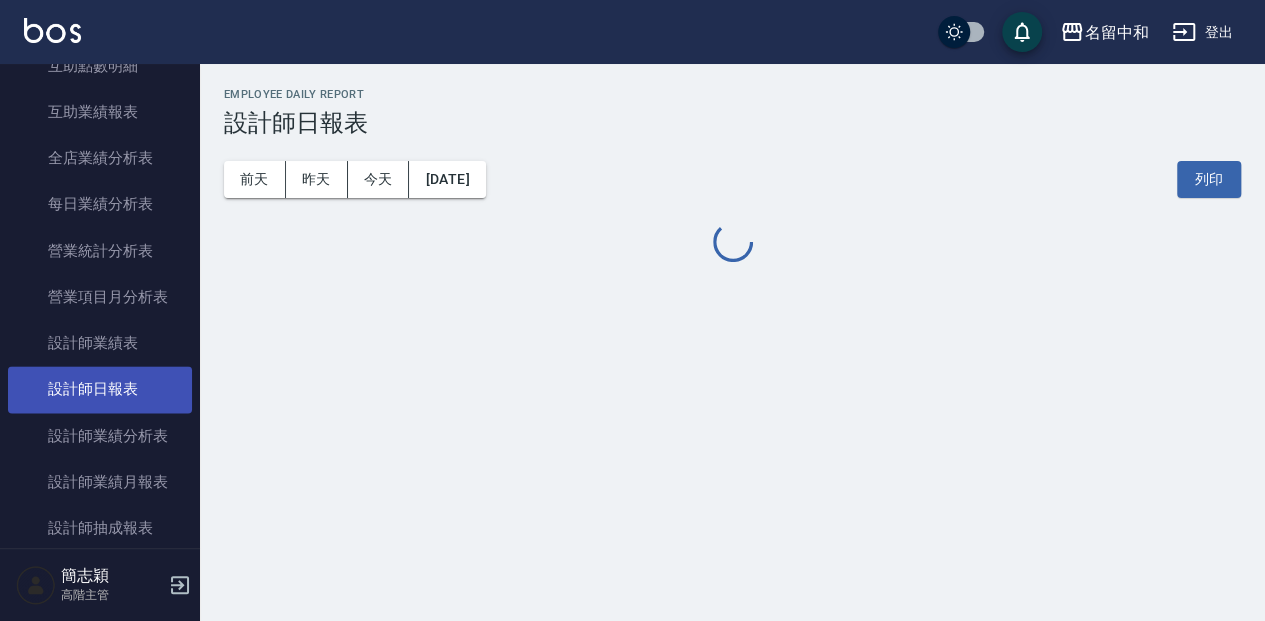 scroll, scrollTop: 0, scrollLeft: 0, axis: both 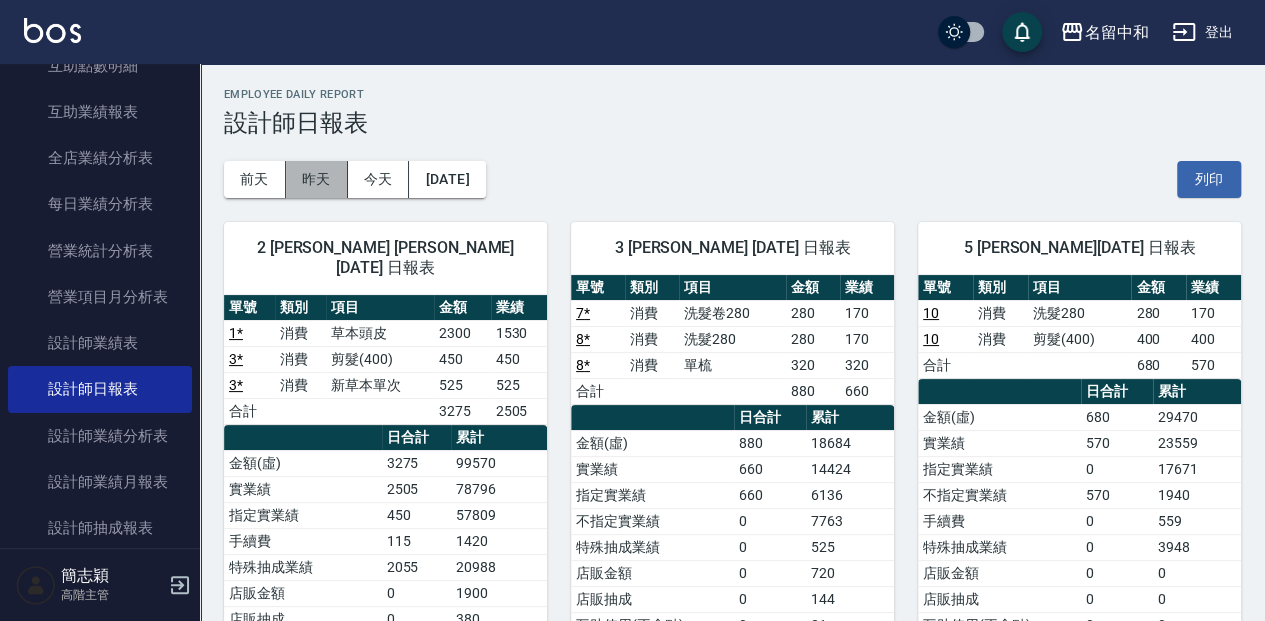 click on "昨天" at bounding box center (317, 179) 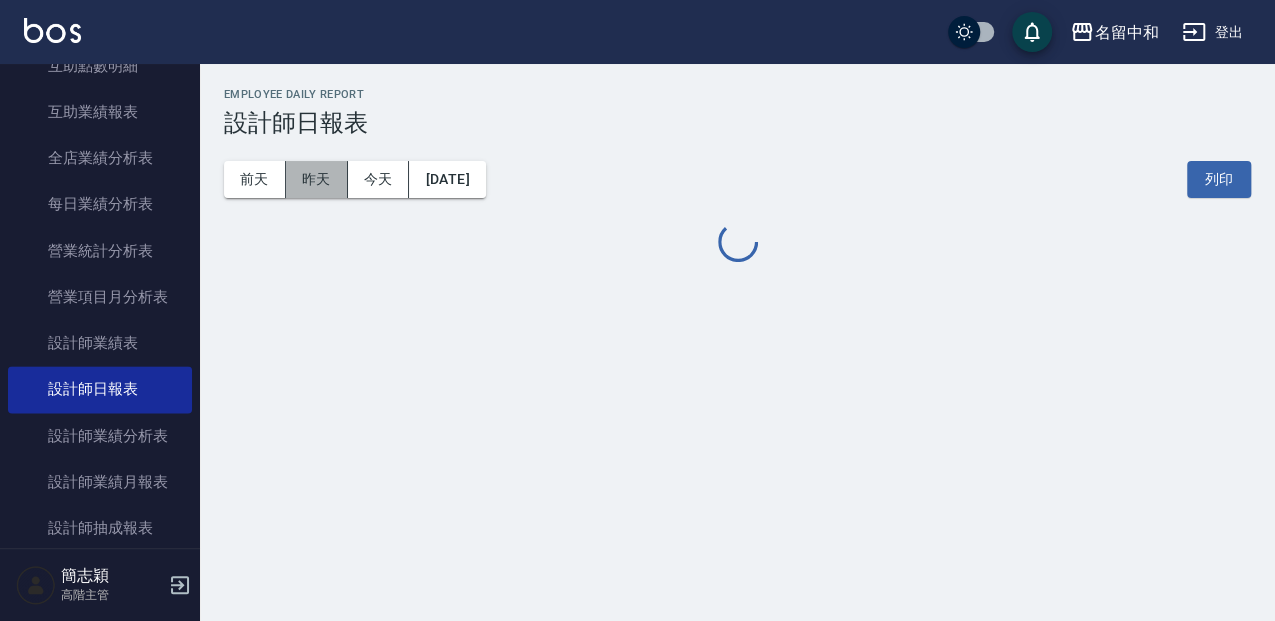 click on "昨天" at bounding box center (317, 179) 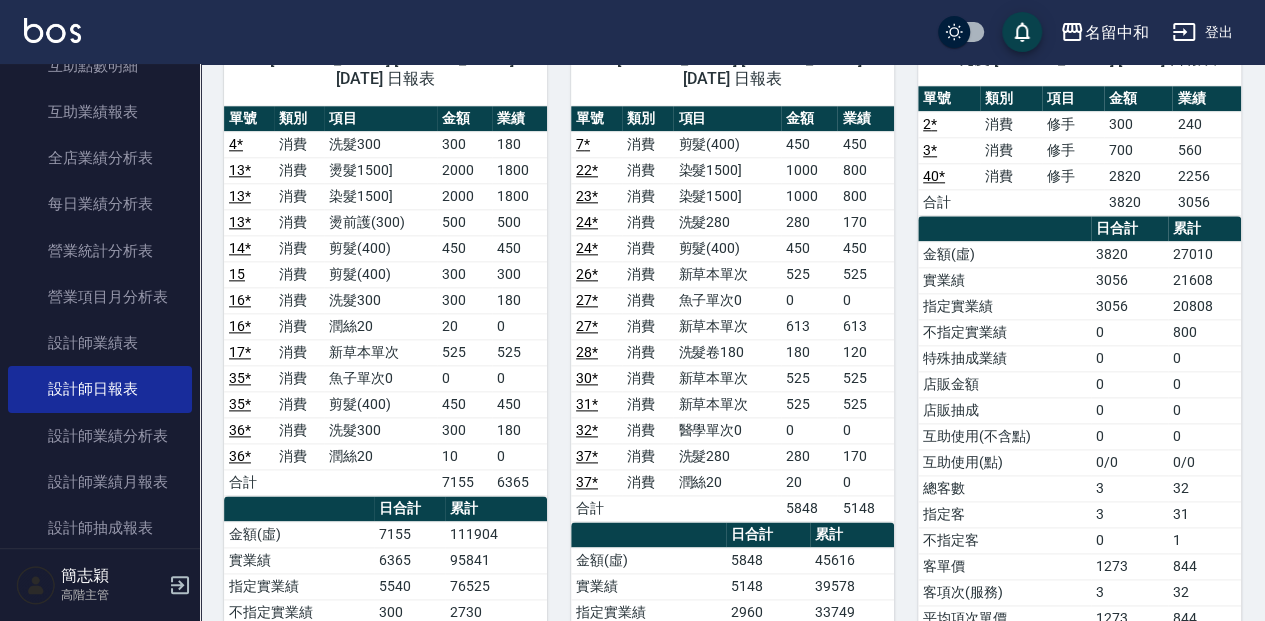 scroll, scrollTop: 1066, scrollLeft: 0, axis: vertical 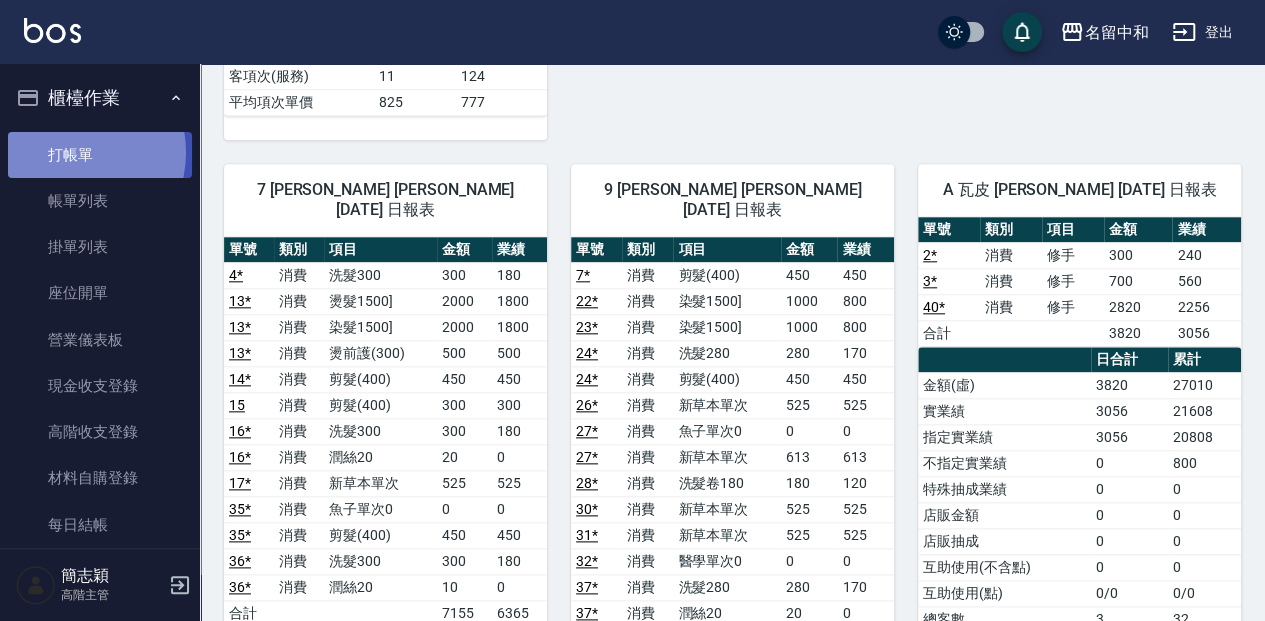 click on "打帳單" at bounding box center (100, 155) 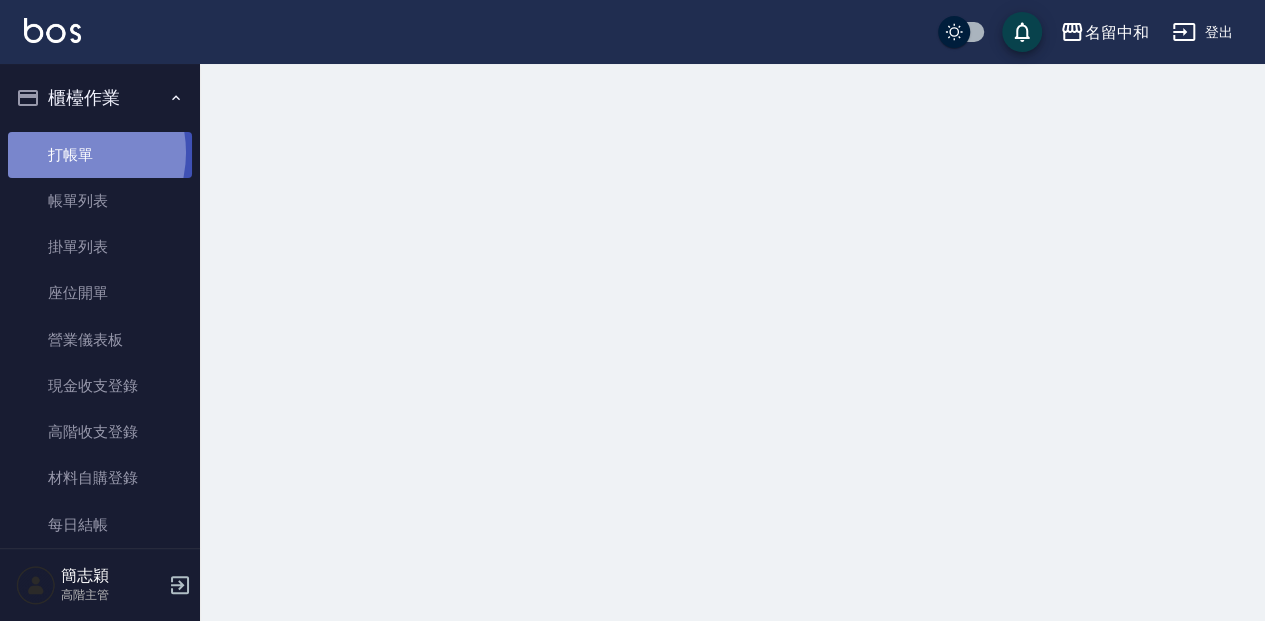 scroll, scrollTop: 0, scrollLeft: 0, axis: both 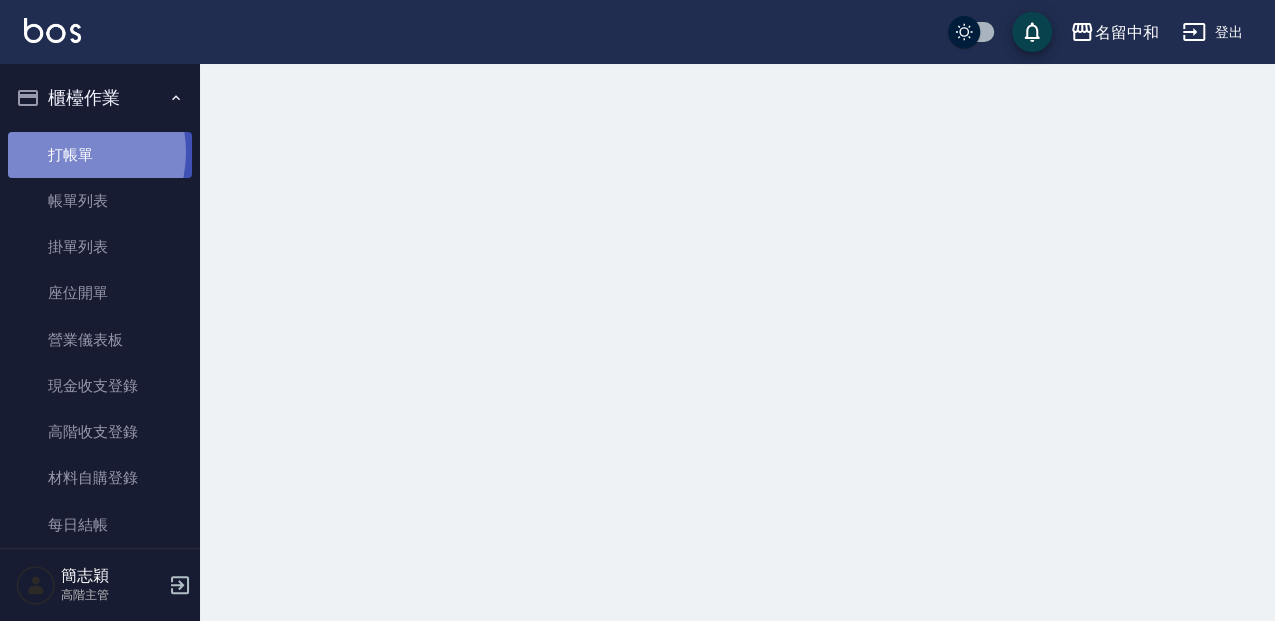 click on "打帳單" at bounding box center (100, 155) 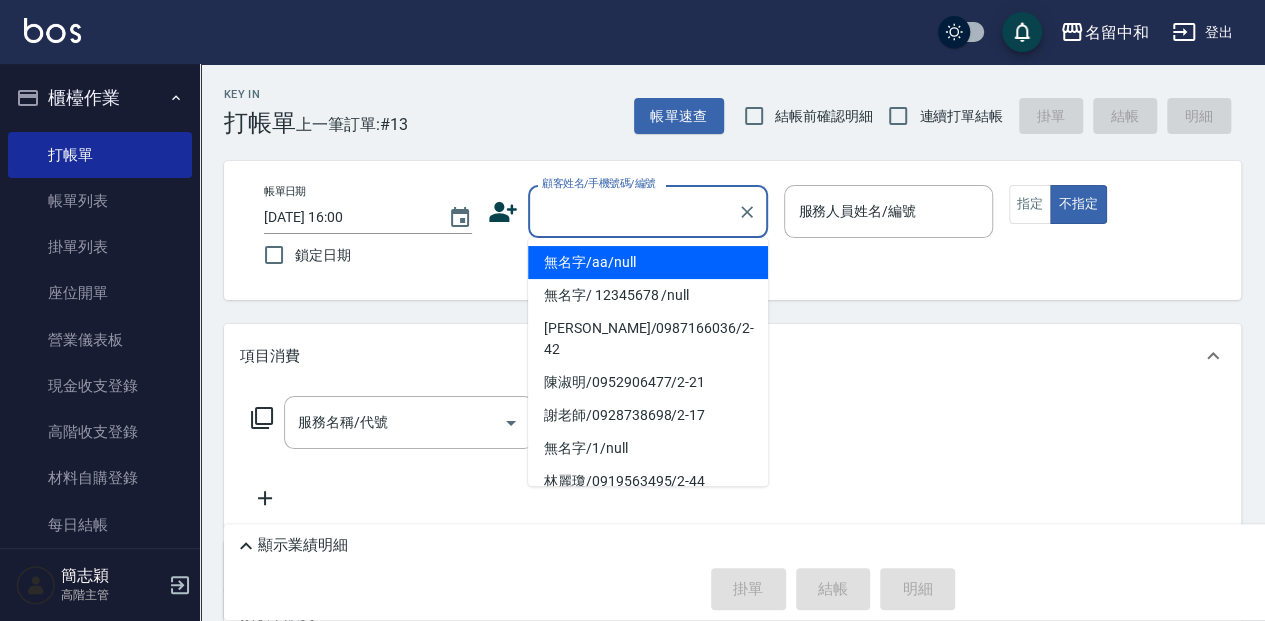 click on "顧客姓名/手機號碼/編號" at bounding box center [633, 211] 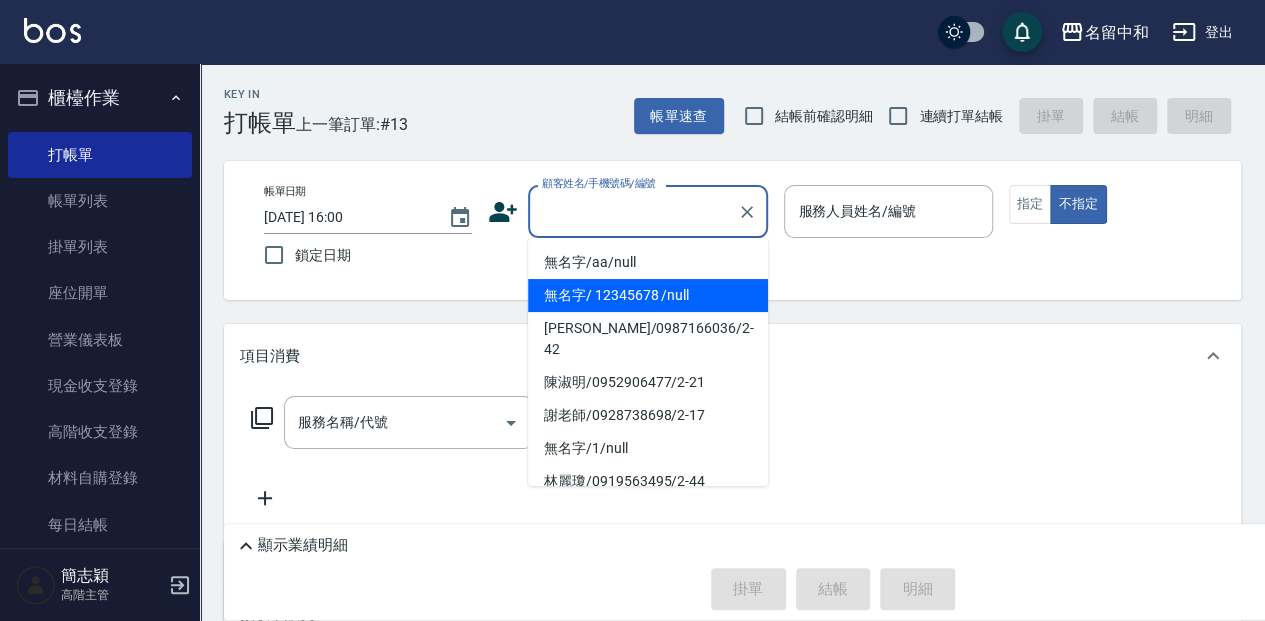 click on "無名字/                                                 12345678                              /null" at bounding box center (648, 295) 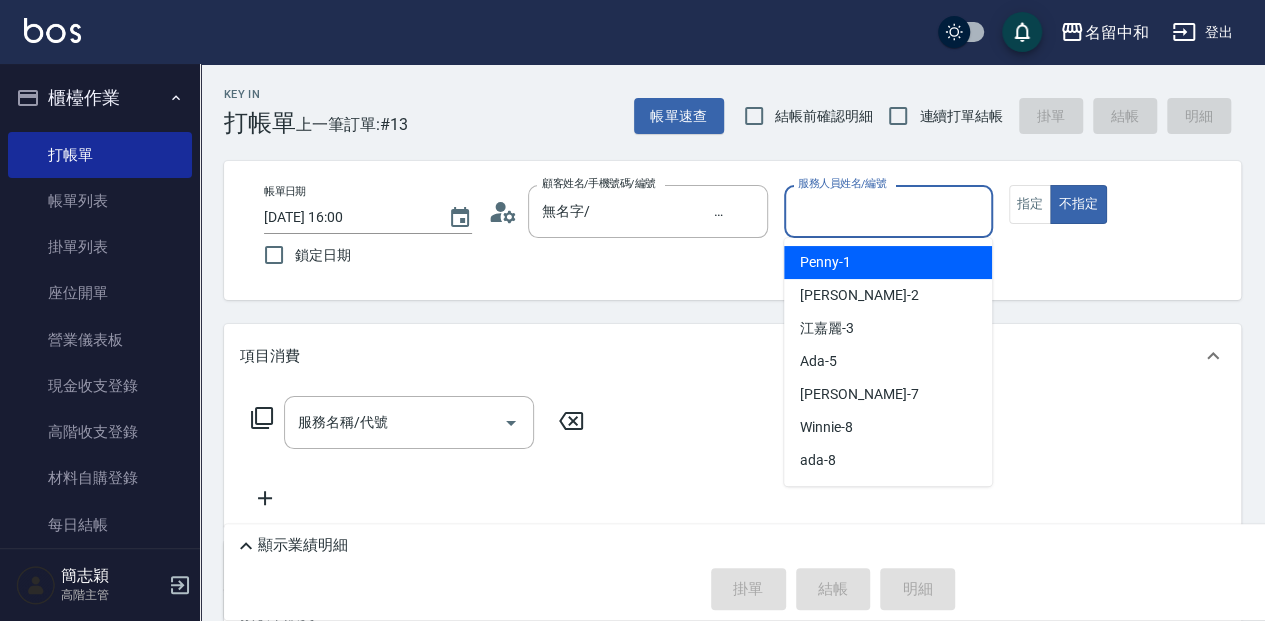 click on "服務人員姓名/編號" at bounding box center (888, 211) 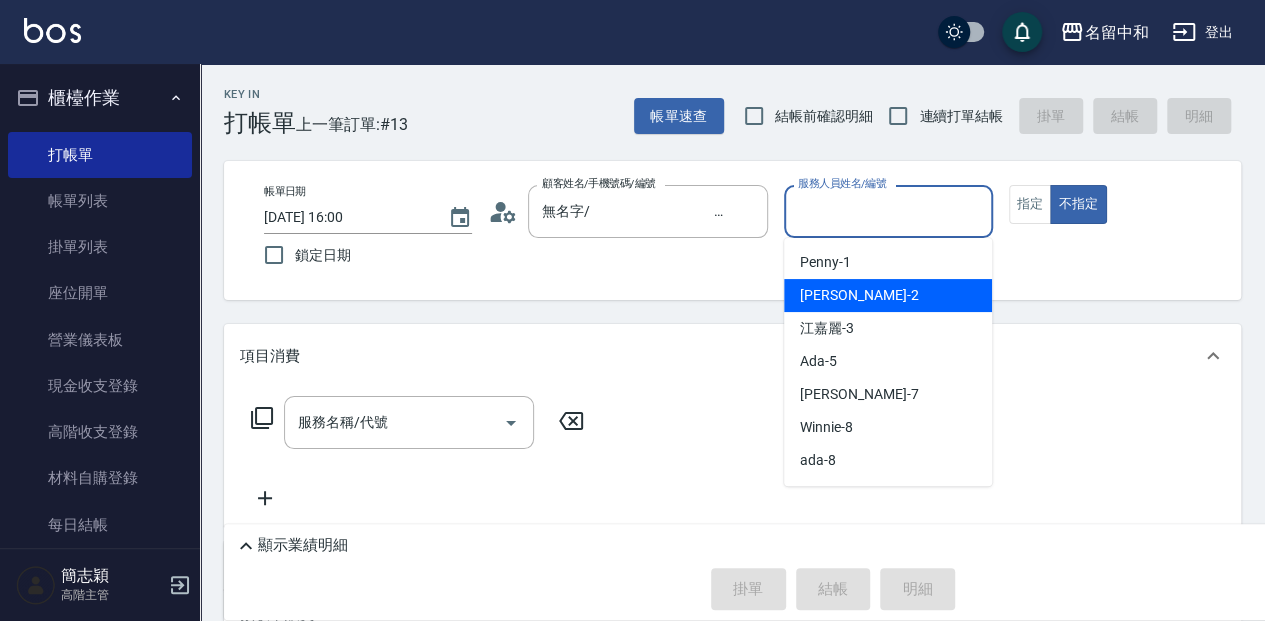 click on "[PERSON_NAME] -2" at bounding box center (888, 295) 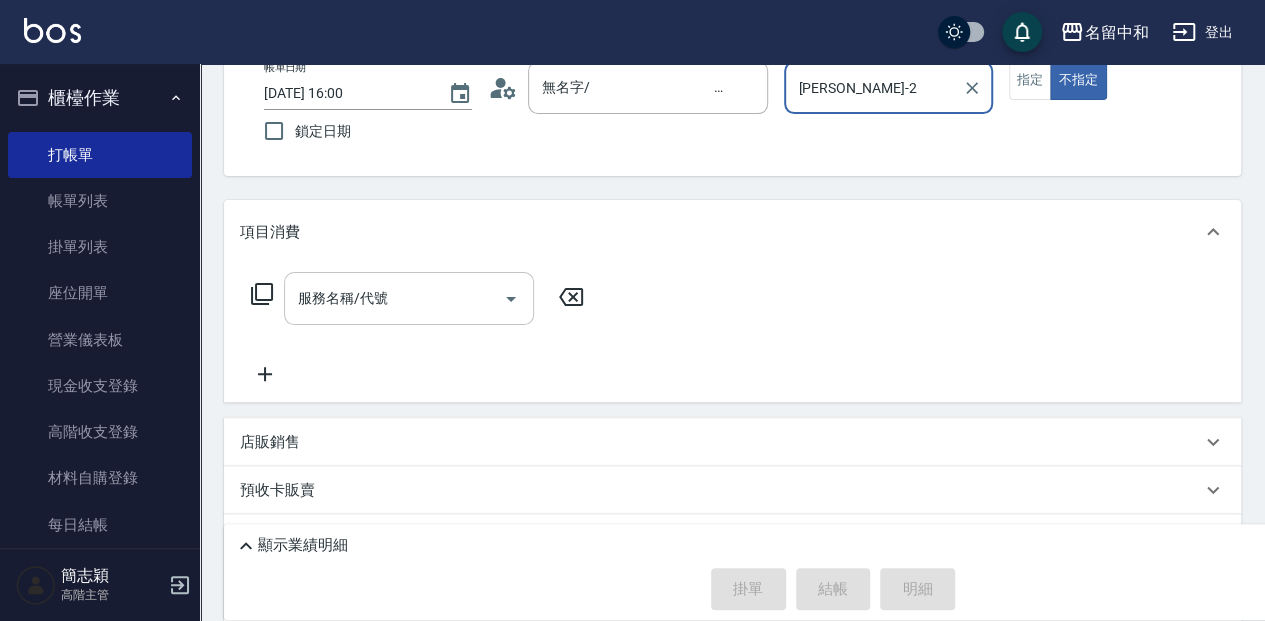 scroll, scrollTop: 133, scrollLeft: 0, axis: vertical 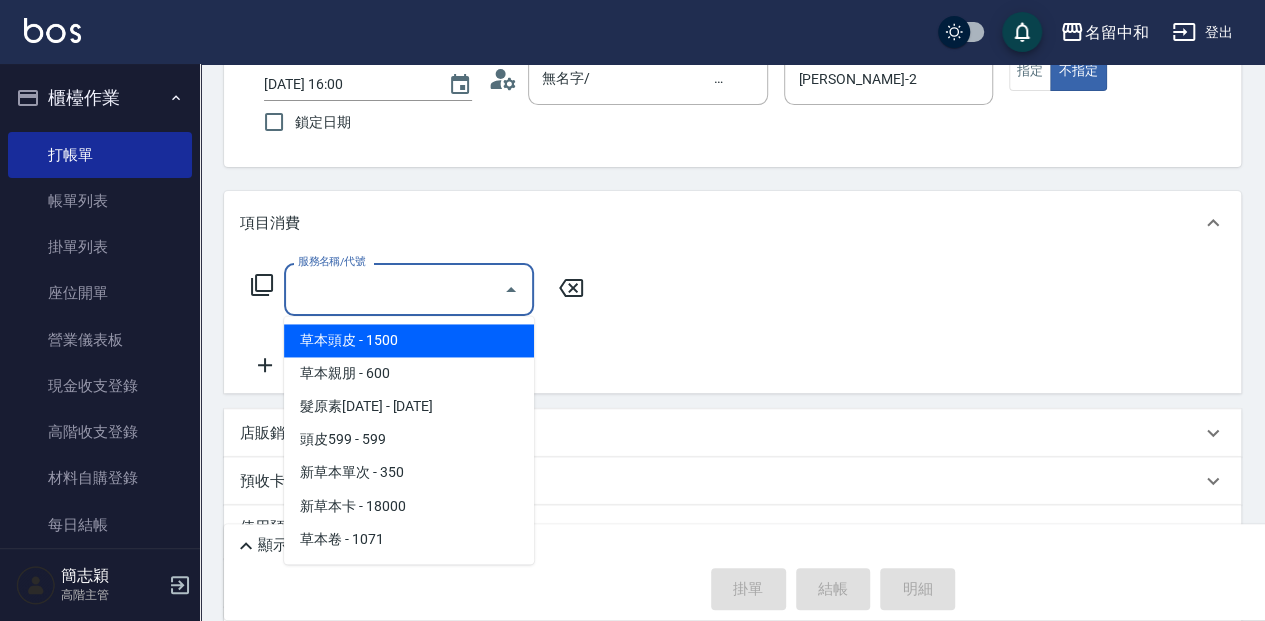 click on "服務名稱/代號" at bounding box center (394, 289) 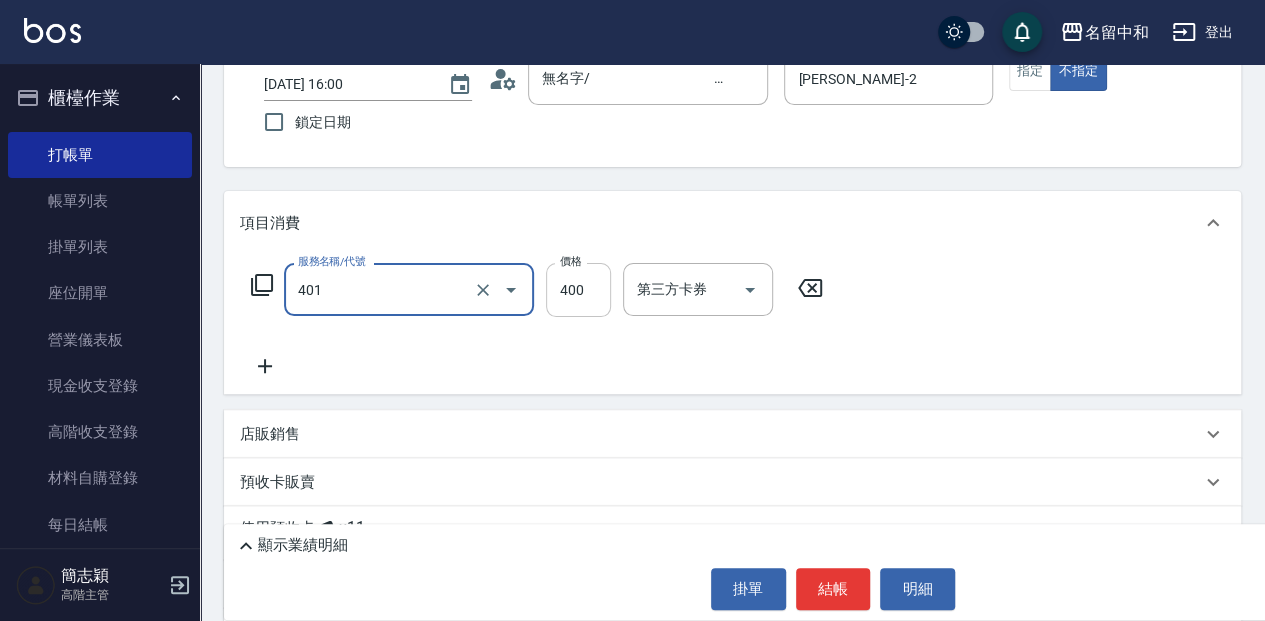 type on "剪髮(400)(401)" 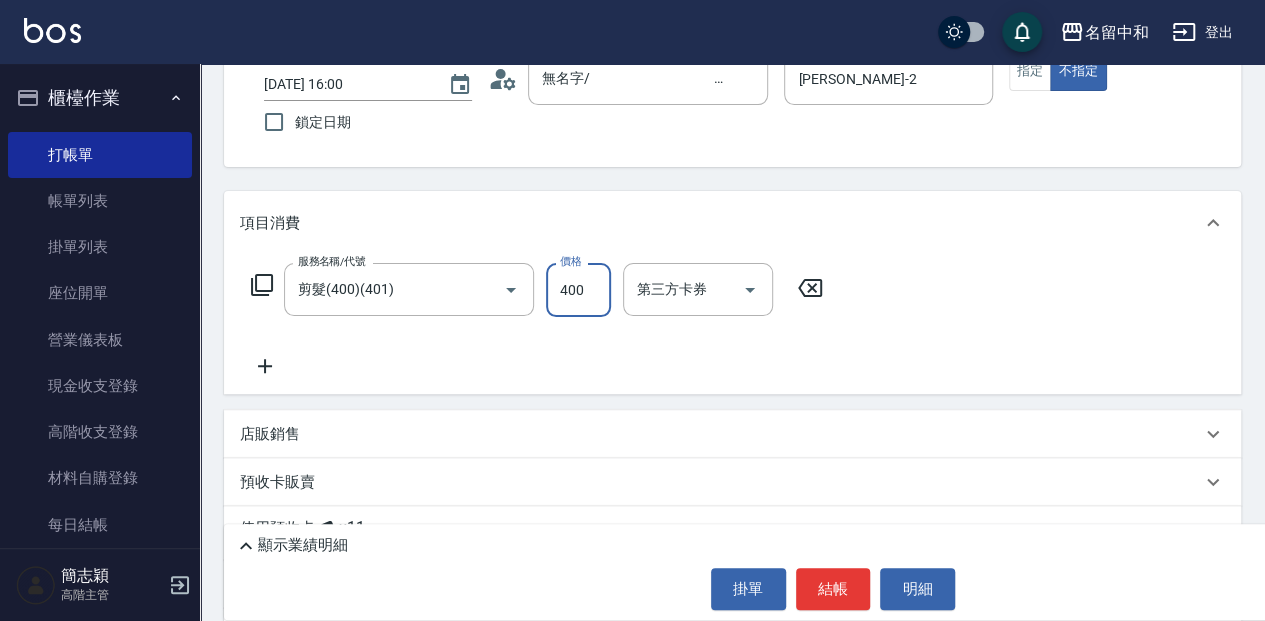 click on "400" at bounding box center [578, 290] 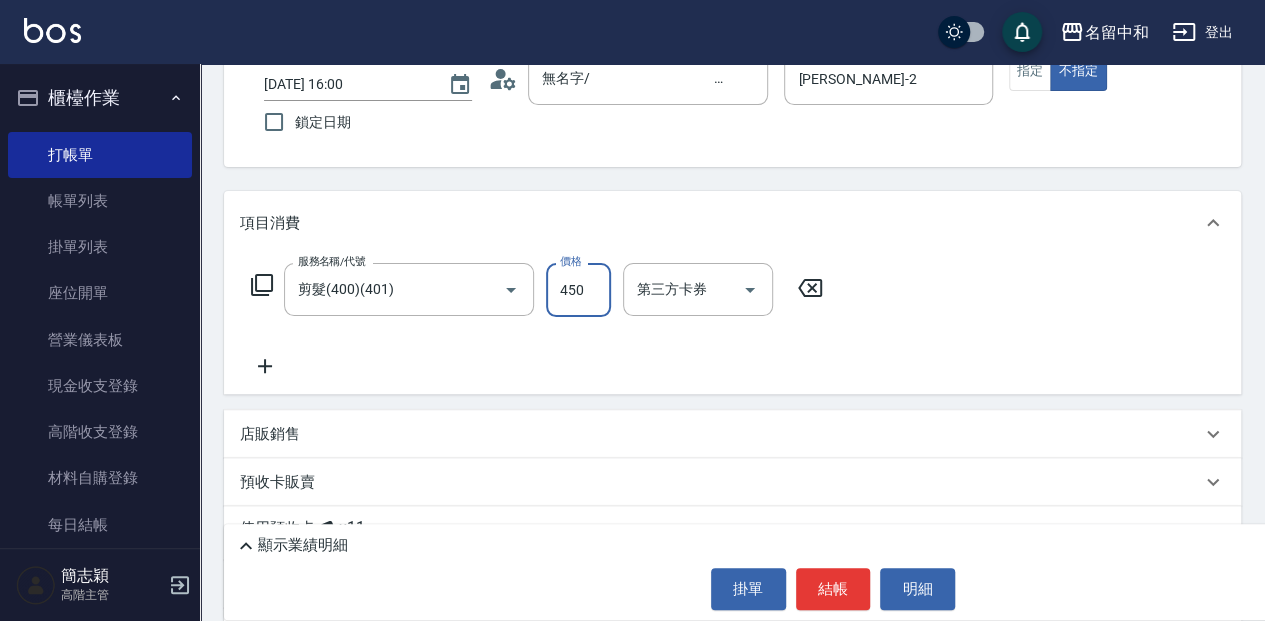 type on "450" 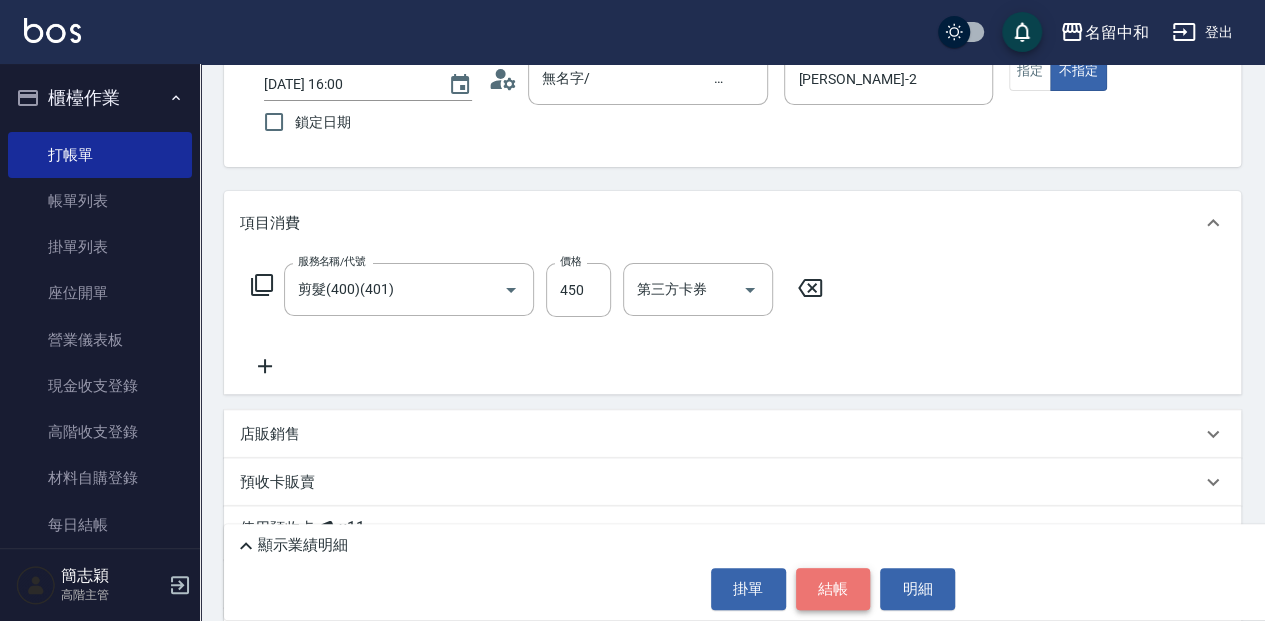 click on "結帳" at bounding box center (833, 589) 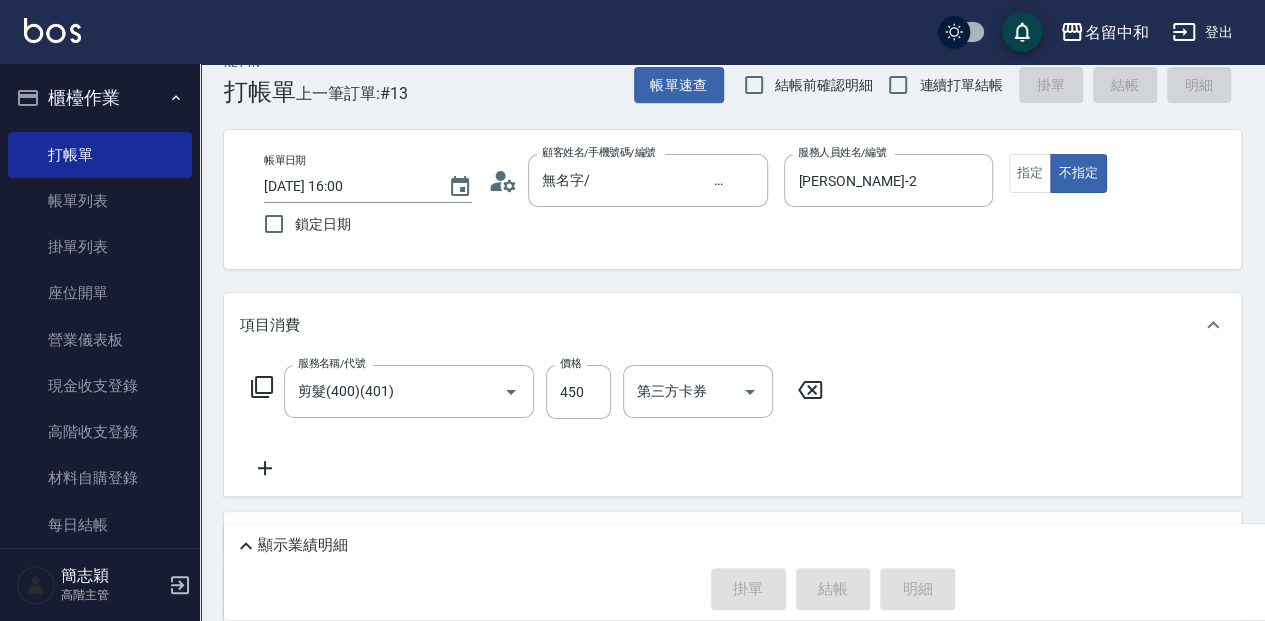 scroll, scrollTop: 0, scrollLeft: 0, axis: both 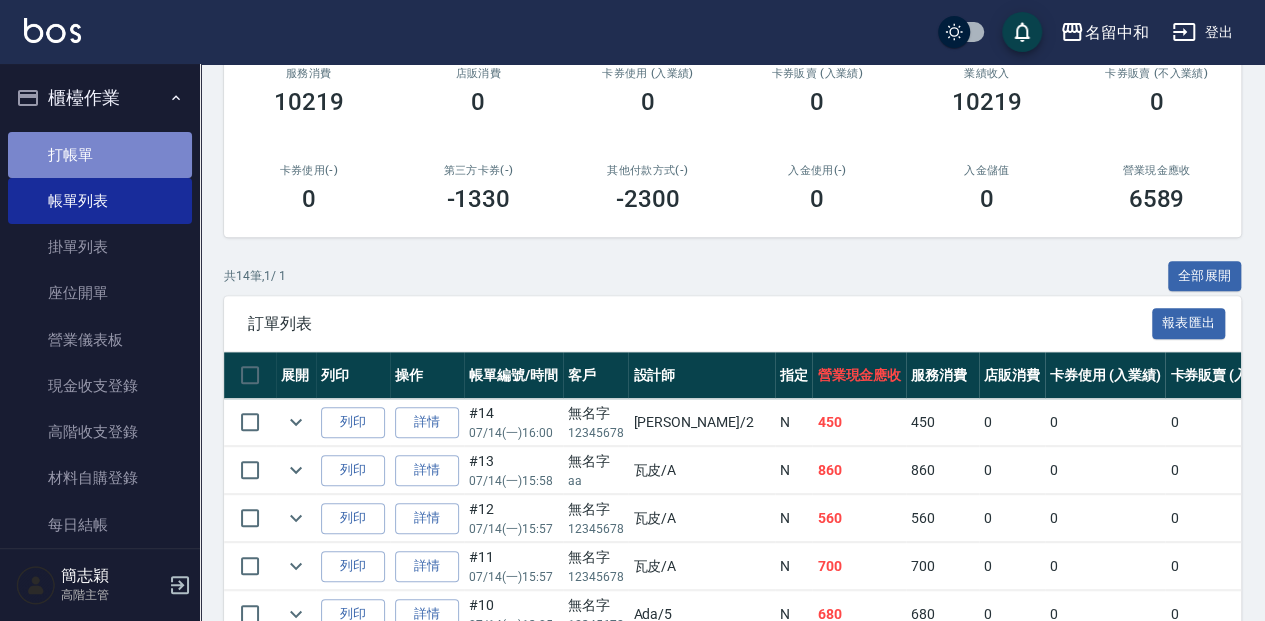 click on "打帳單" at bounding box center [100, 155] 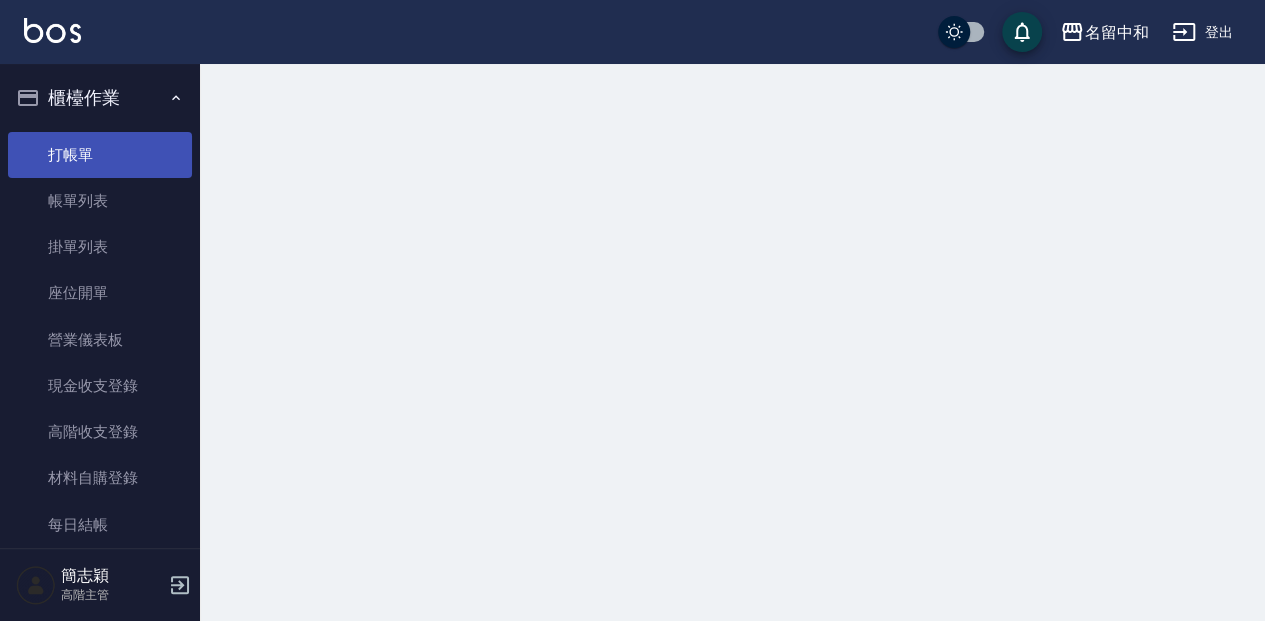 scroll, scrollTop: 0, scrollLeft: 0, axis: both 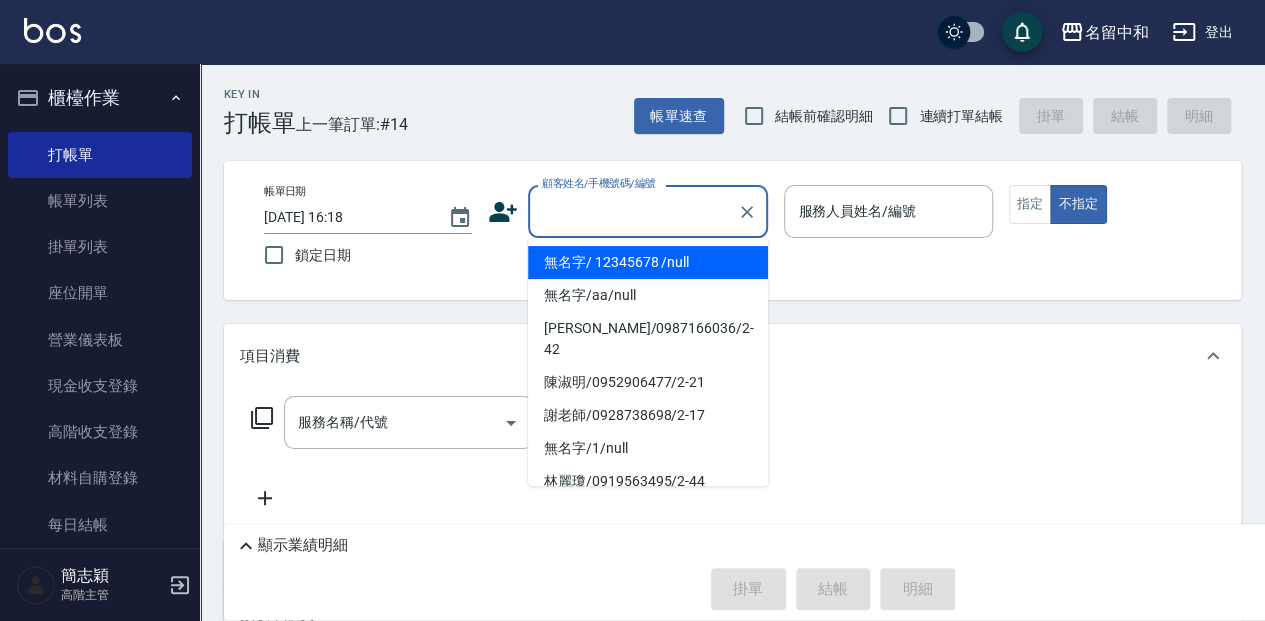 click on "顧客姓名/手機號碼/編號" at bounding box center [633, 211] 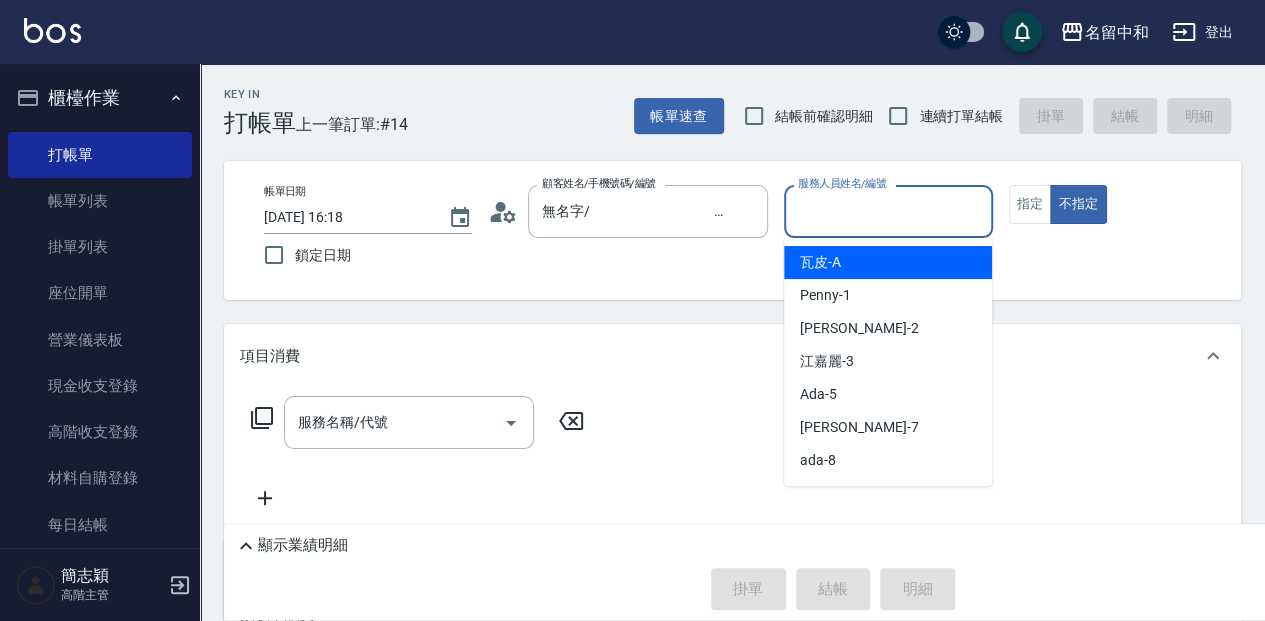 click on "服務人員姓名/編號" at bounding box center [888, 211] 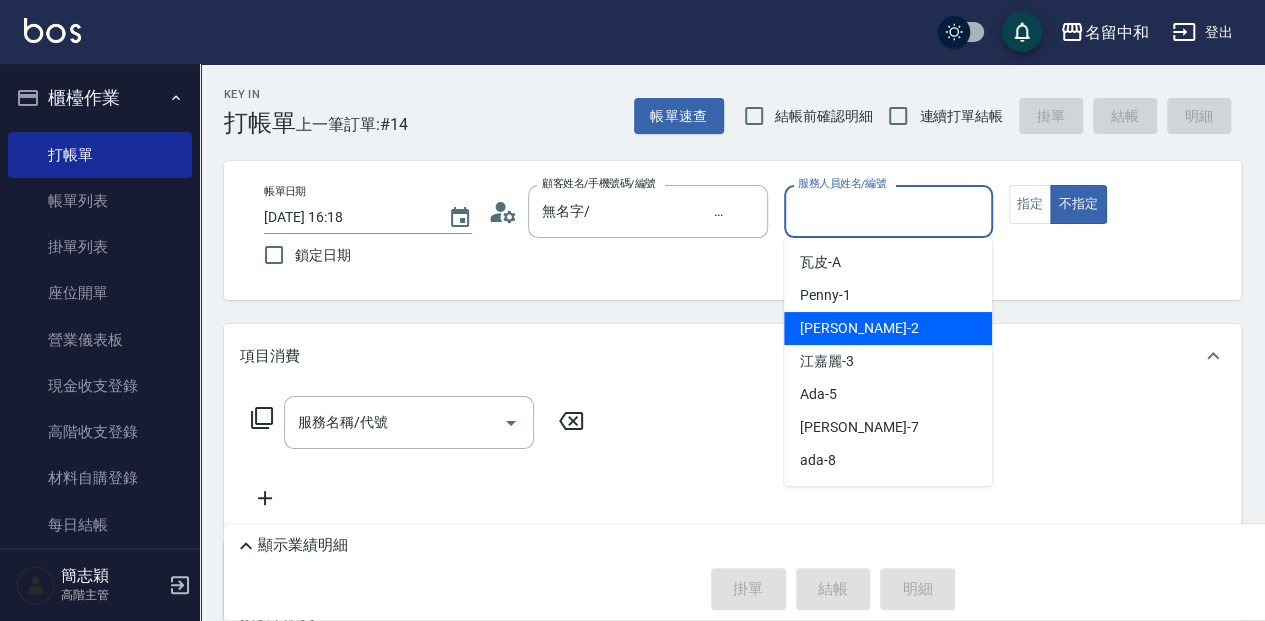 click on "[PERSON_NAME] -2" at bounding box center [888, 328] 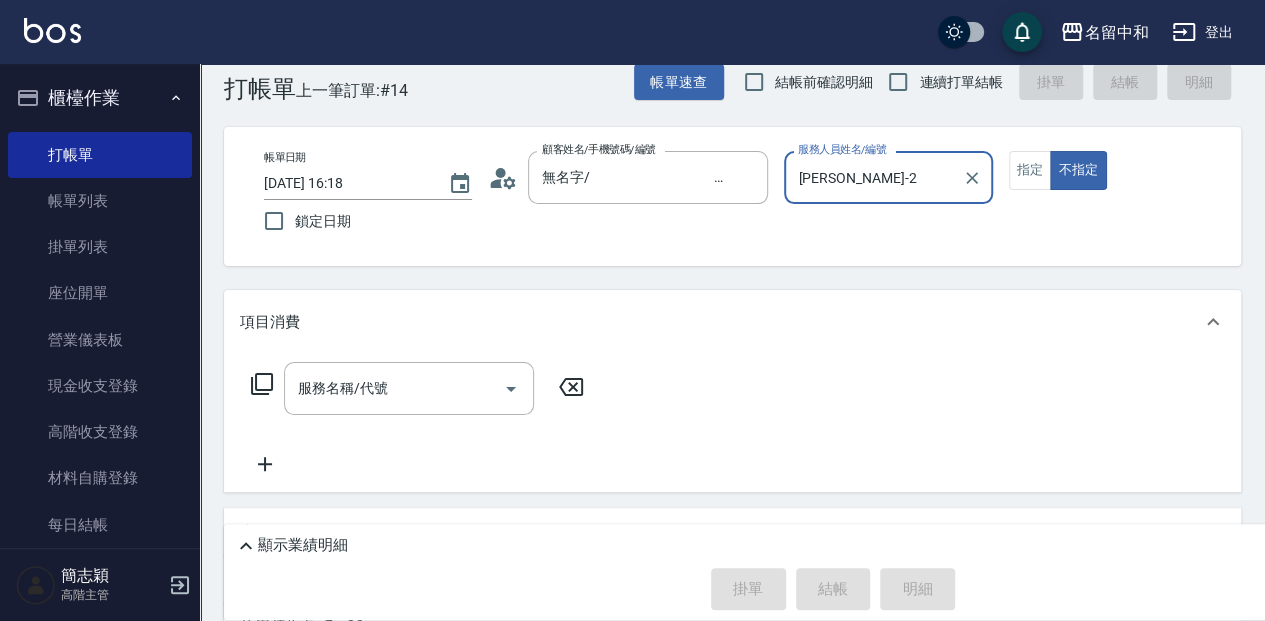 scroll, scrollTop: 66, scrollLeft: 0, axis: vertical 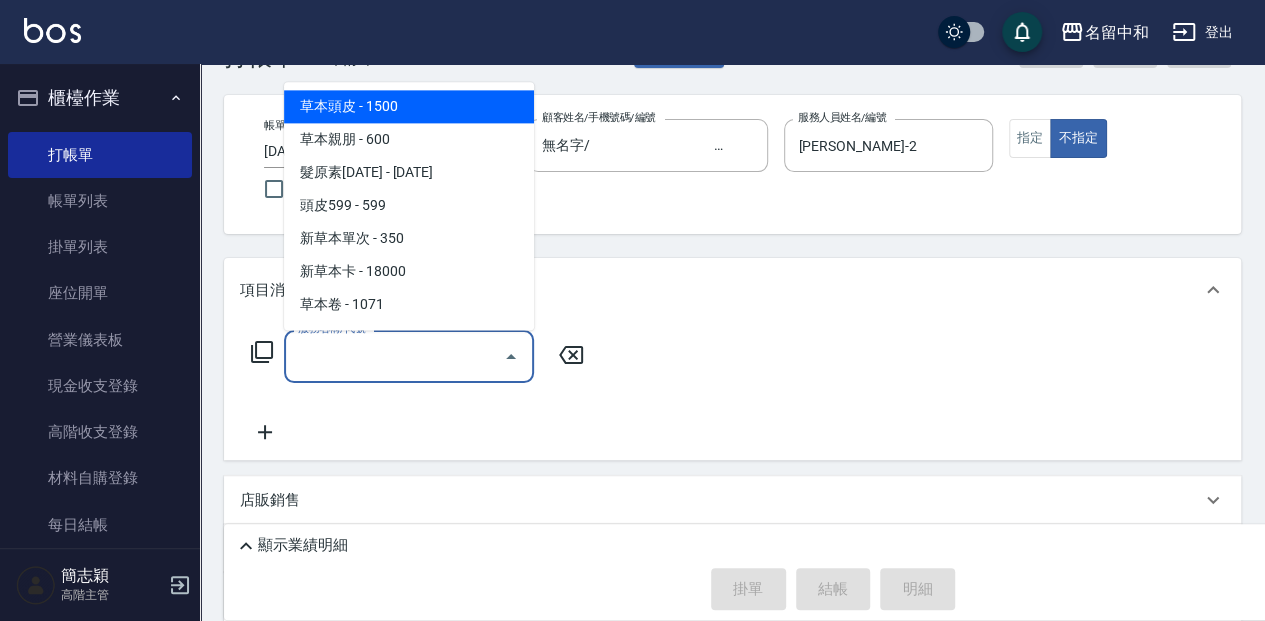 click on "服務名稱/代號" at bounding box center [394, 356] 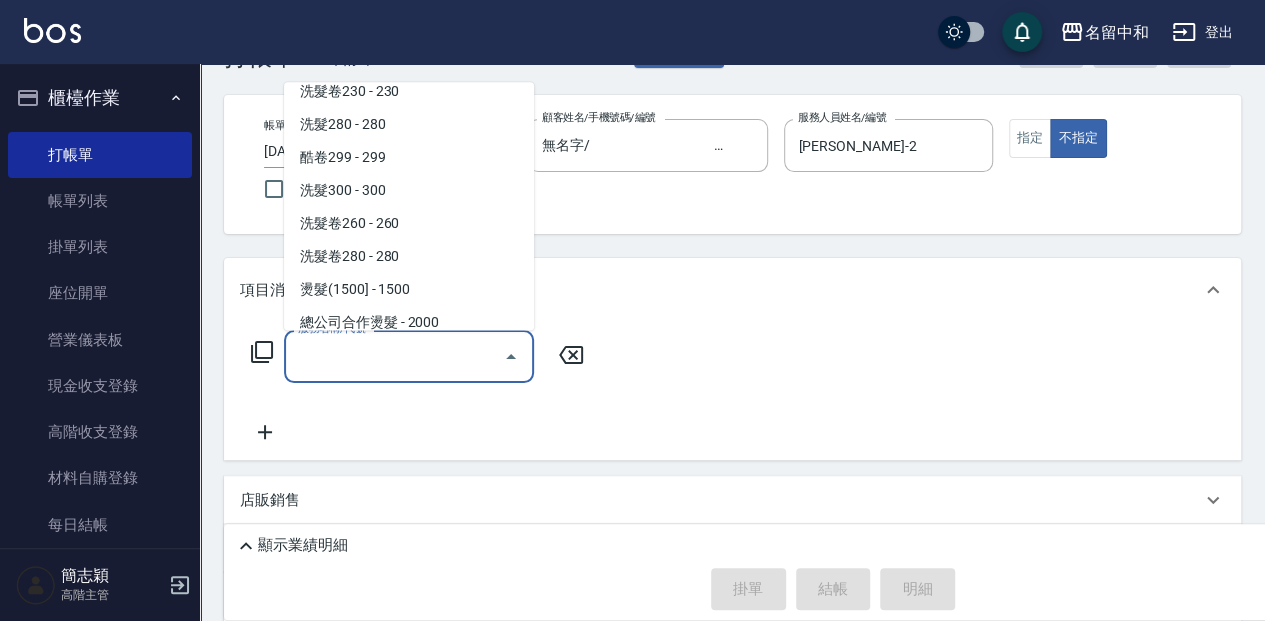 scroll, scrollTop: 933, scrollLeft: 0, axis: vertical 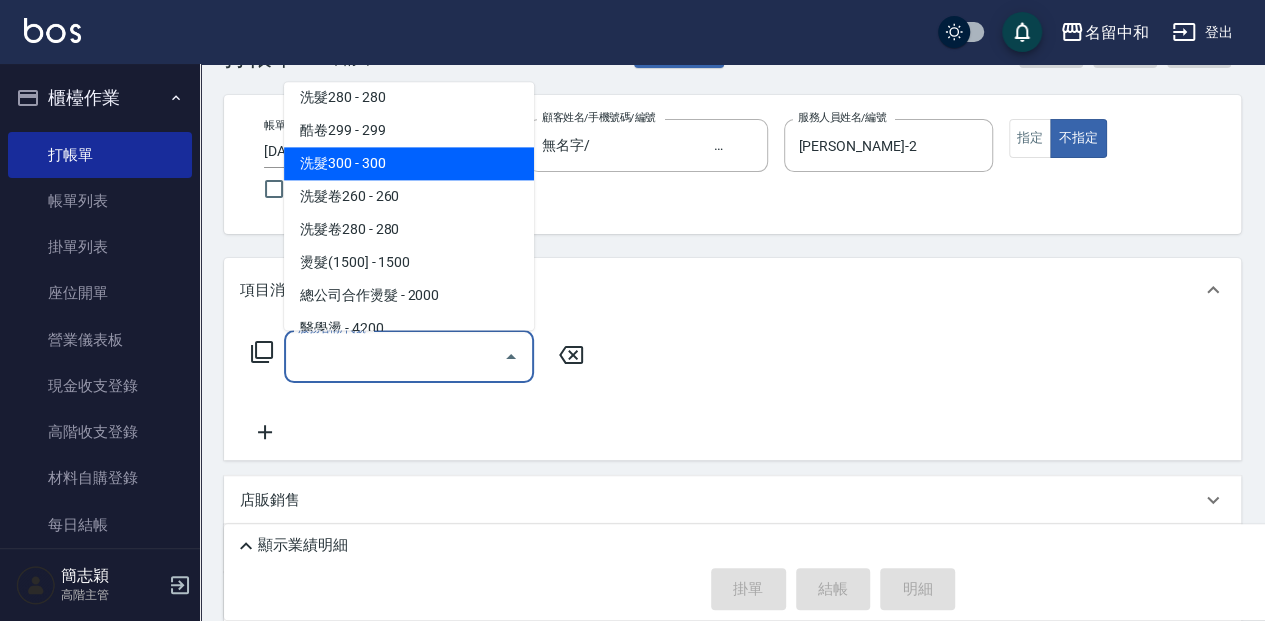 click on "洗髮300 - 300" at bounding box center (409, 163) 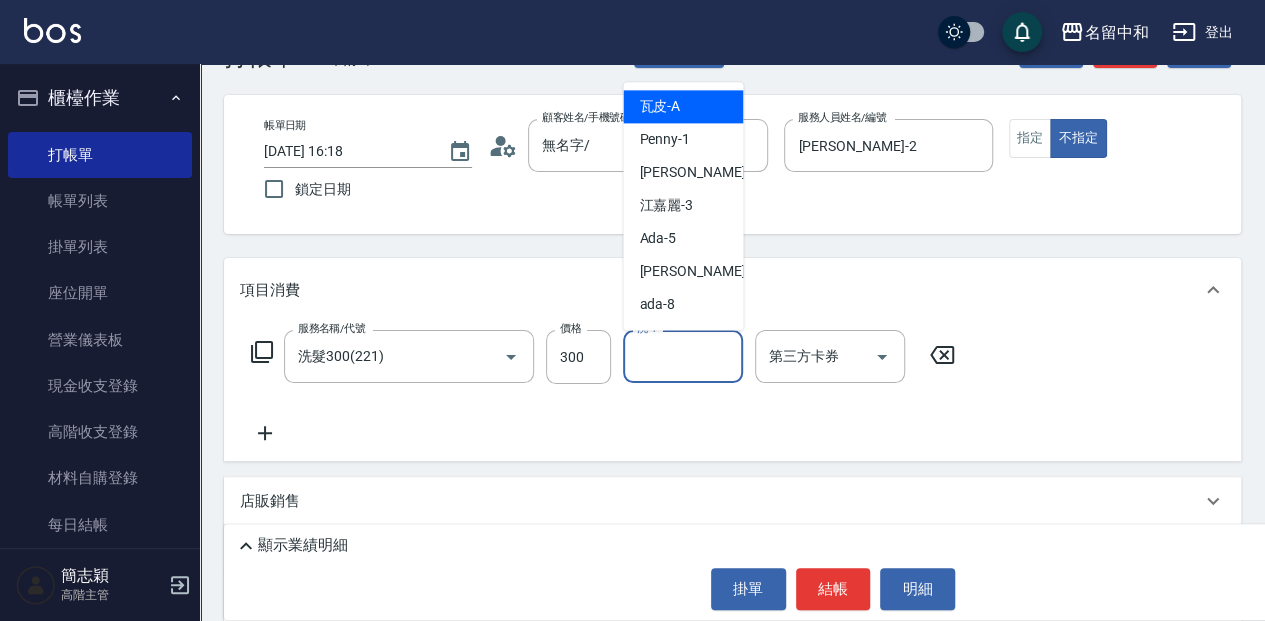 click on "洗-1" at bounding box center [683, 356] 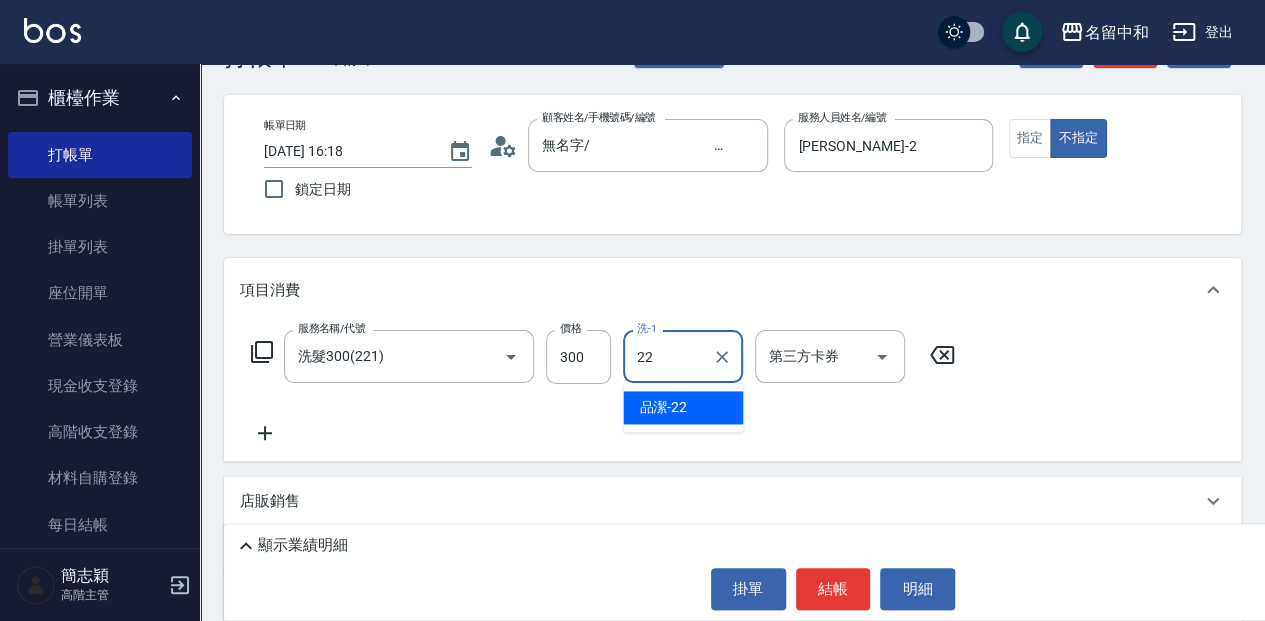 drag, startPoint x: 699, startPoint y: 404, endPoint x: 616, endPoint y: 362, distance: 93.0215 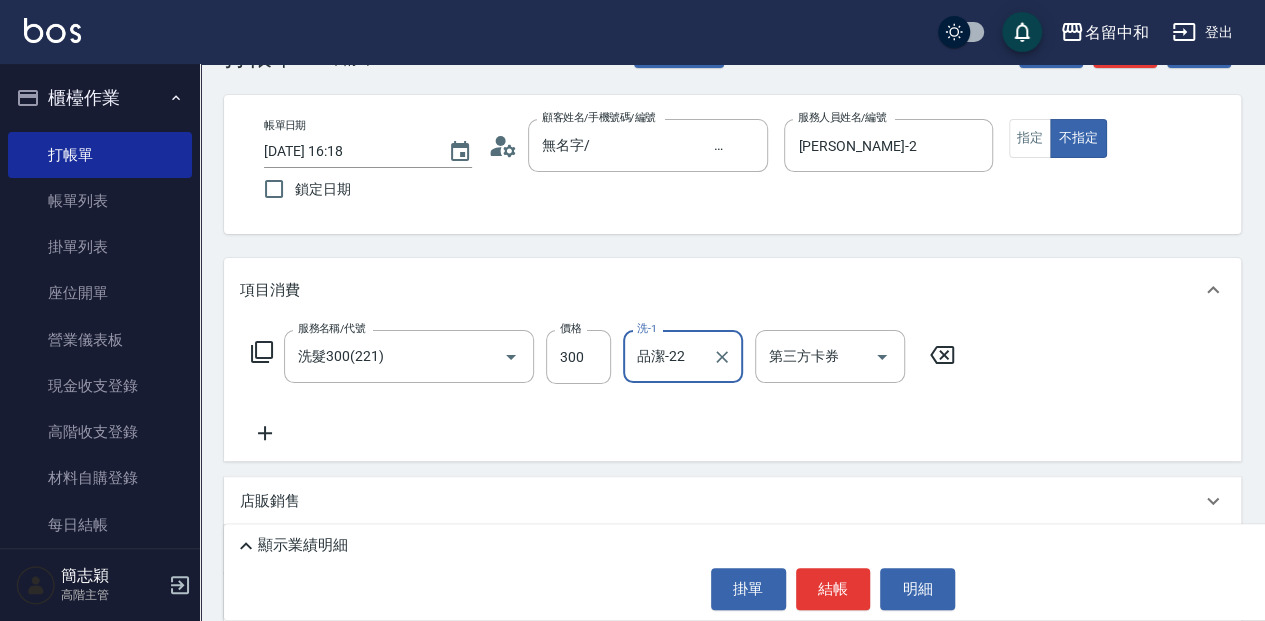 type on "品潔-22" 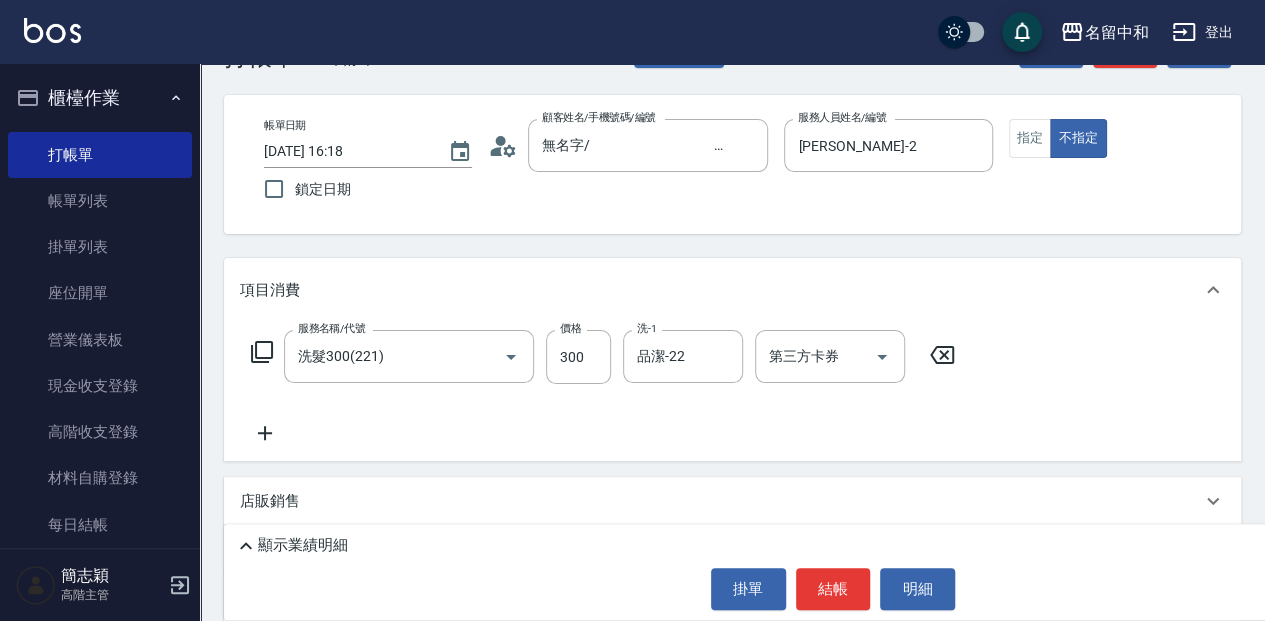 click 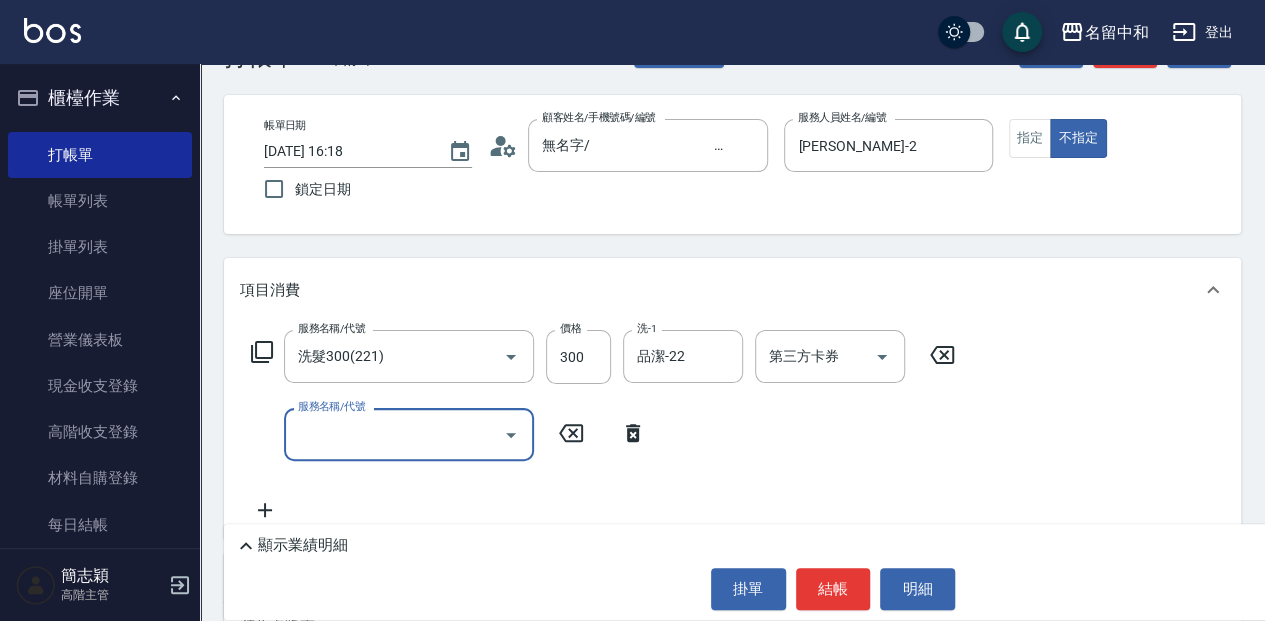 click on "服務名稱/代號" at bounding box center [394, 434] 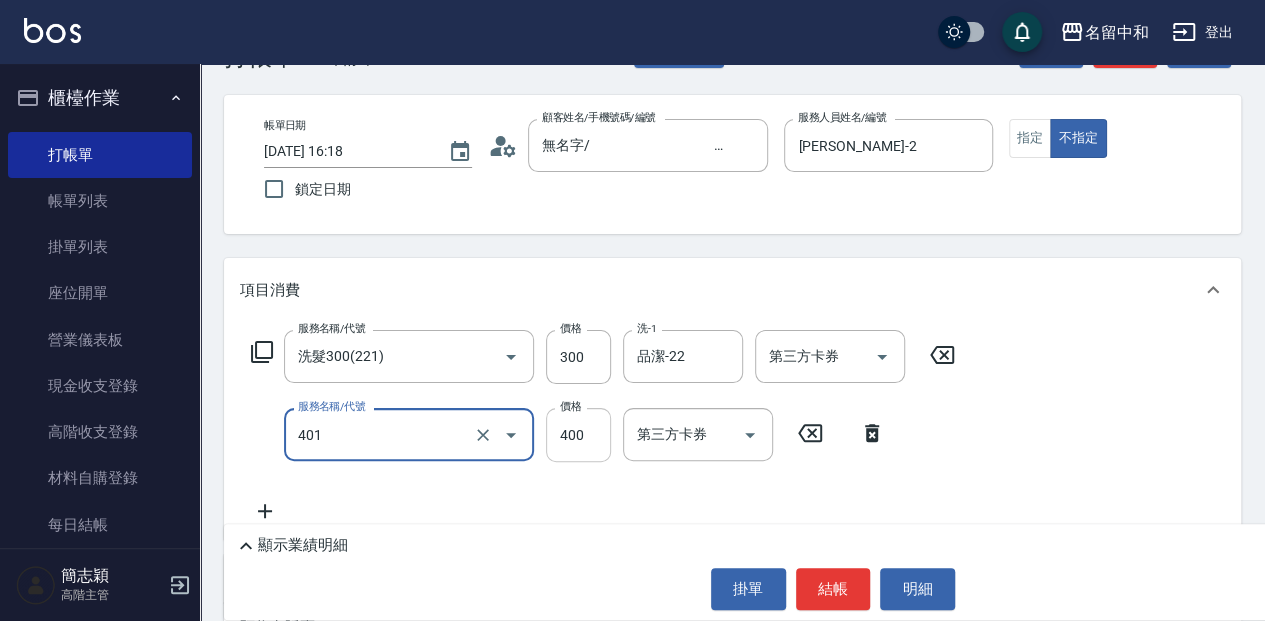 type on "剪髮(400)(401)" 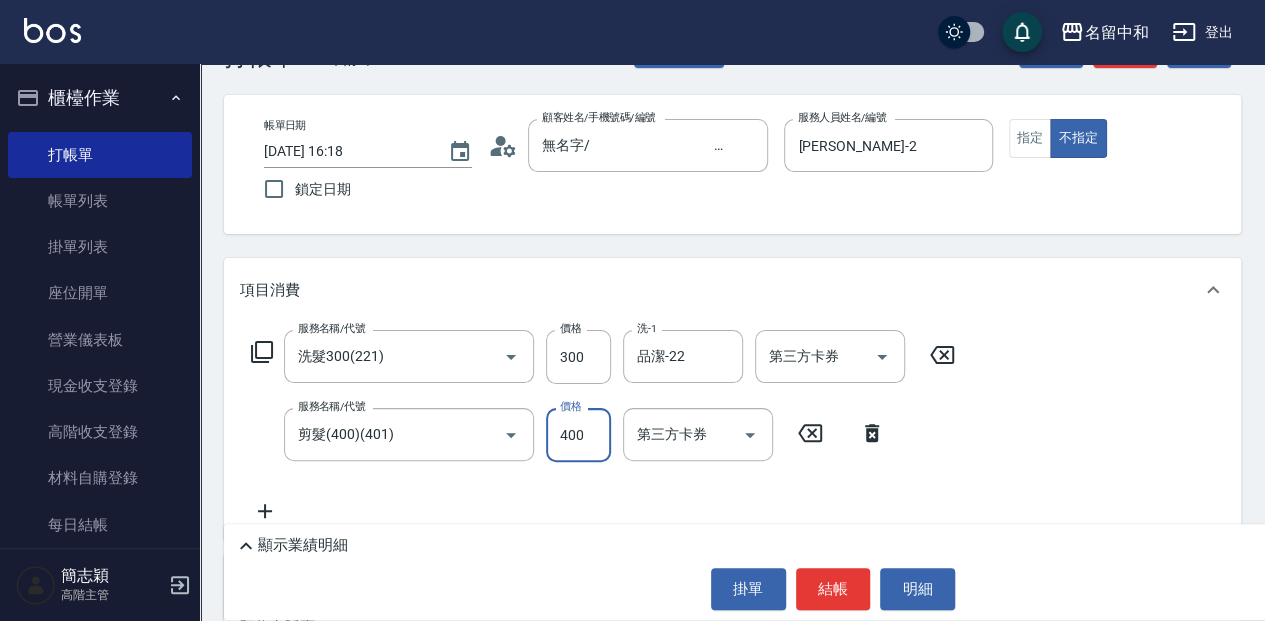 click on "400" at bounding box center [578, 435] 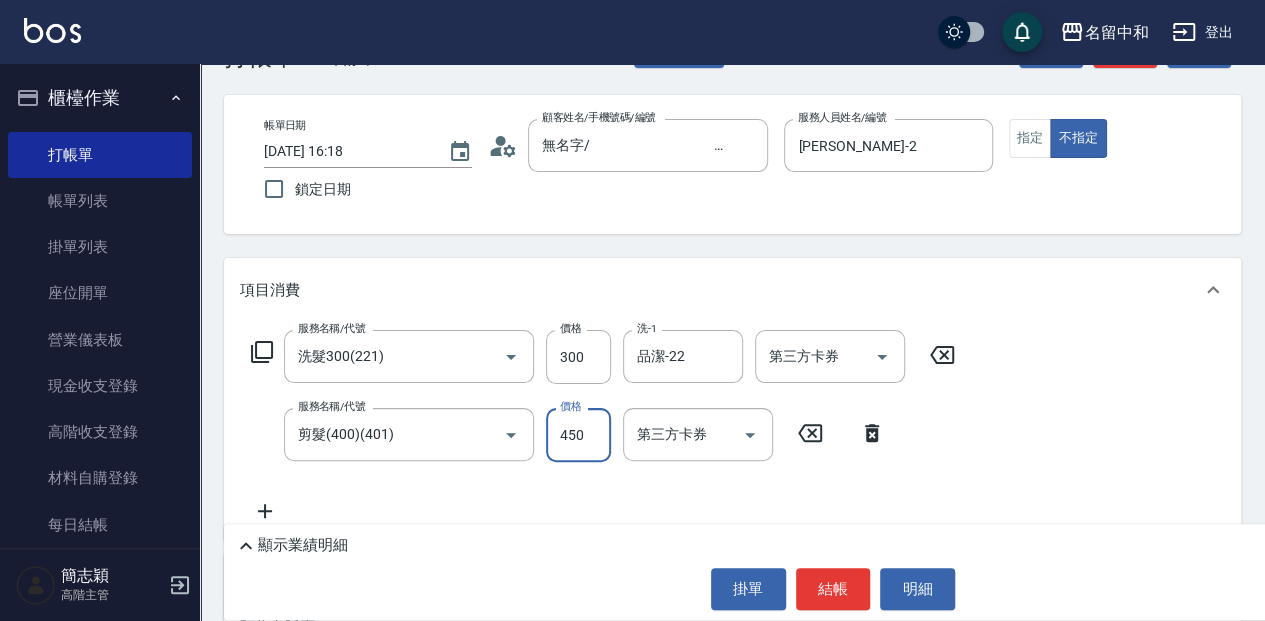 type on "450" 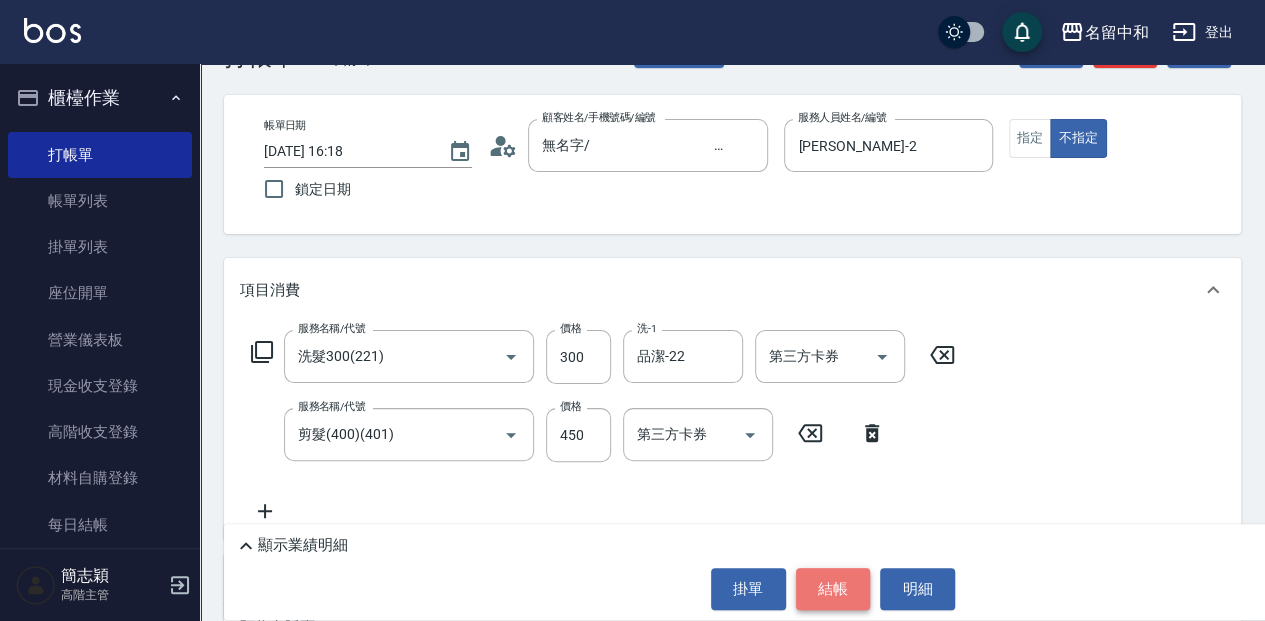 click on "結帳" at bounding box center (833, 589) 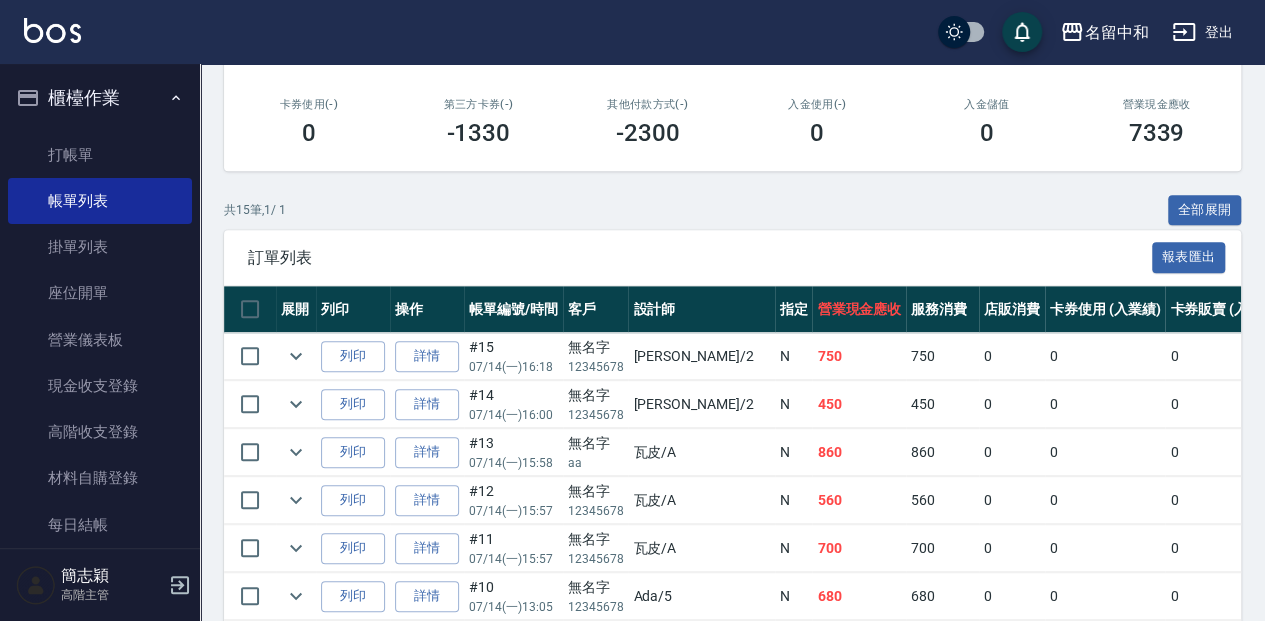 scroll, scrollTop: 333, scrollLeft: 0, axis: vertical 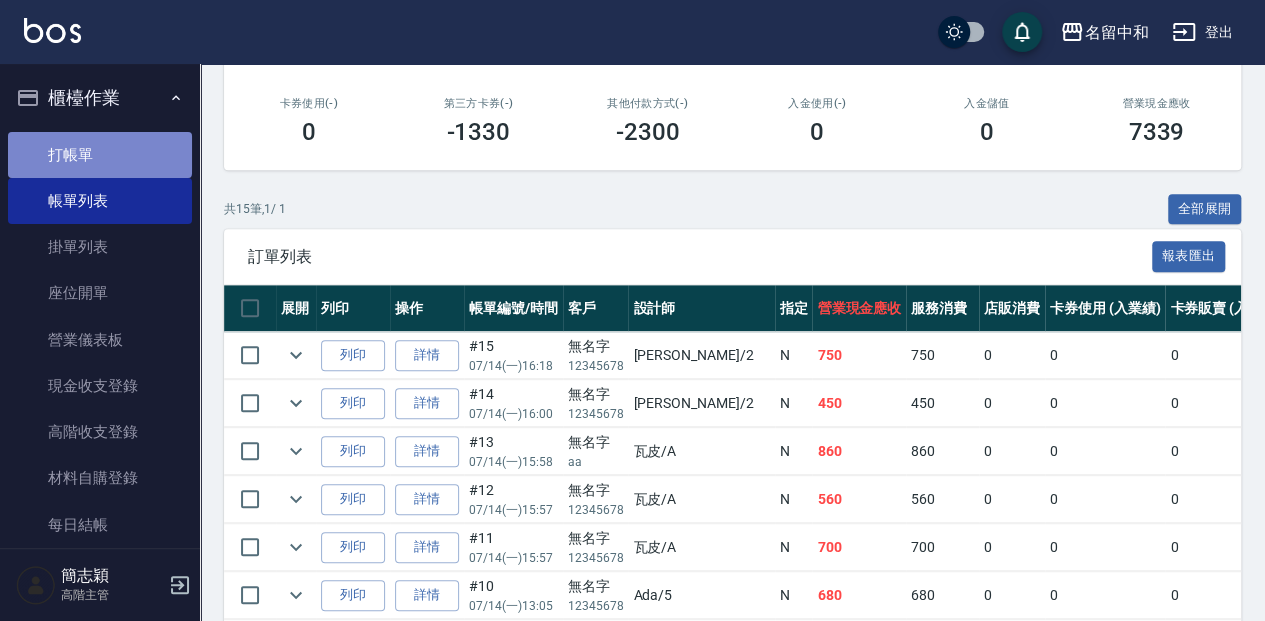 click on "打帳單" at bounding box center [100, 155] 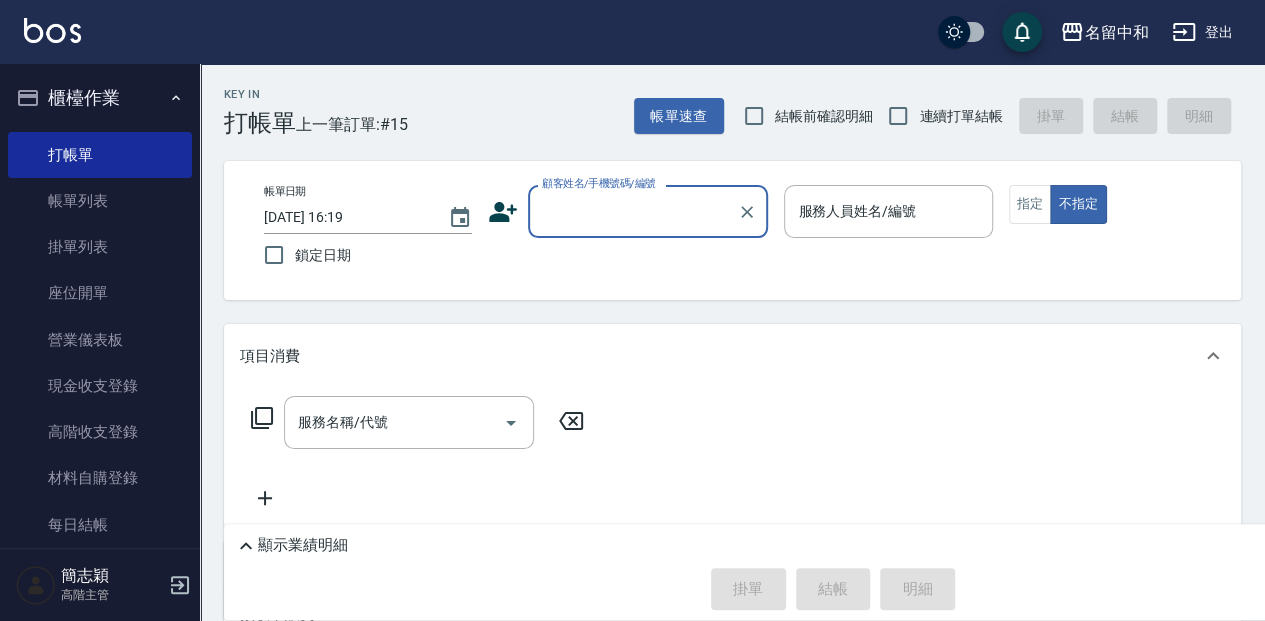 click on "顧客姓名/手機號碼/編號" at bounding box center [633, 211] 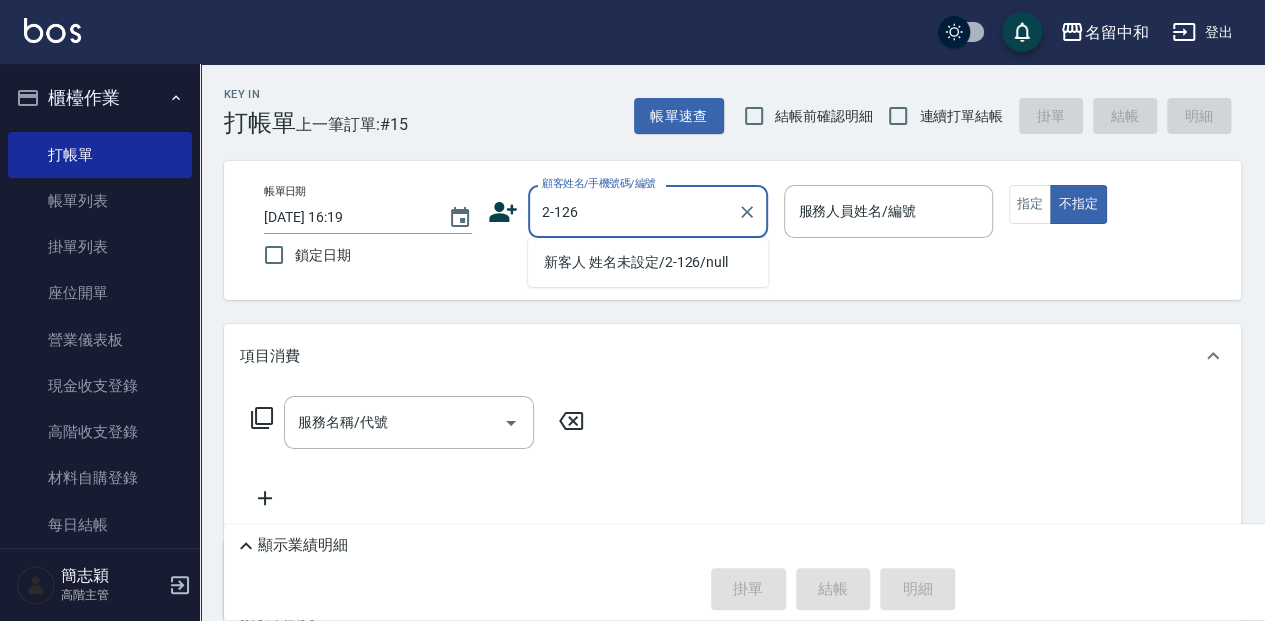 click on "2-126" at bounding box center [633, 211] 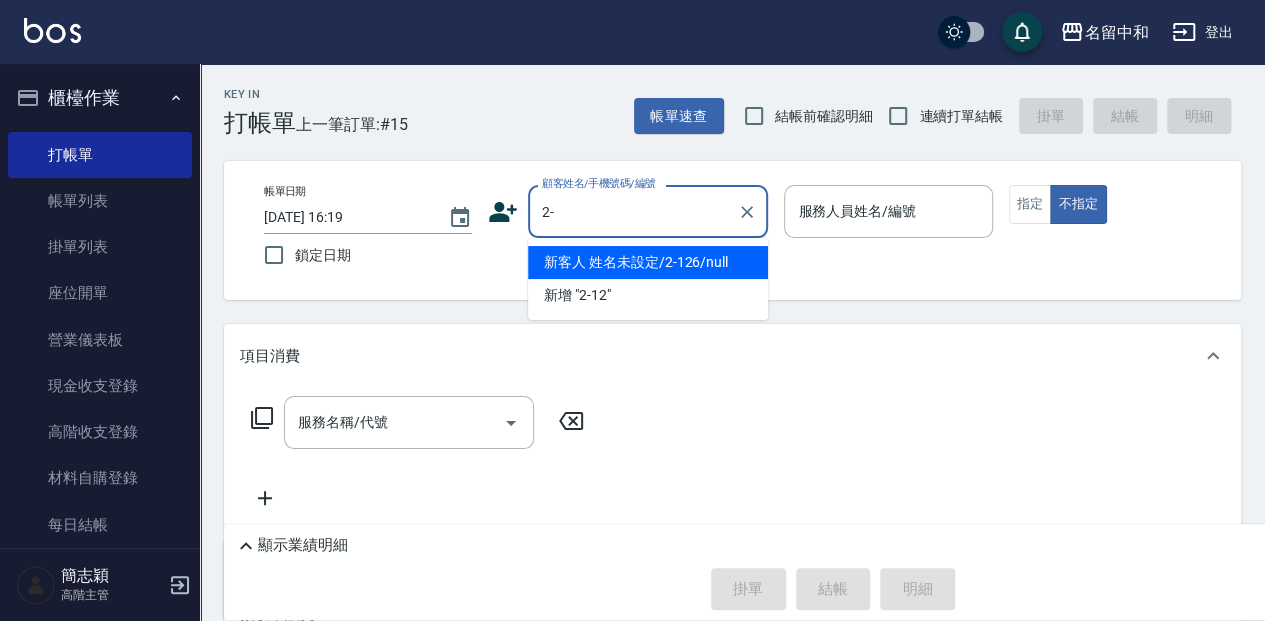 type on "2" 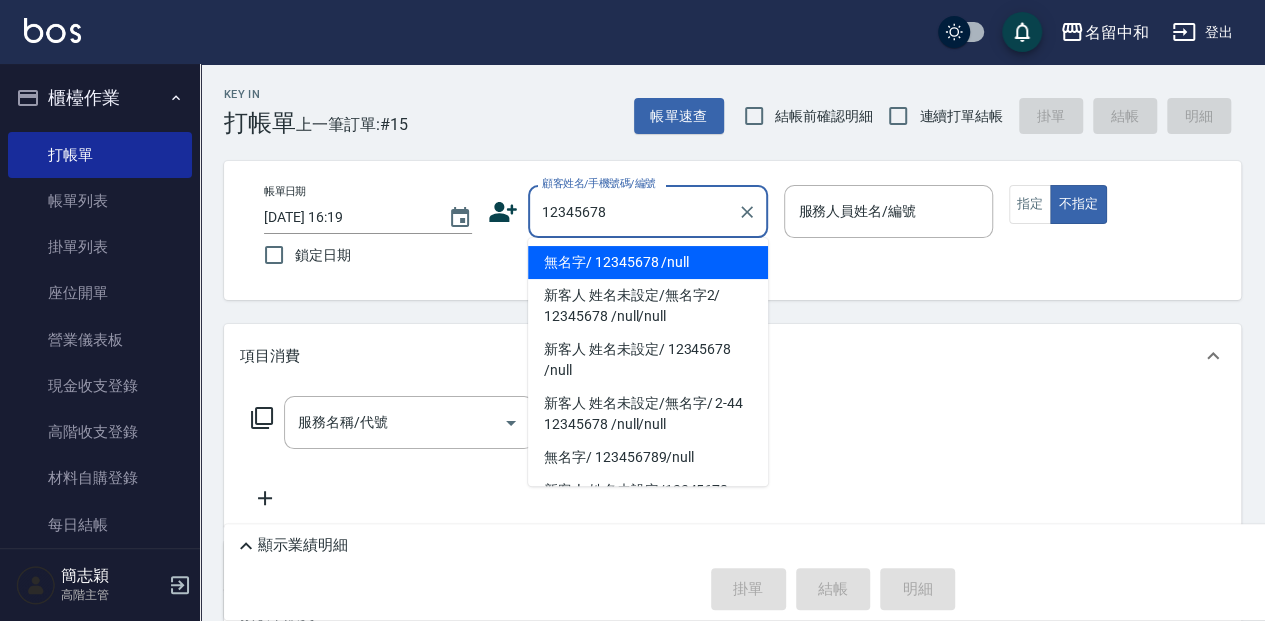 click on "無名字/                                                 12345678                              /null" at bounding box center (648, 262) 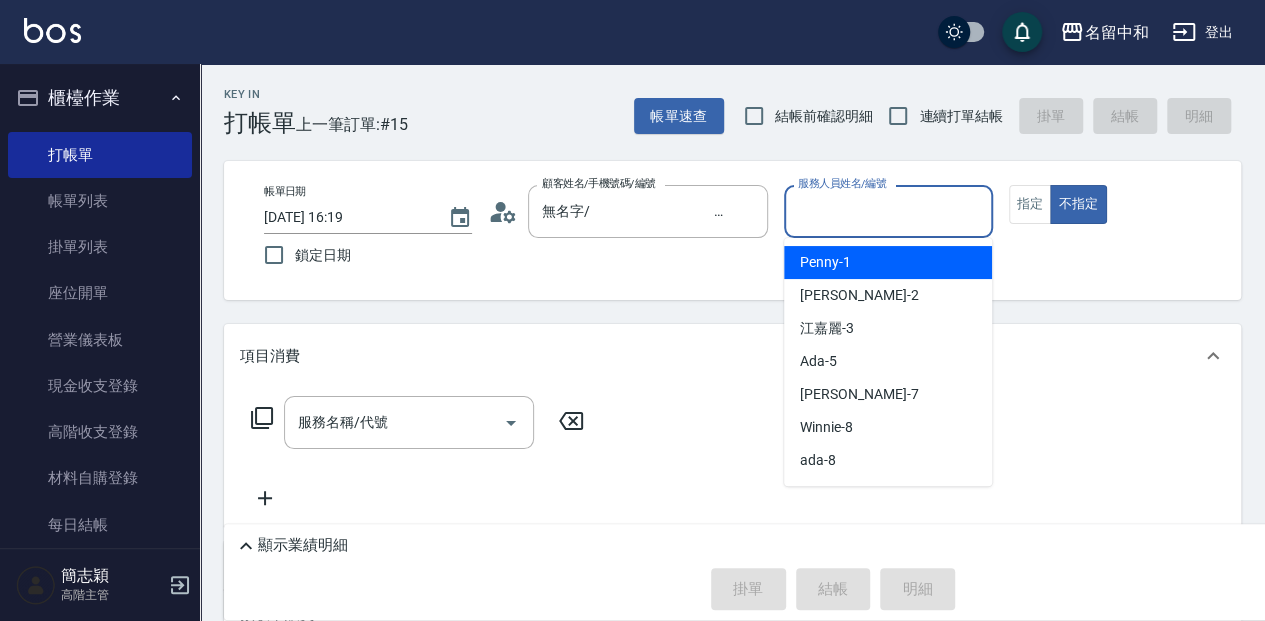 click on "服務人員姓名/編號" at bounding box center [888, 211] 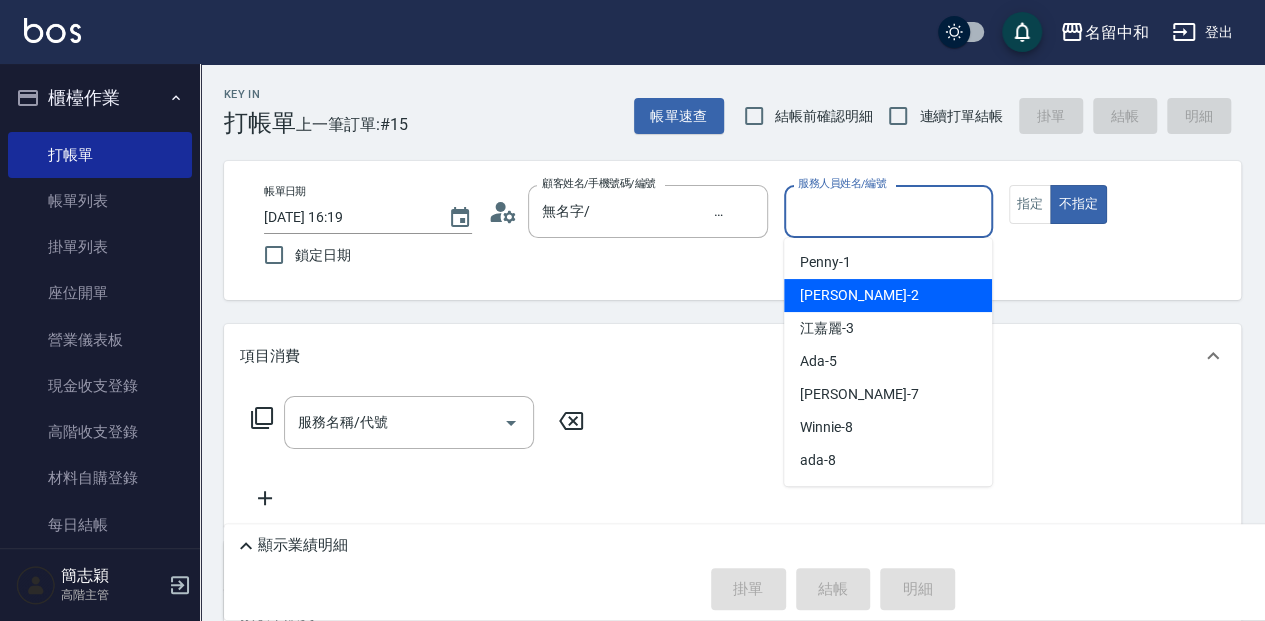 drag, startPoint x: 904, startPoint y: 294, endPoint x: 847, endPoint y: 276, distance: 59.77458 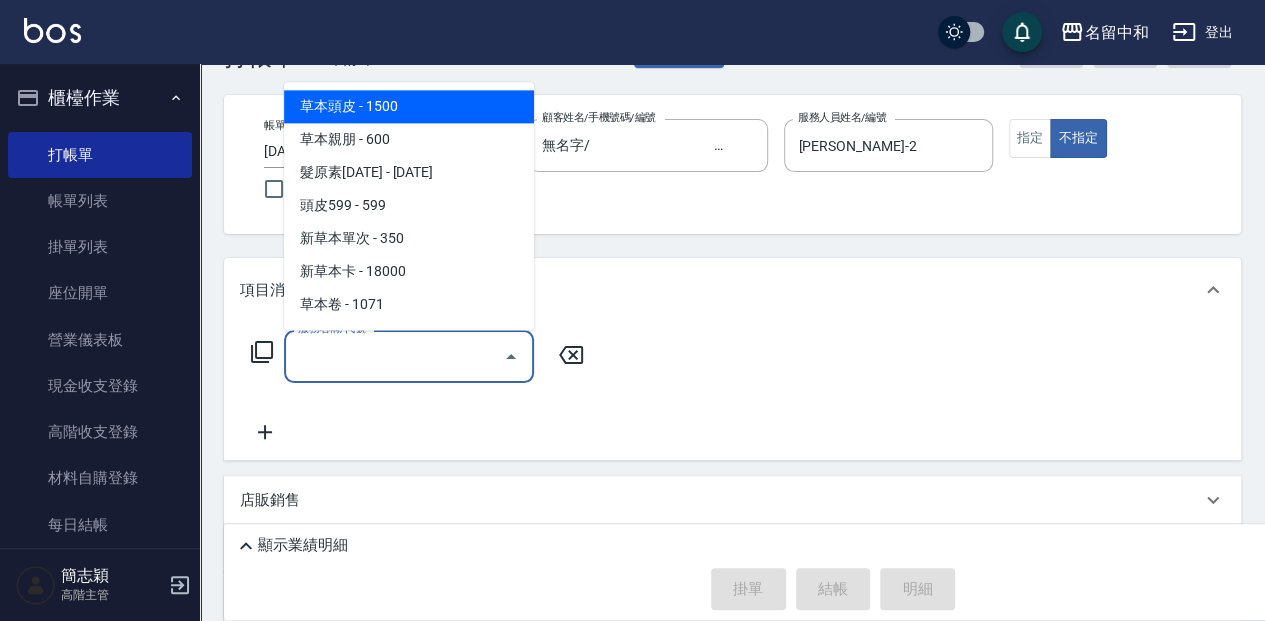 click on "服務名稱/代號" at bounding box center [394, 356] 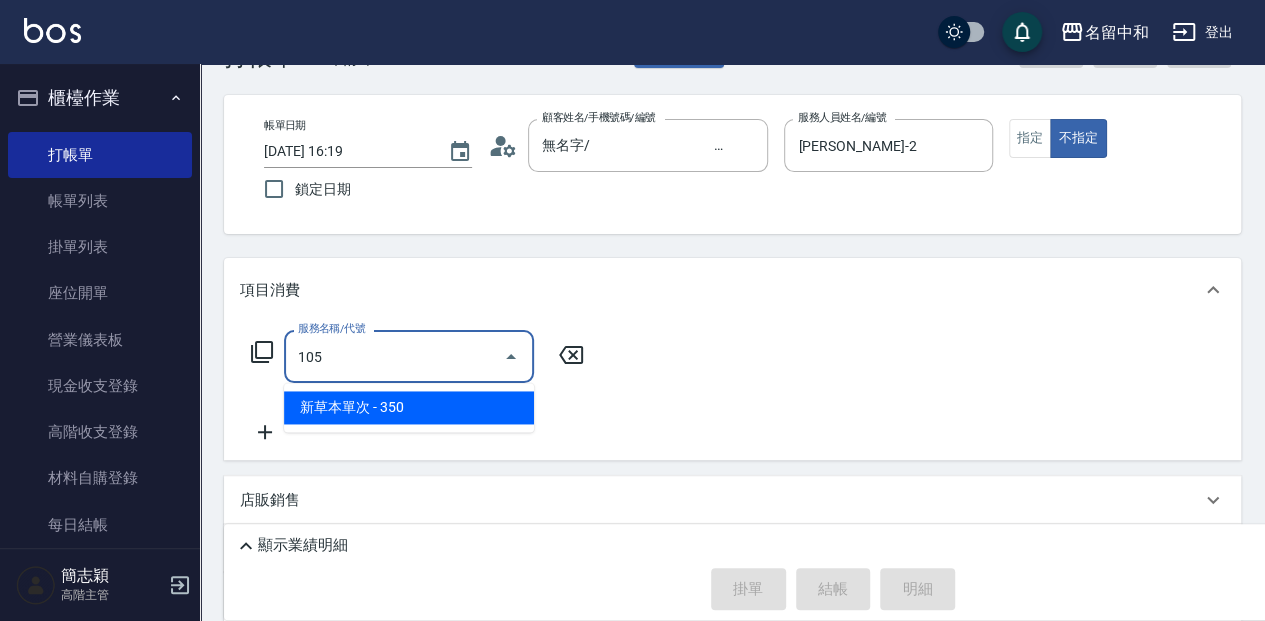 click on "新草本單次 - 350" at bounding box center [409, 407] 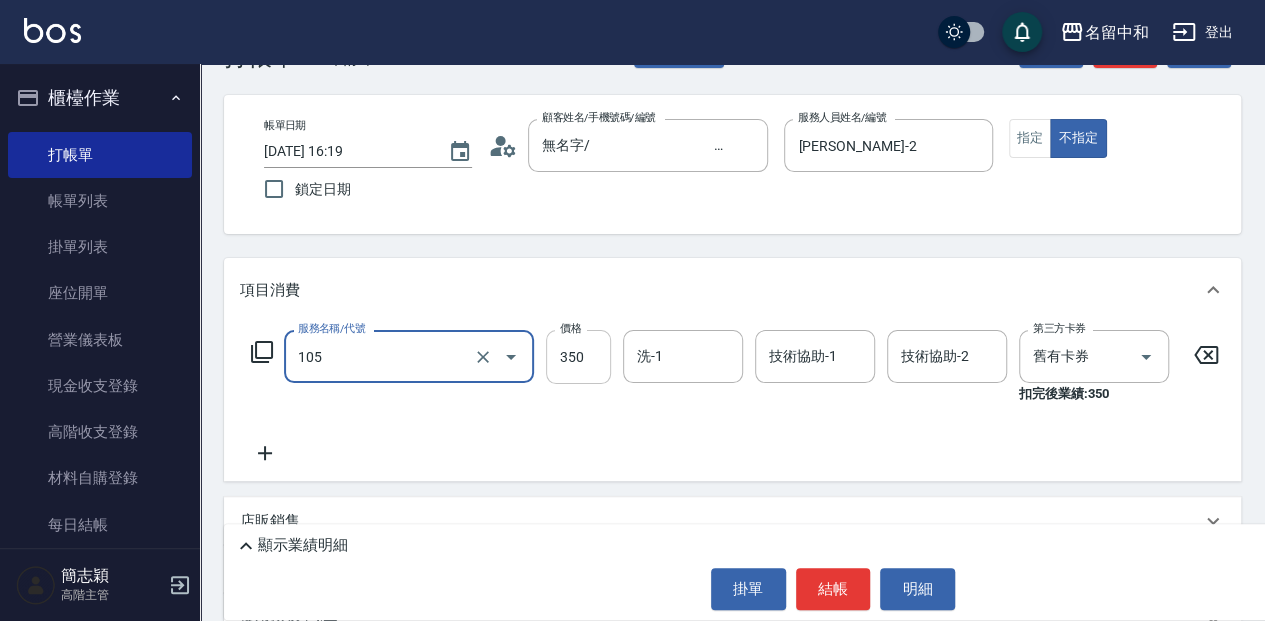 type on "新草本單次(105)" 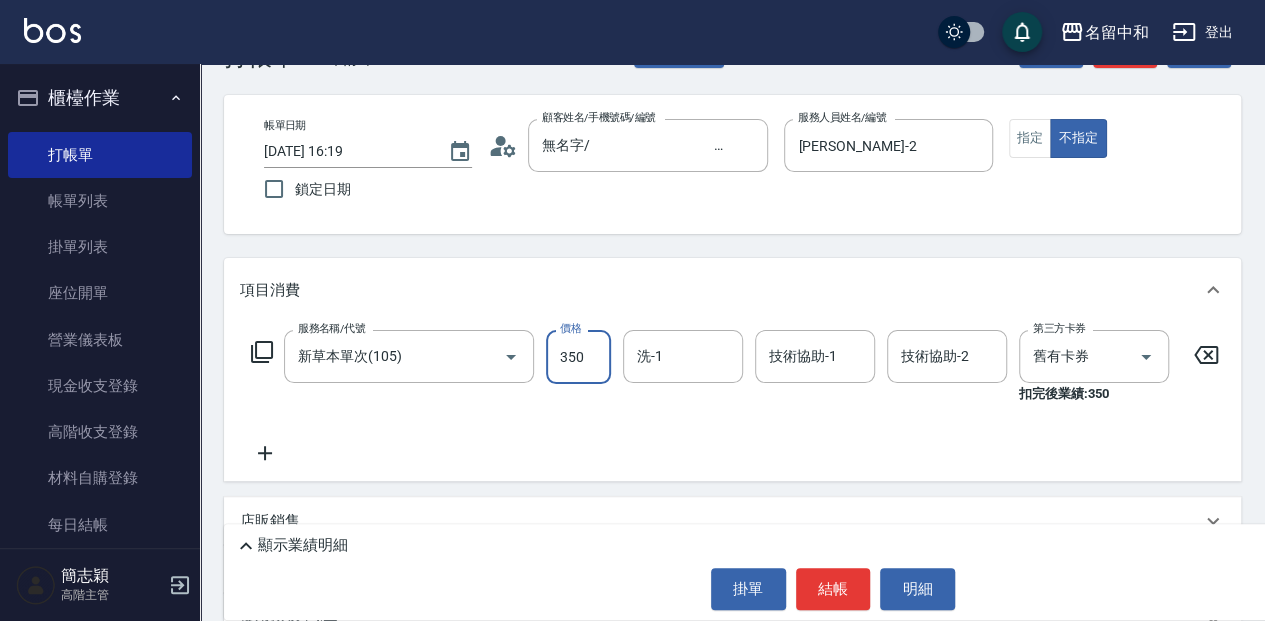 click on "350" at bounding box center [578, 357] 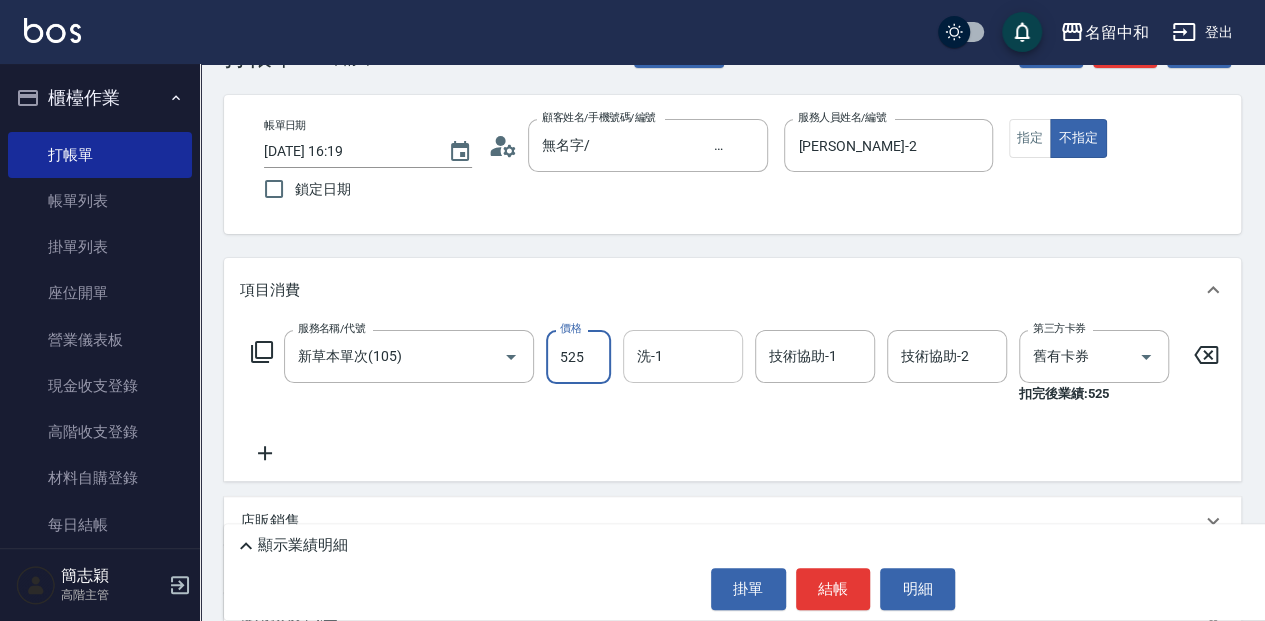 type on "525" 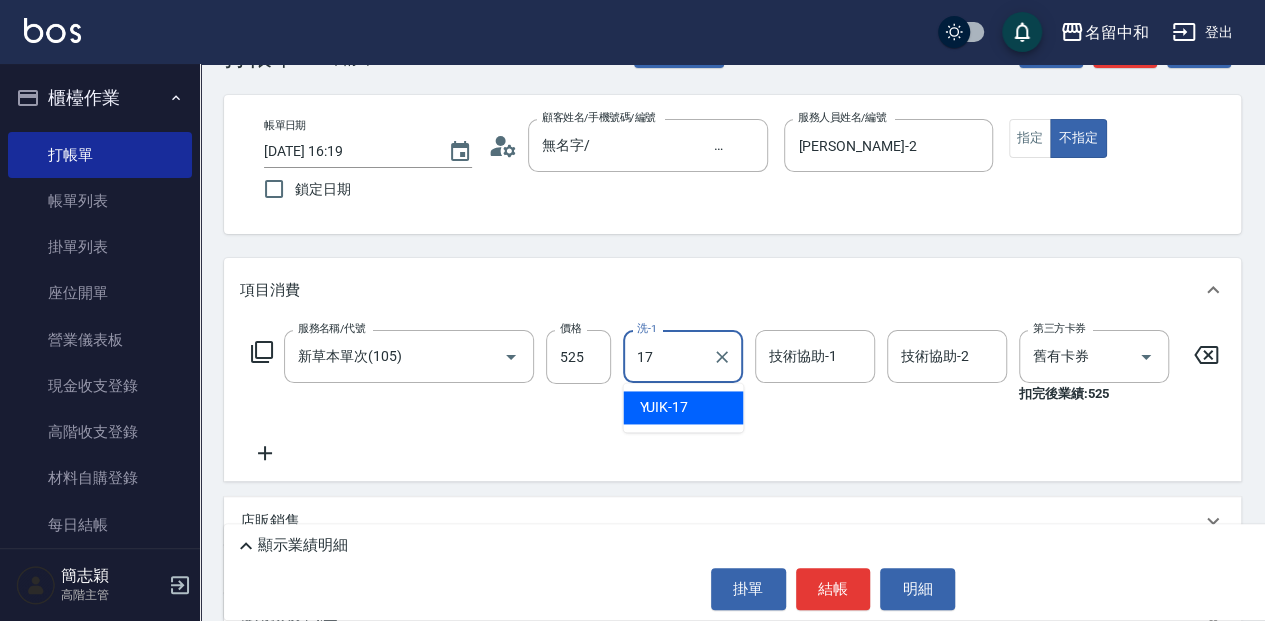 click on "YUIK -17" at bounding box center (683, 407) 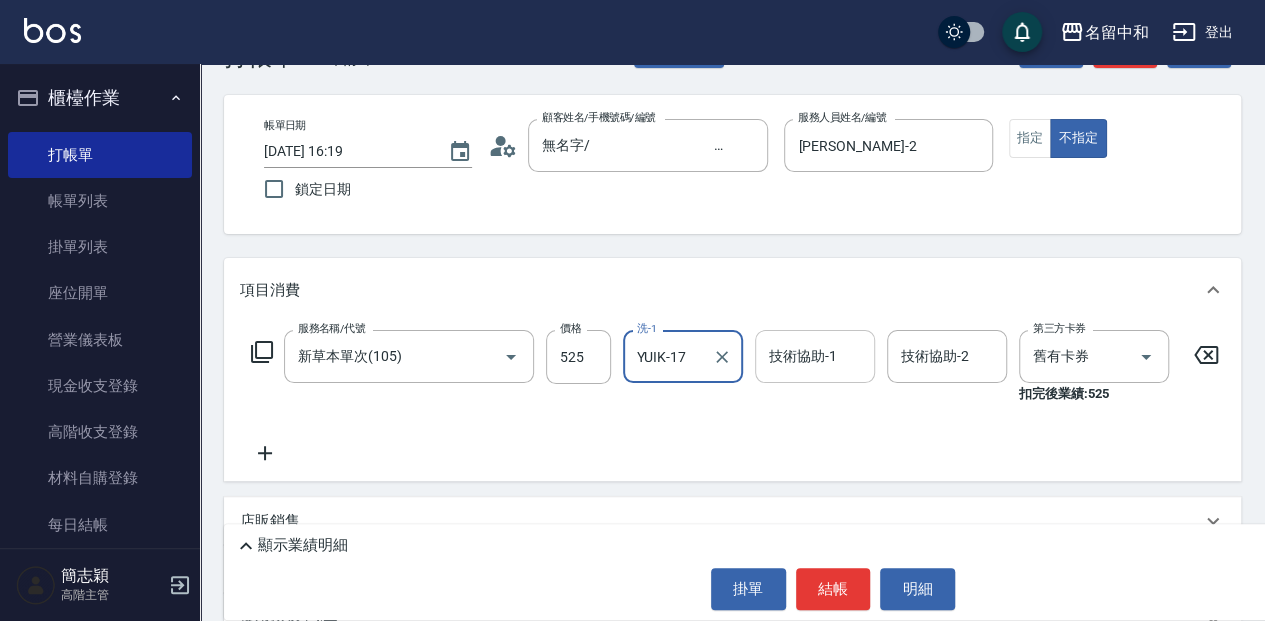 type on "YUIK-17" 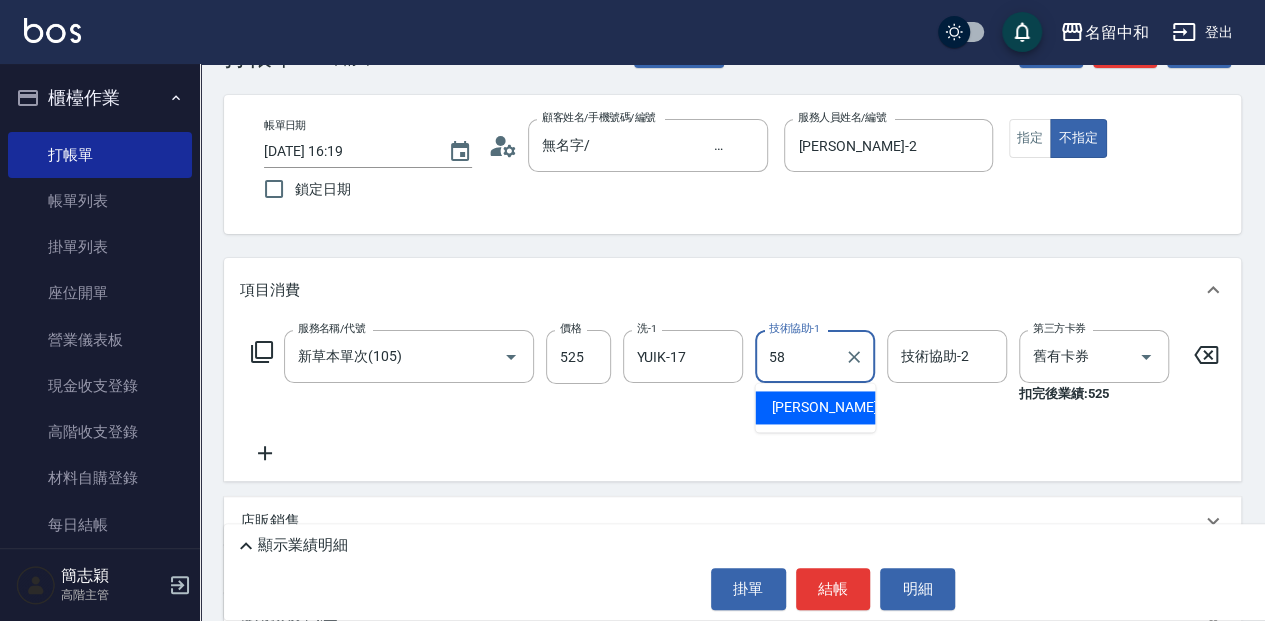 click on "[PERSON_NAME] -58" at bounding box center (815, 407) 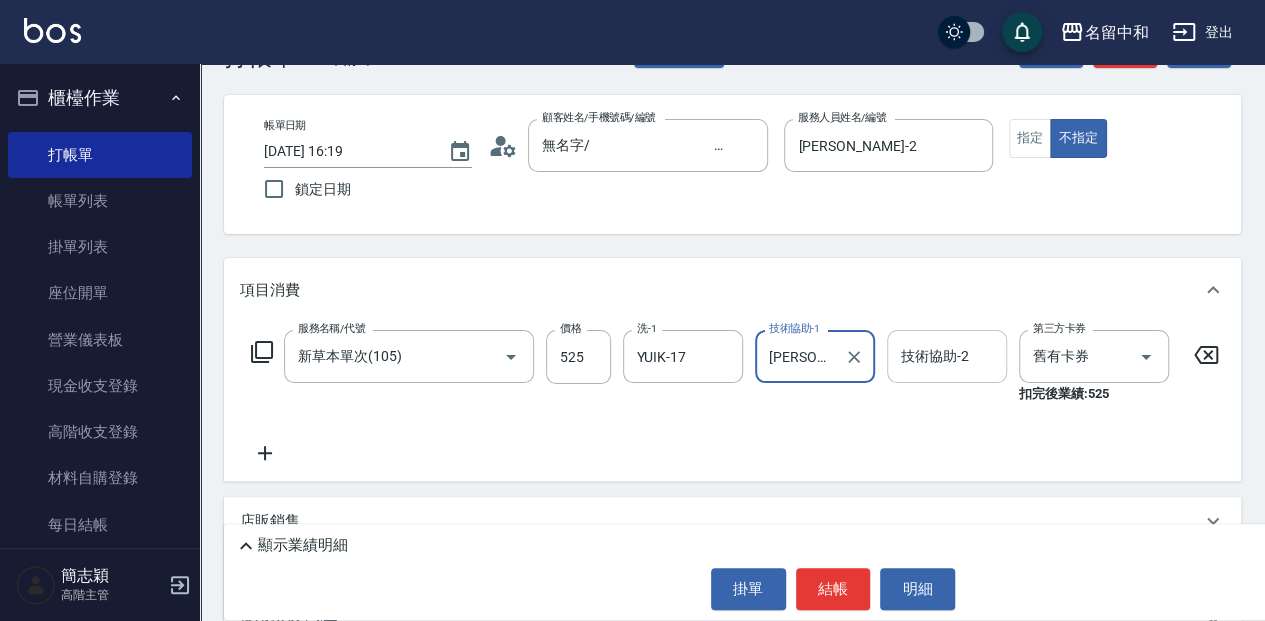 type on "[PERSON_NAME]-58" 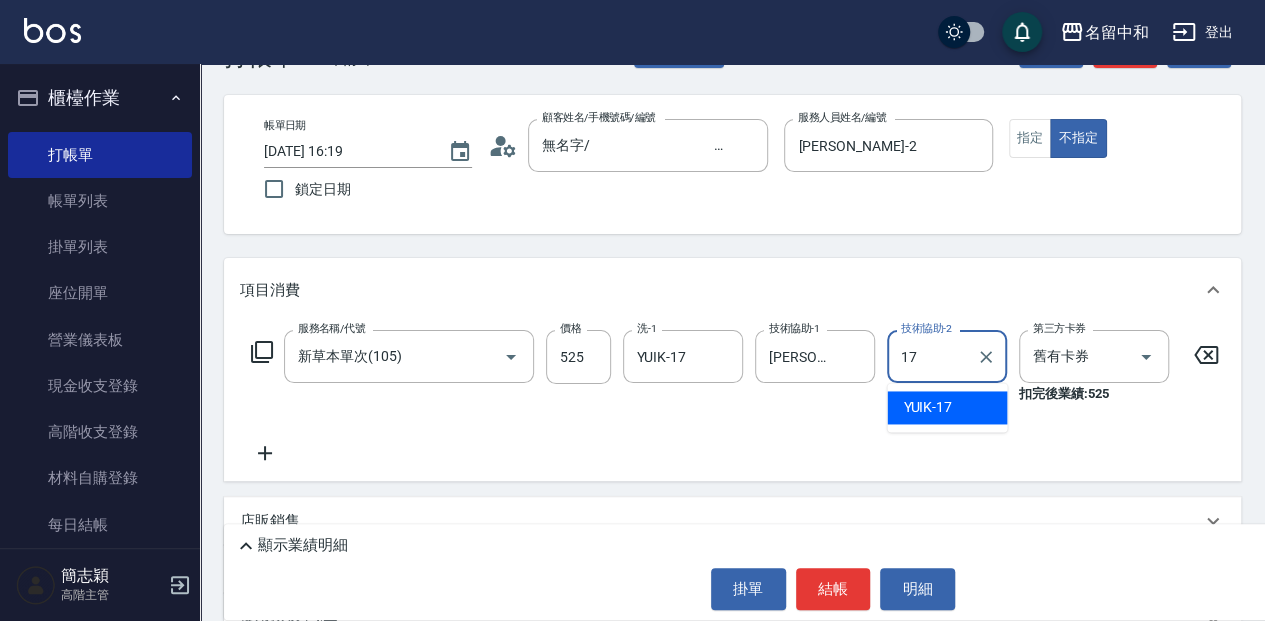 click on "YUIK -17" at bounding box center [947, 407] 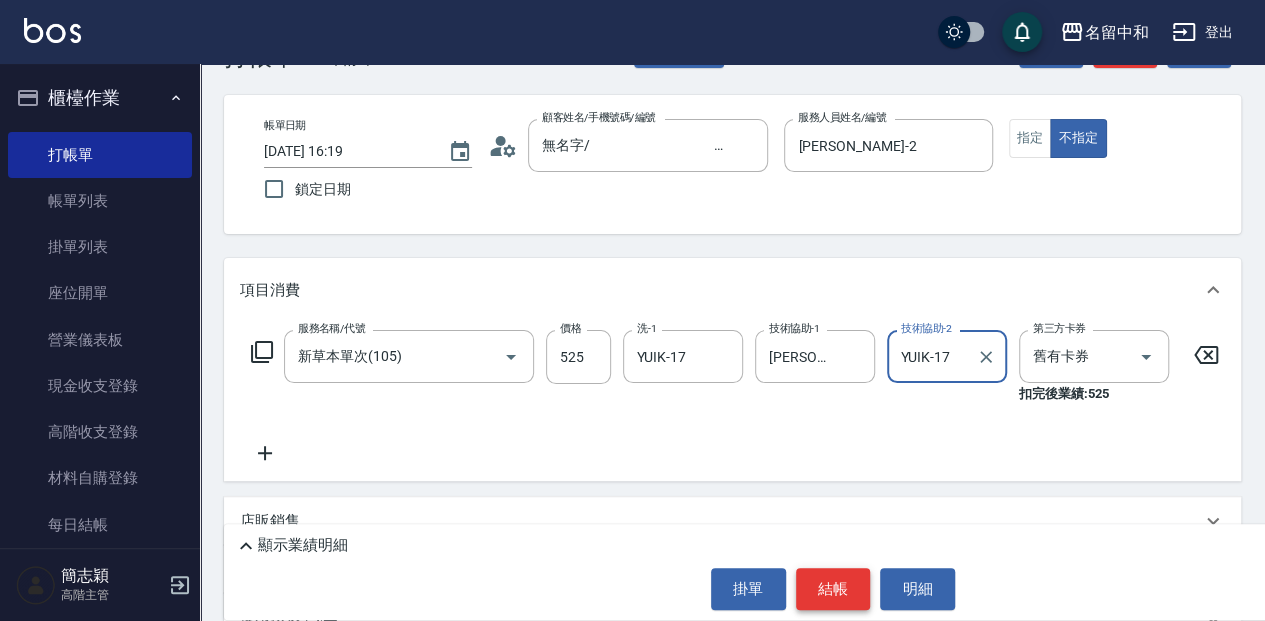 type on "YUIK-17" 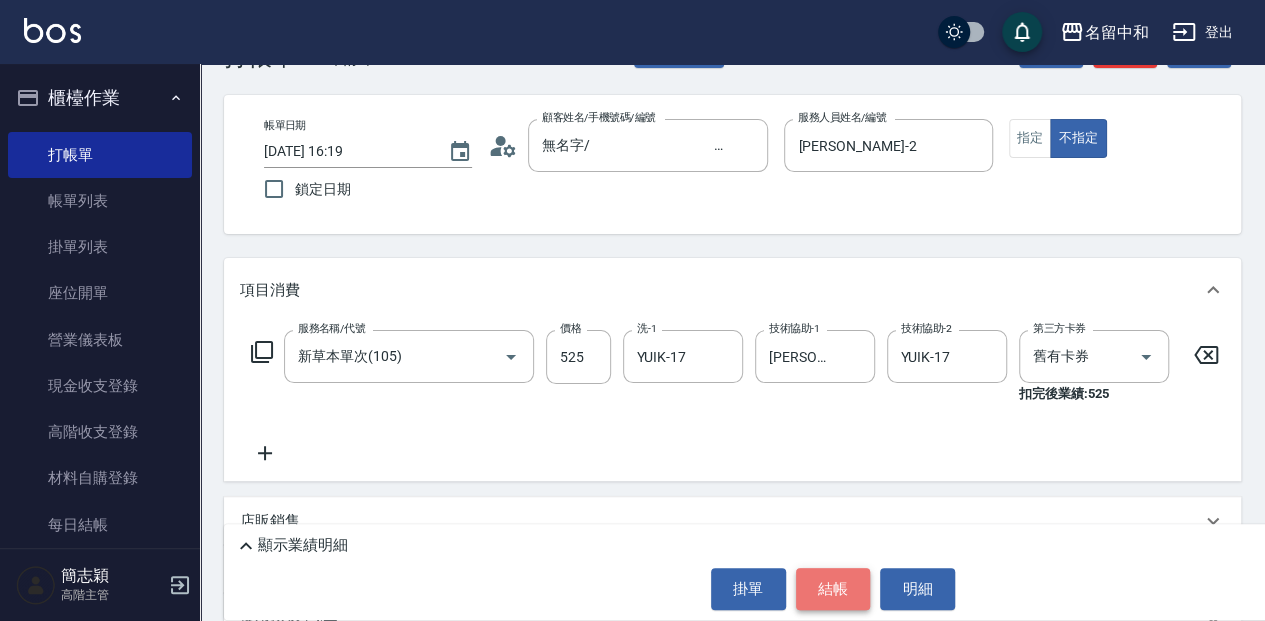 click on "結帳" at bounding box center [833, 589] 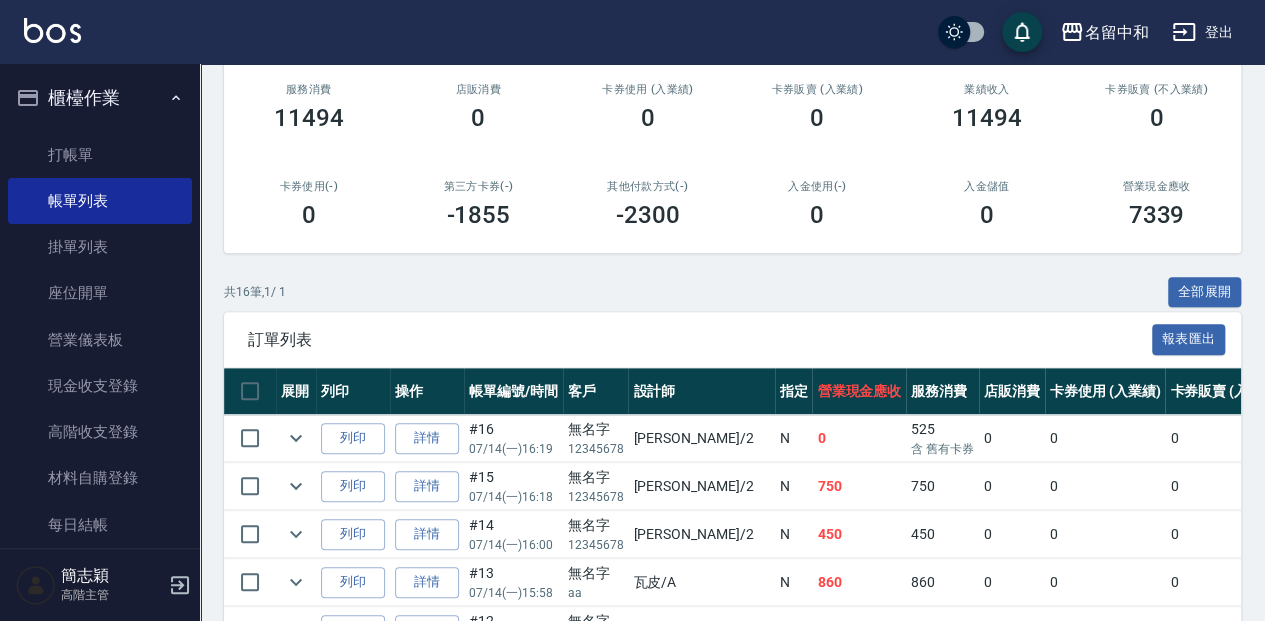 scroll, scrollTop: 266, scrollLeft: 0, axis: vertical 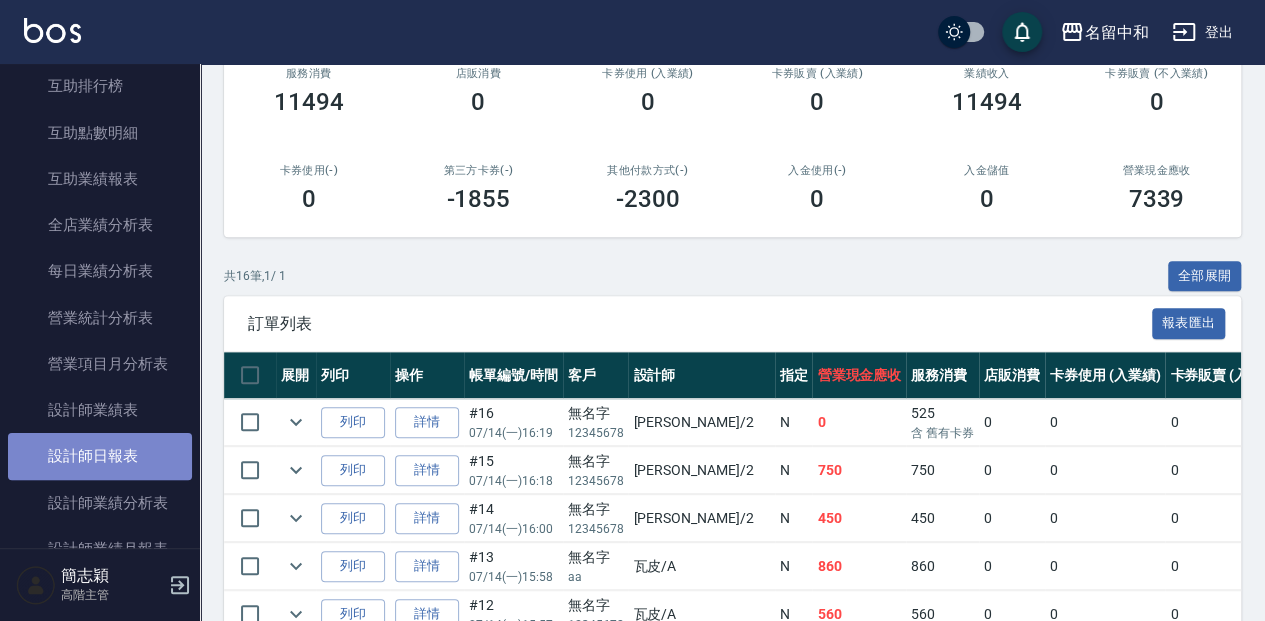 click on "設計師日報表" at bounding box center [100, 456] 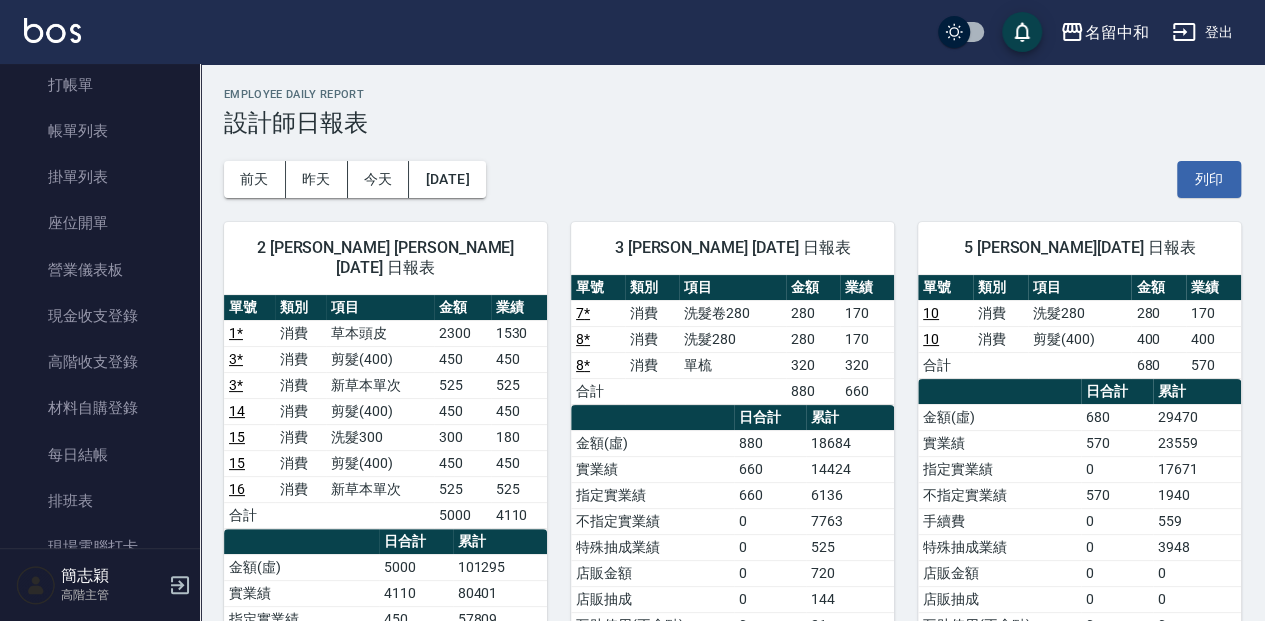 scroll, scrollTop: 0, scrollLeft: 0, axis: both 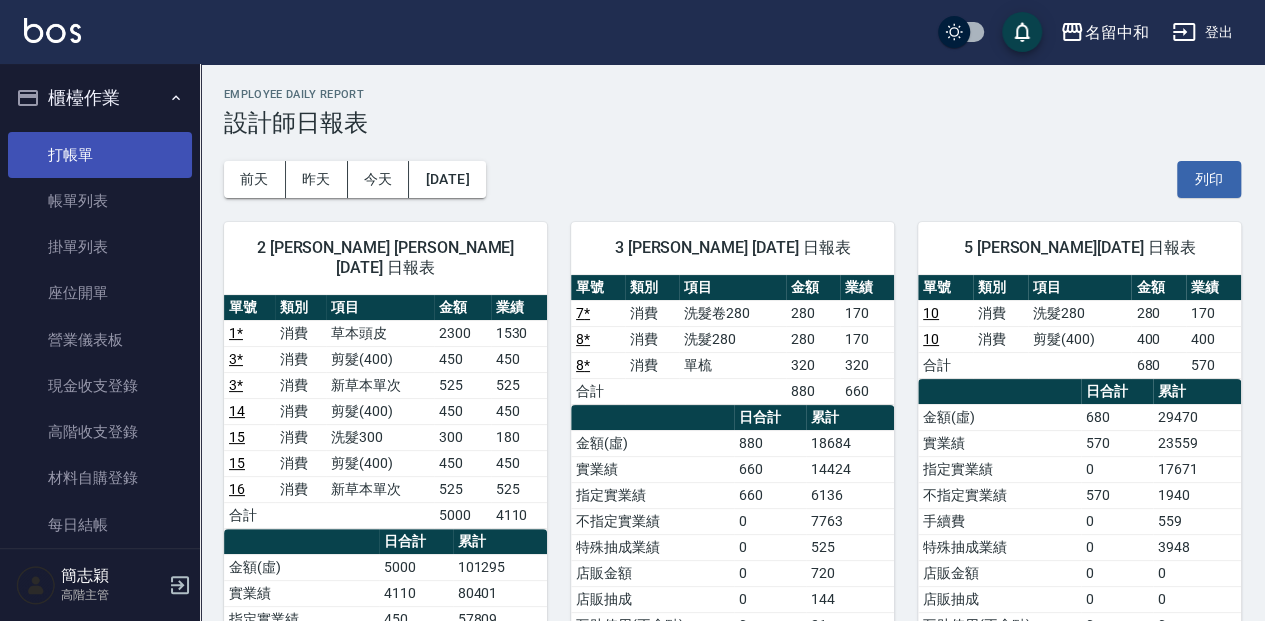 click on "打帳單" at bounding box center [100, 155] 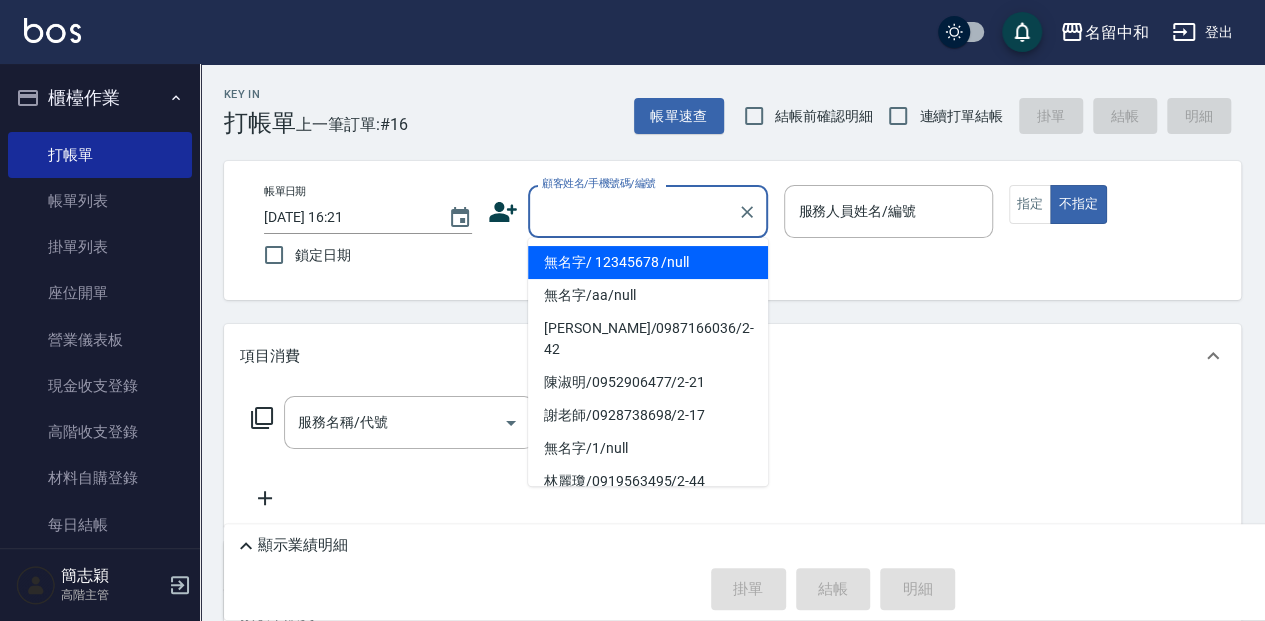 click on "顧客姓名/手機號碼/編號" at bounding box center [633, 211] 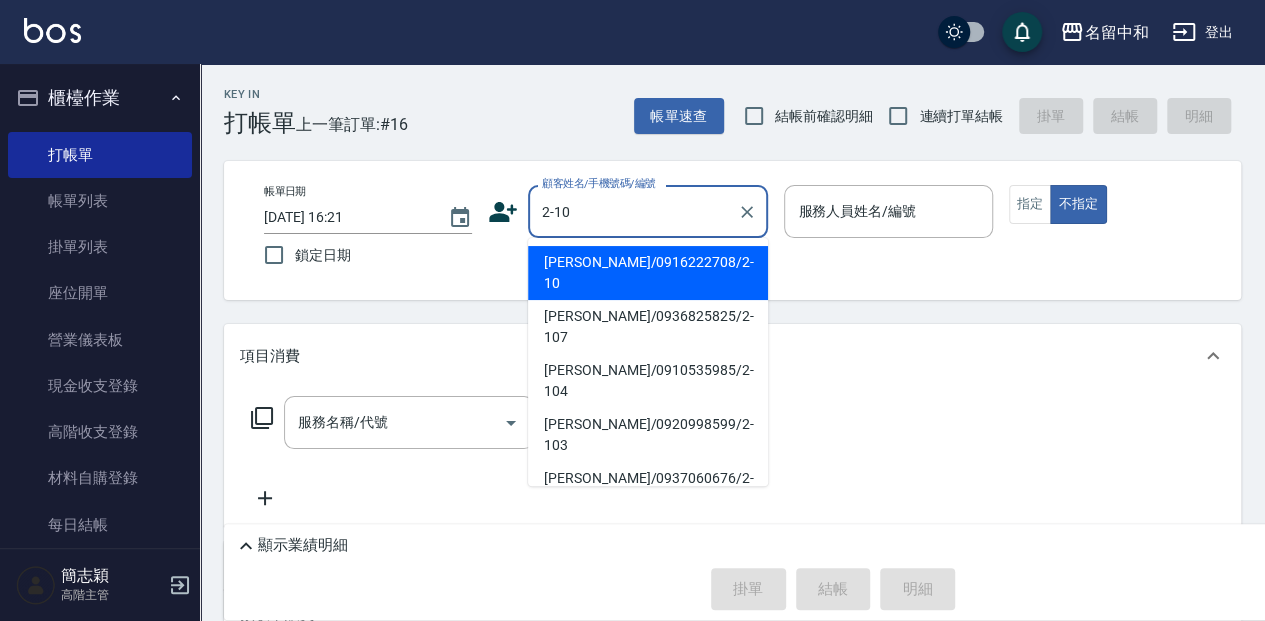 click on "[PERSON_NAME]/0916222708/2-10" at bounding box center [648, 273] 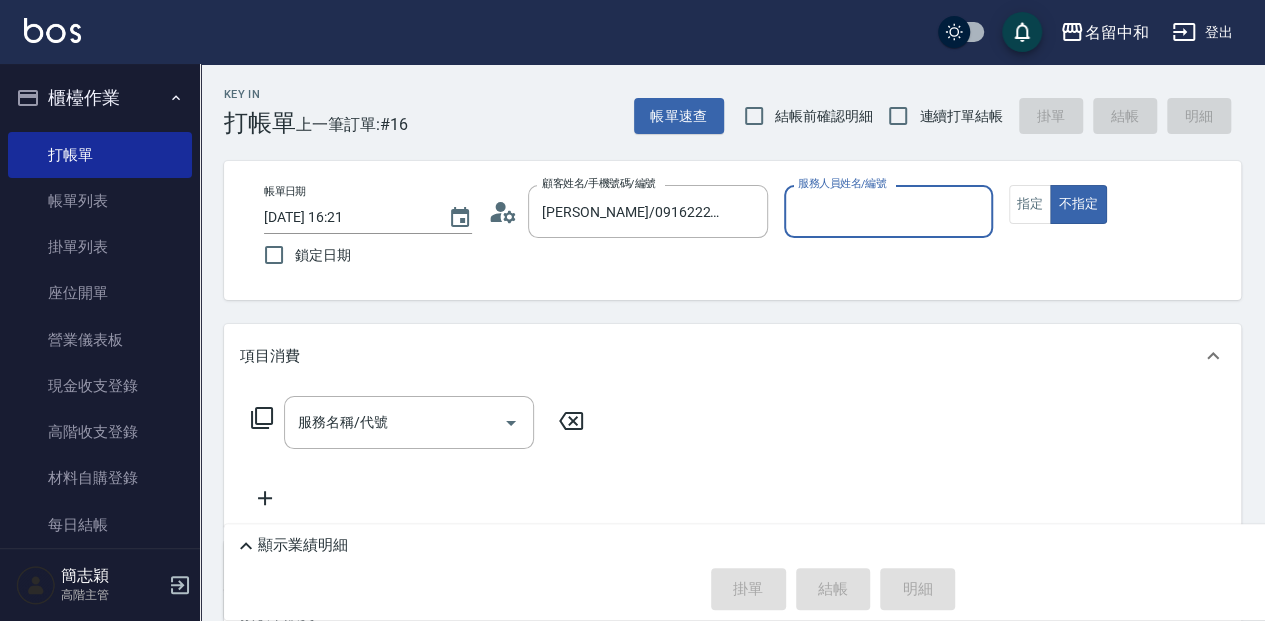 type on "[PERSON_NAME]-2" 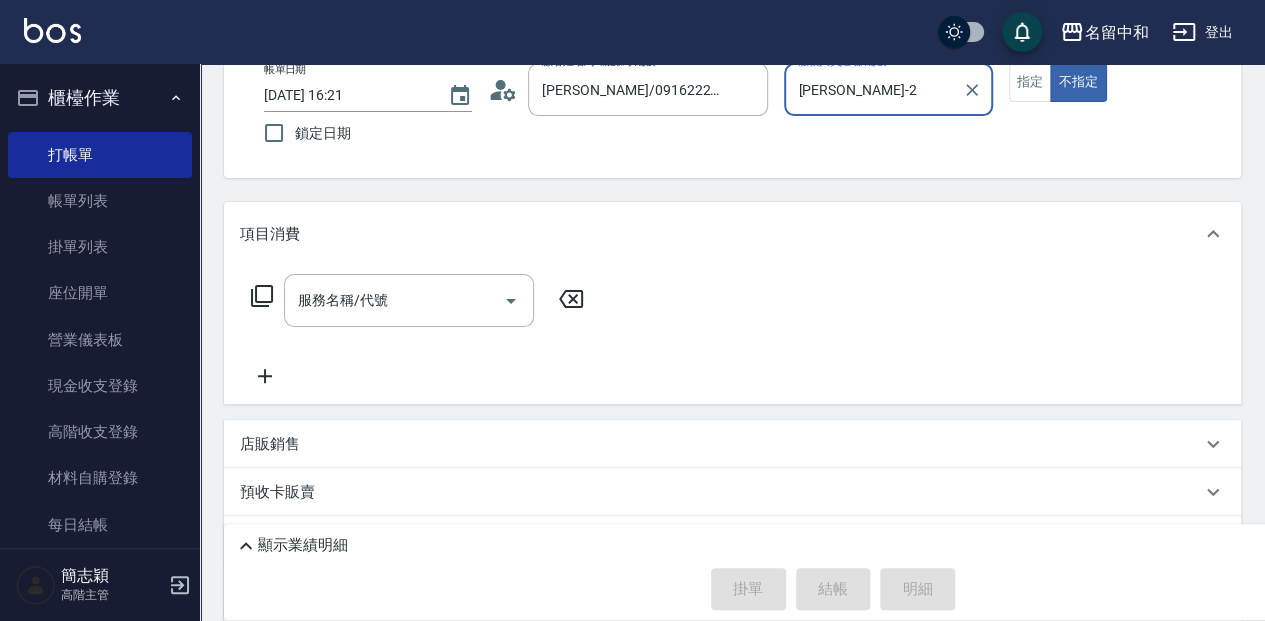 scroll, scrollTop: 133, scrollLeft: 0, axis: vertical 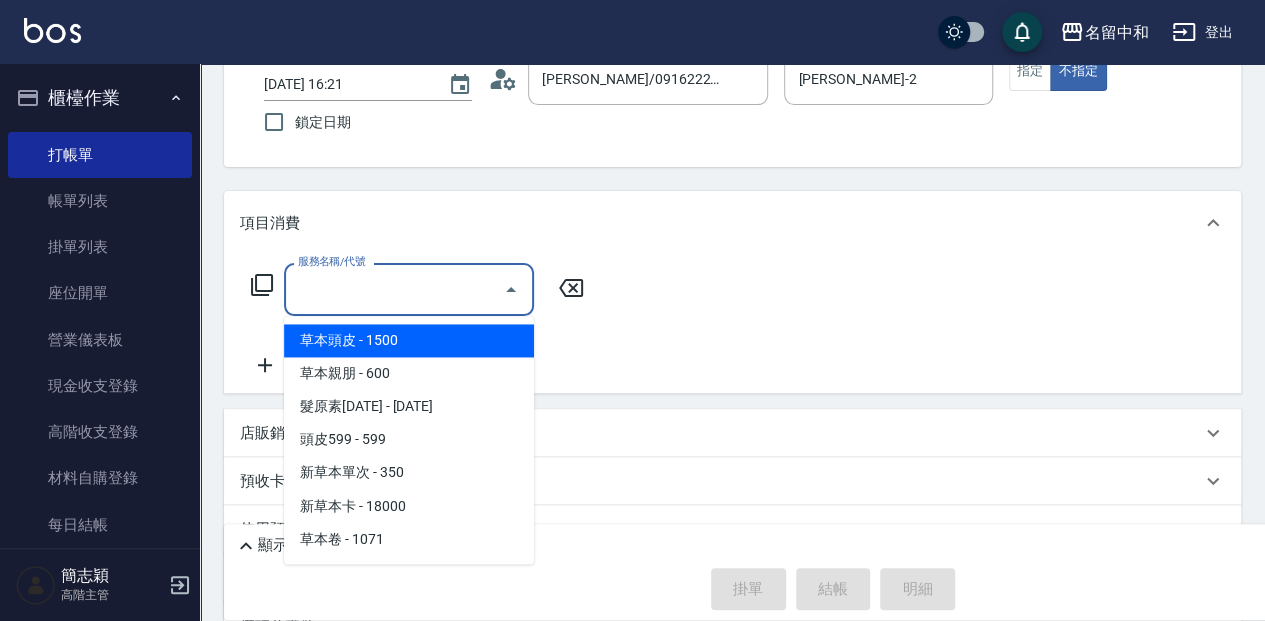 click on "服務名稱/代號" at bounding box center (394, 289) 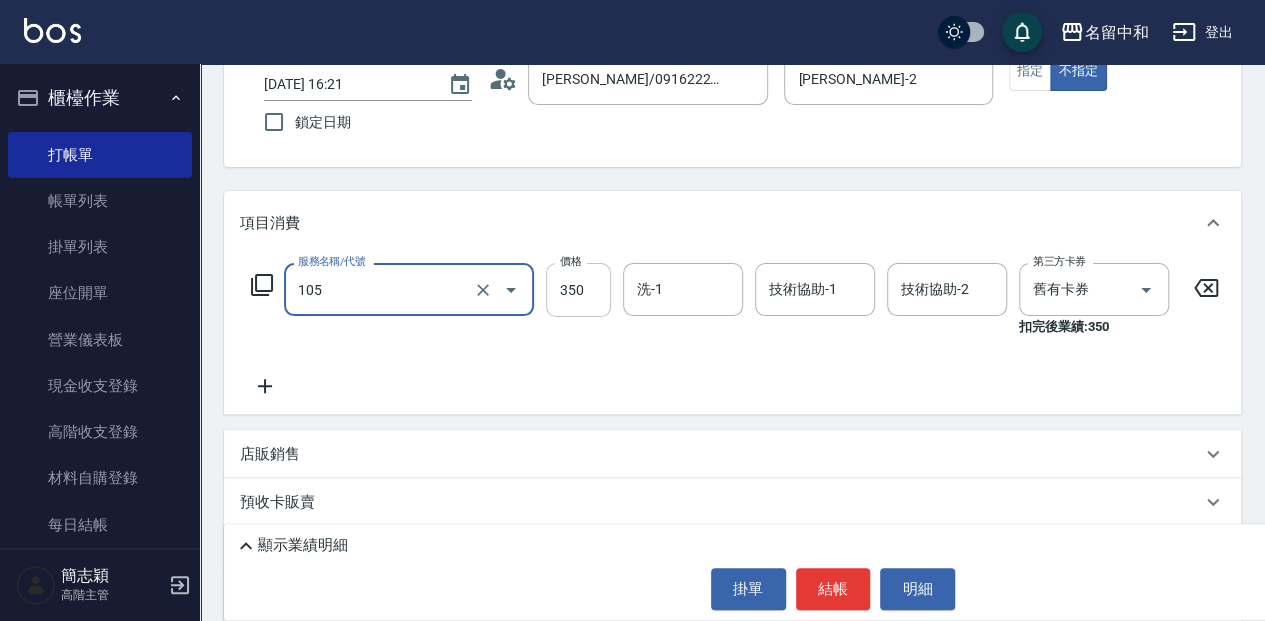 type on "新草本單次(105)" 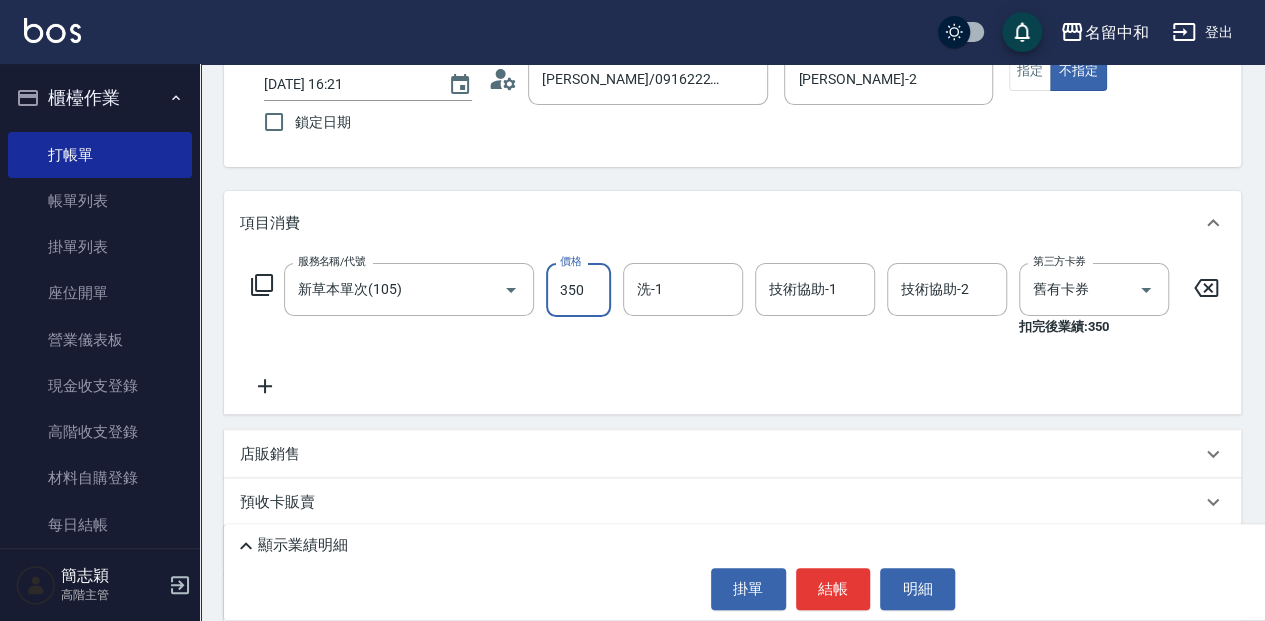 click on "350" at bounding box center [578, 290] 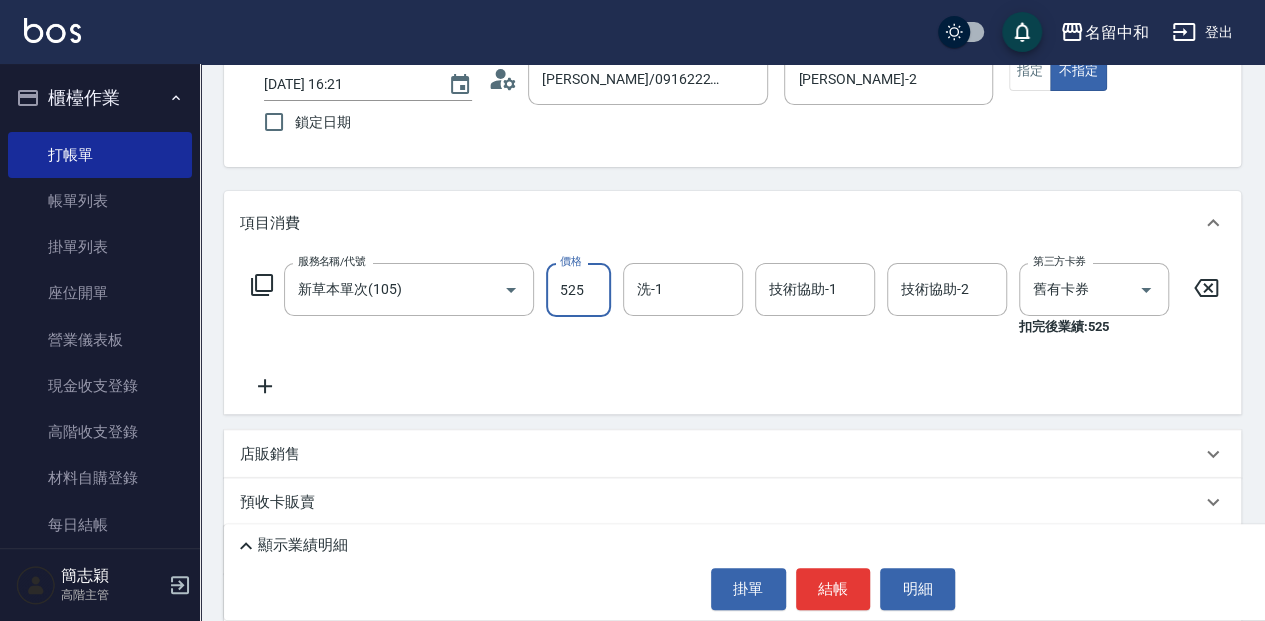 type on "525" 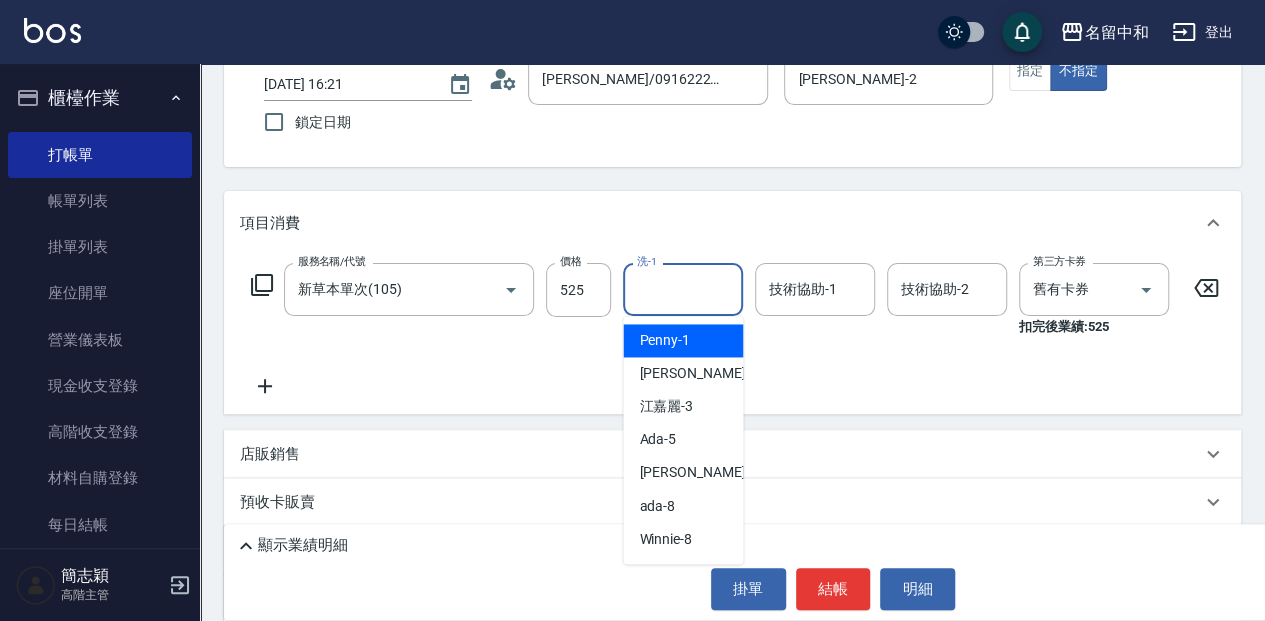 click on "洗-1" at bounding box center [683, 289] 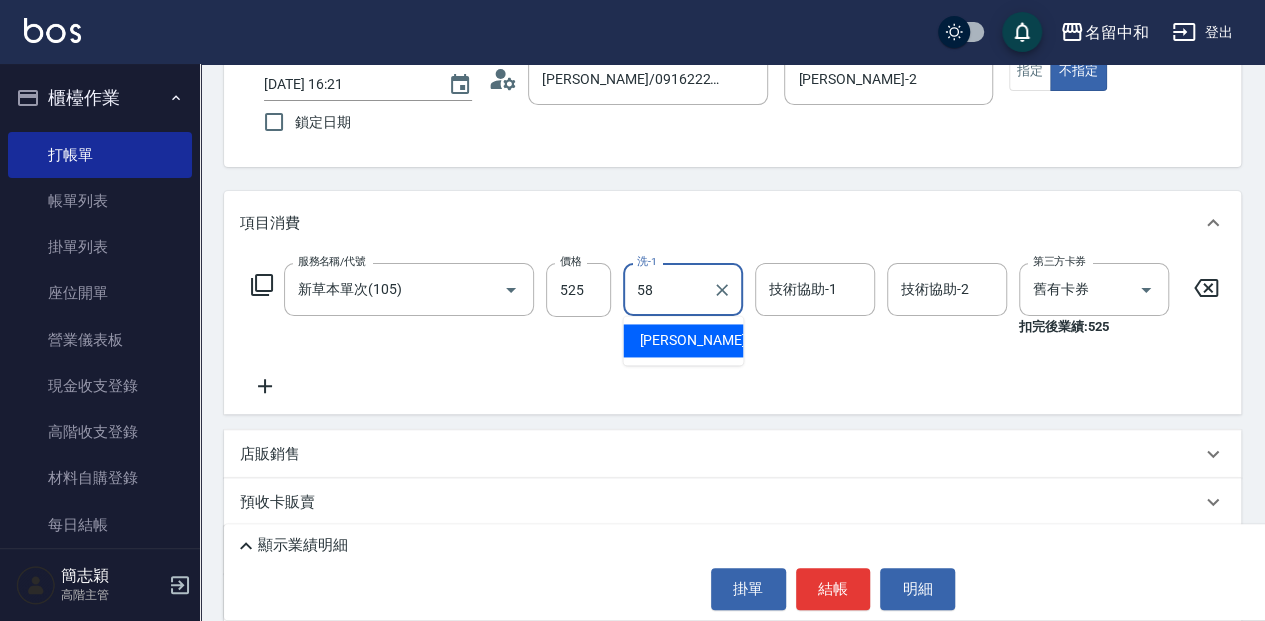 click on "[PERSON_NAME] -58" at bounding box center [683, 340] 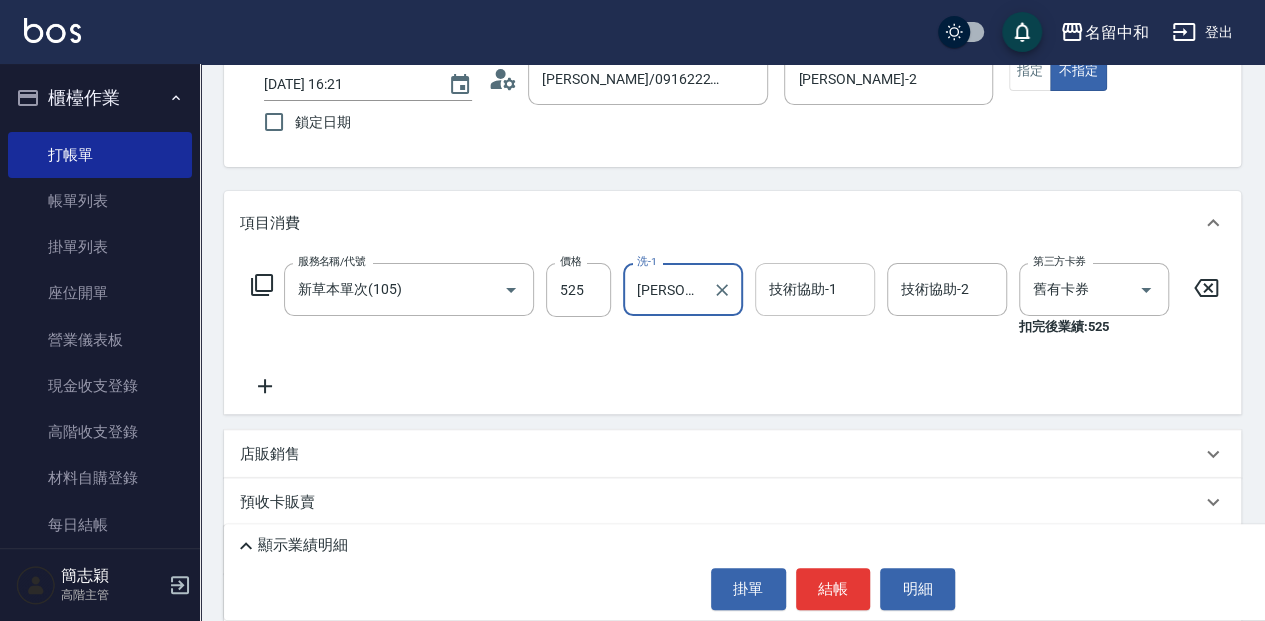 type on "[PERSON_NAME]-58" 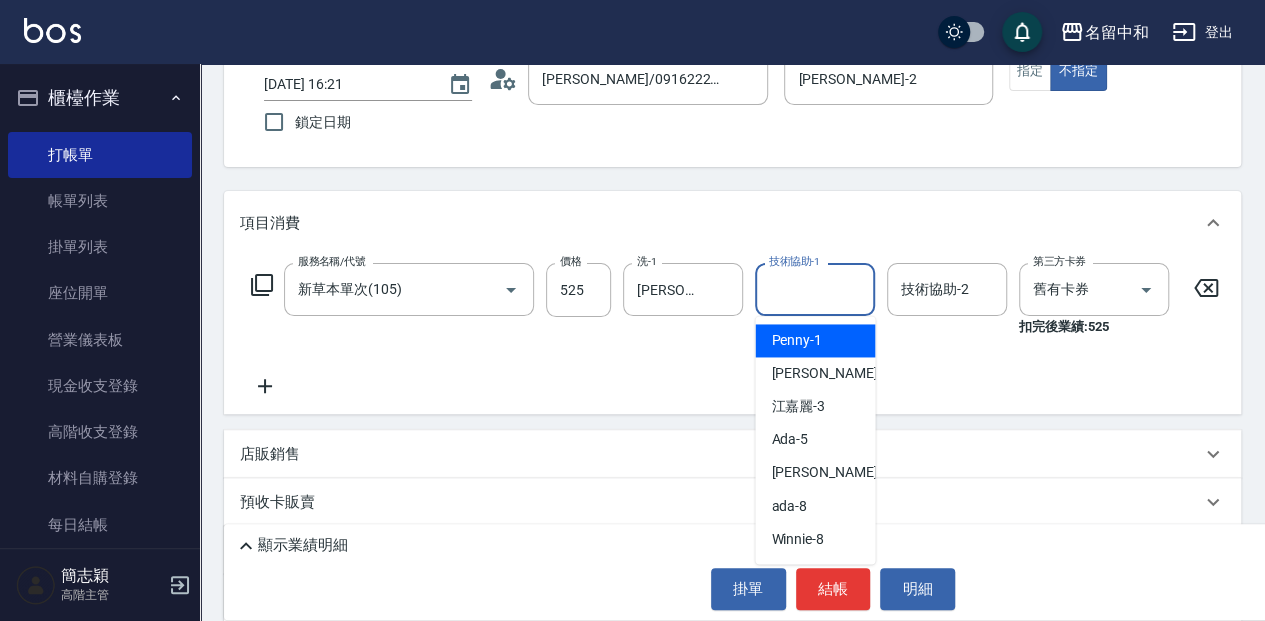 click on "技術協助-1" at bounding box center (815, 289) 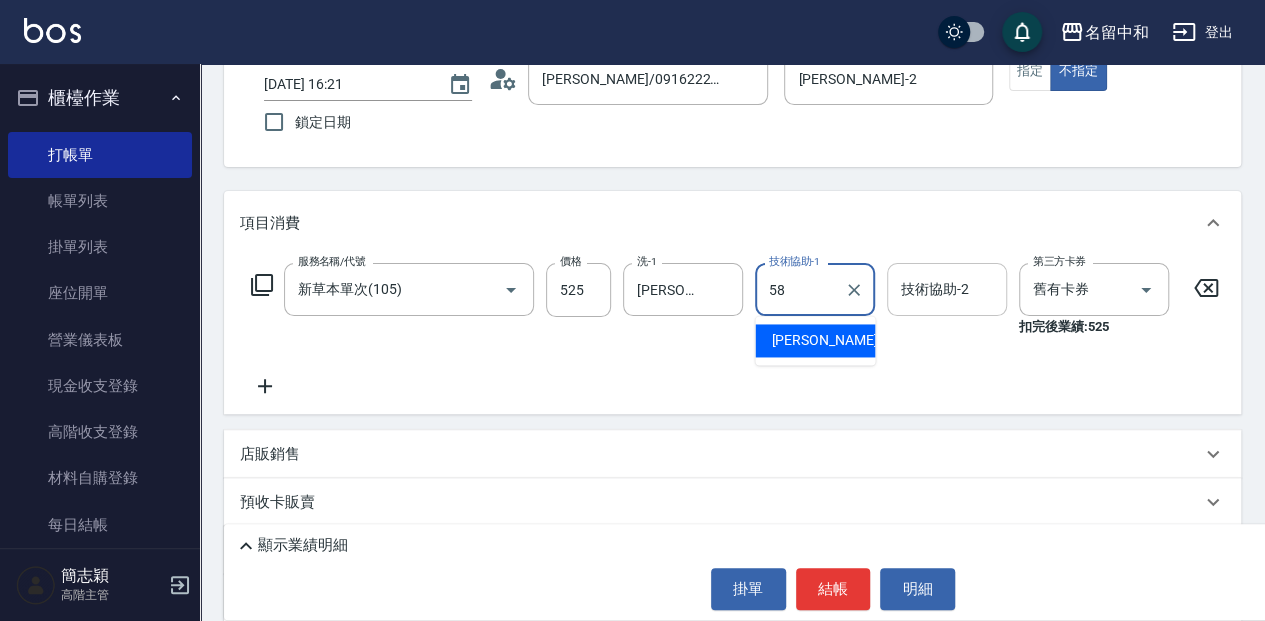 drag, startPoint x: 824, startPoint y: 344, endPoint x: 930, endPoint y: 304, distance: 113.296074 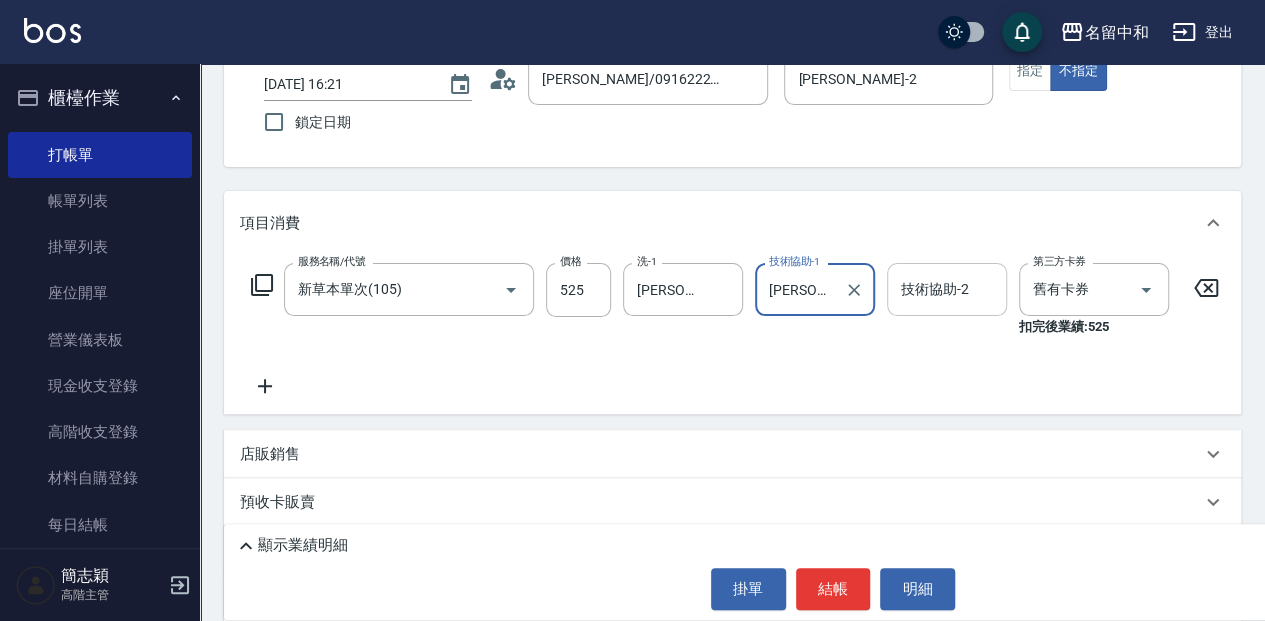 type on "[PERSON_NAME]-58" 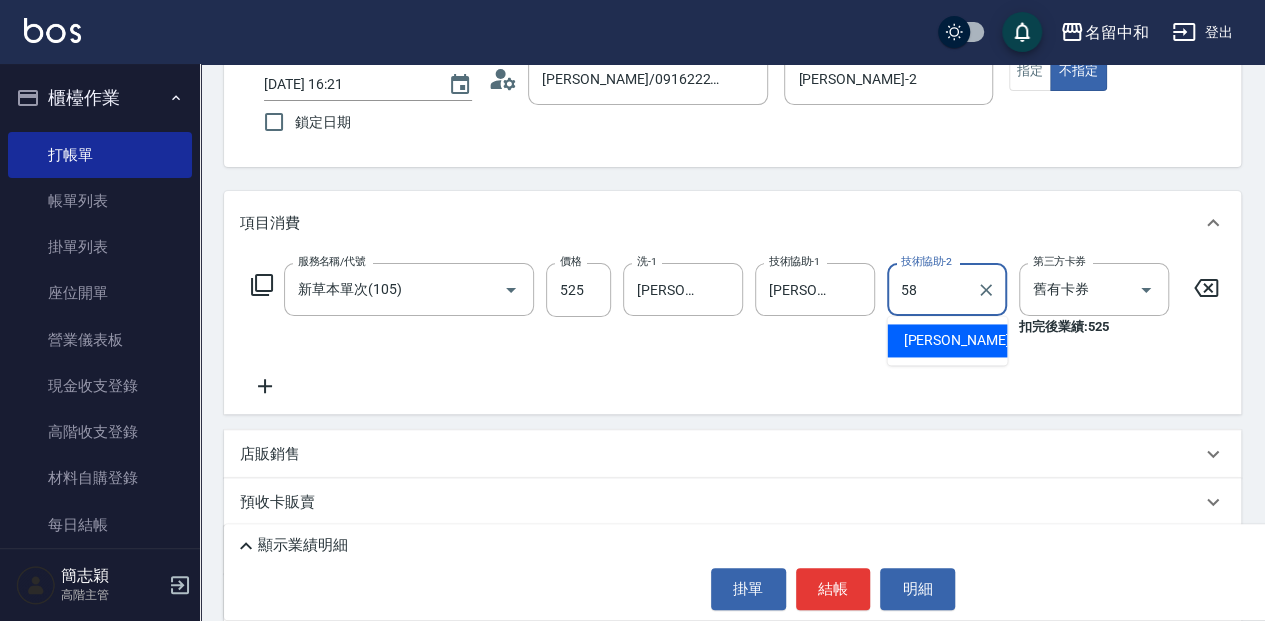 click on "[PERSON_NAME] -58" at bounding box center (947, 340) 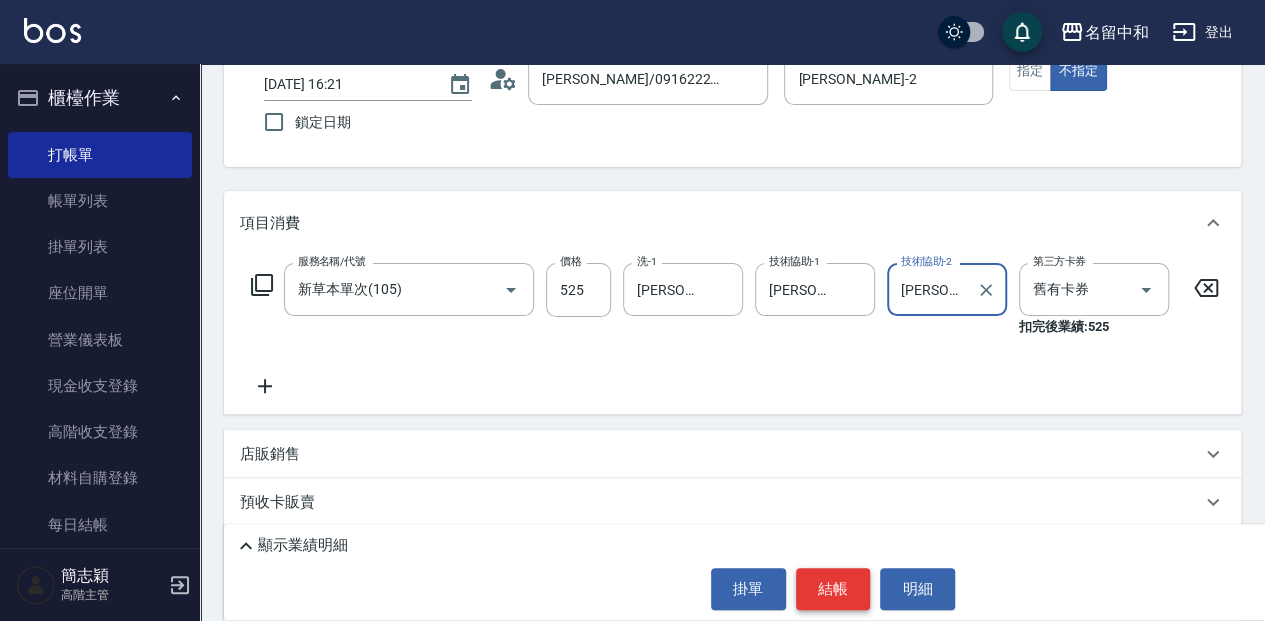 type on "[PERSON_NAME]-58" 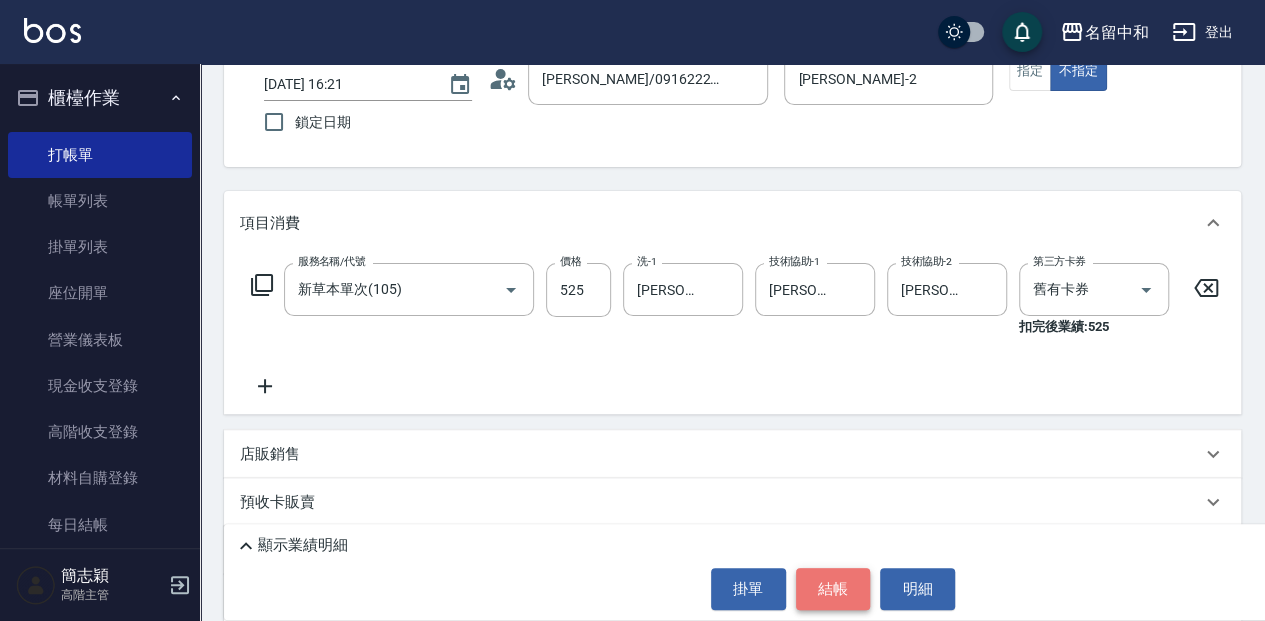 click on "結帳" at bounding box center [833, 589] 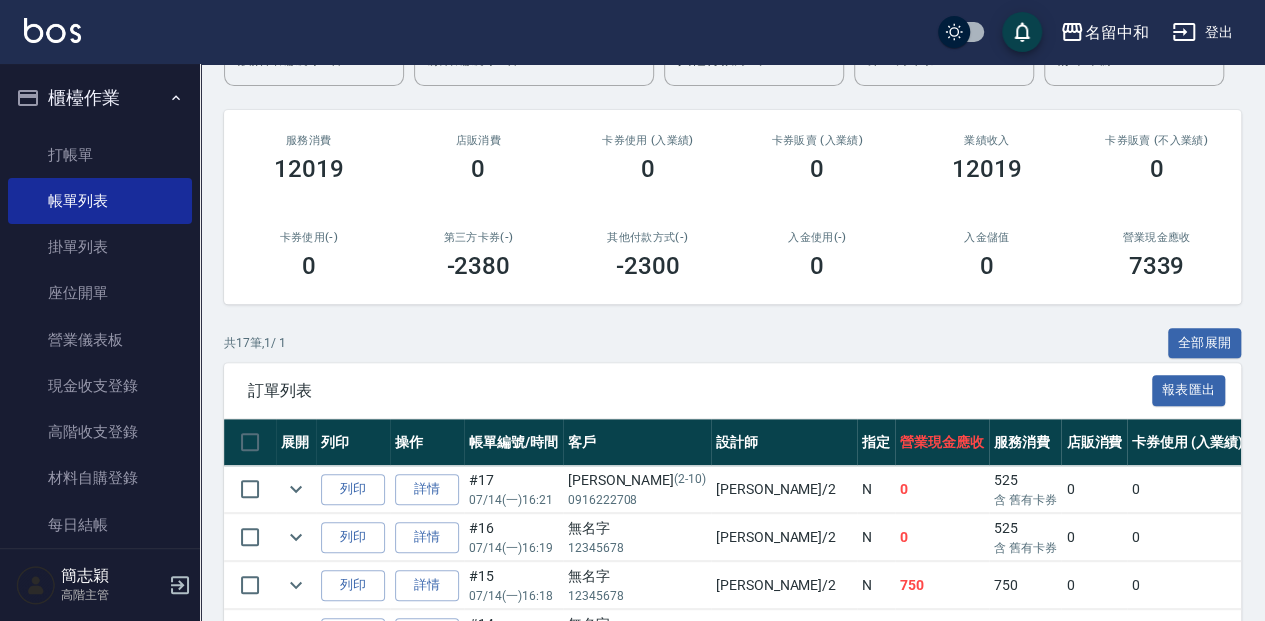 scroll, scrollTop: 200, scrollLeft: 0, axis: vertical 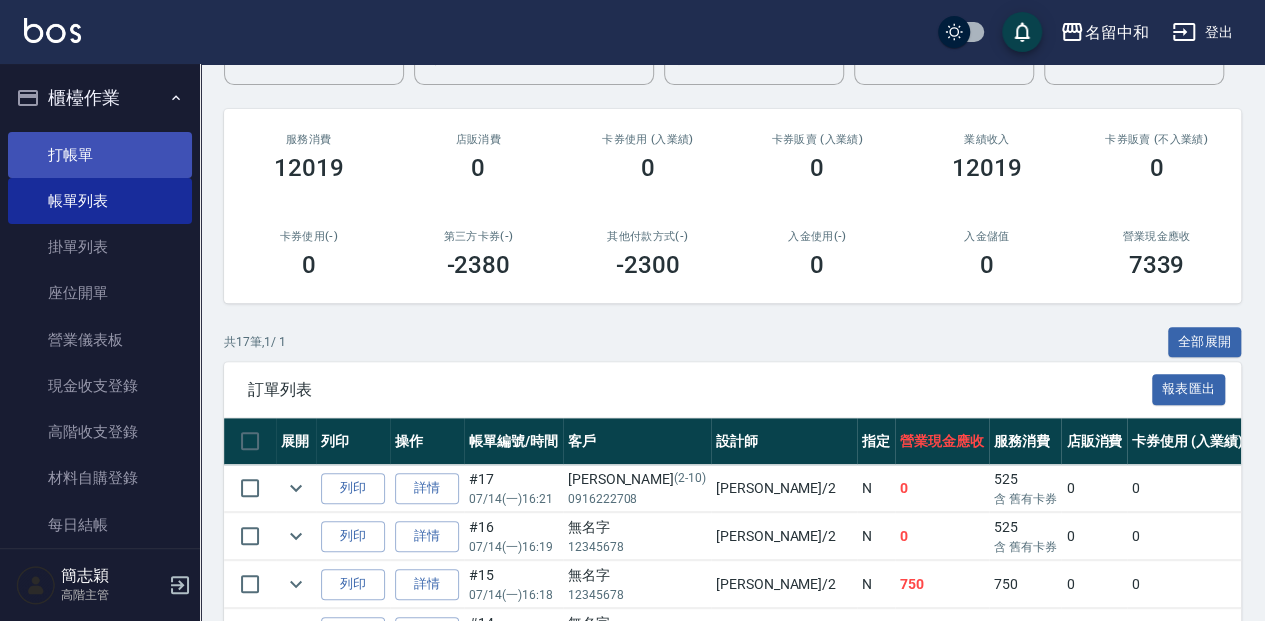 click on "打帳單" at bounding box center (100, 155) 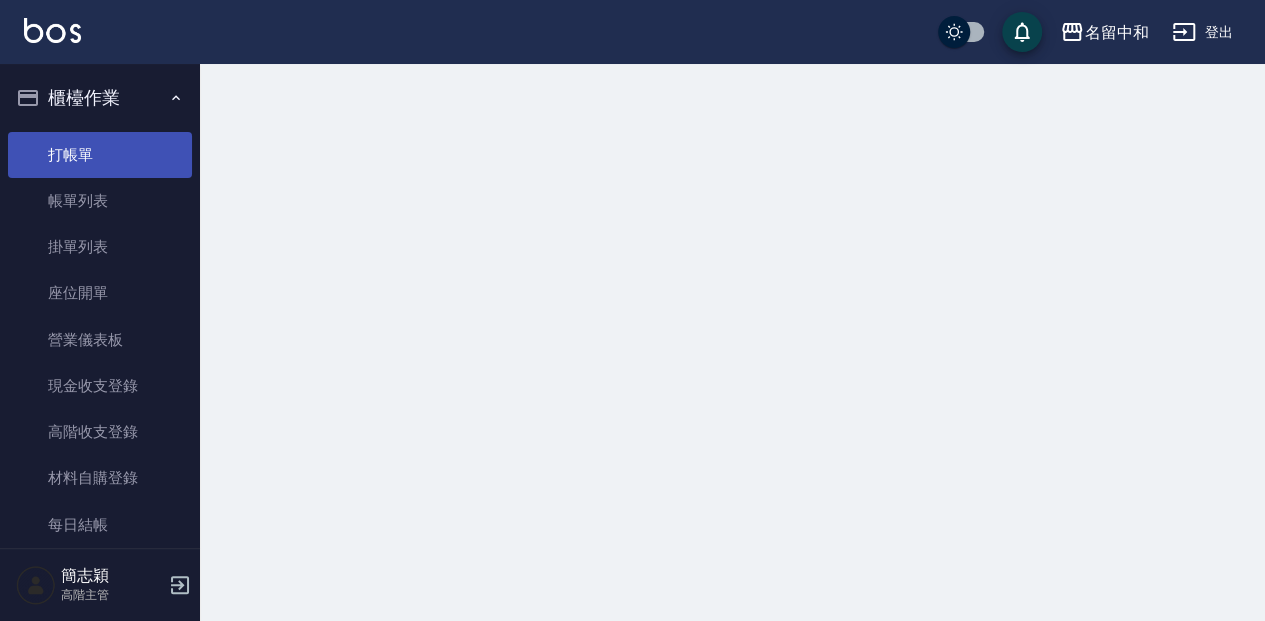 scroll, scrollTop: 0, scrollLeft: 0, axis: both 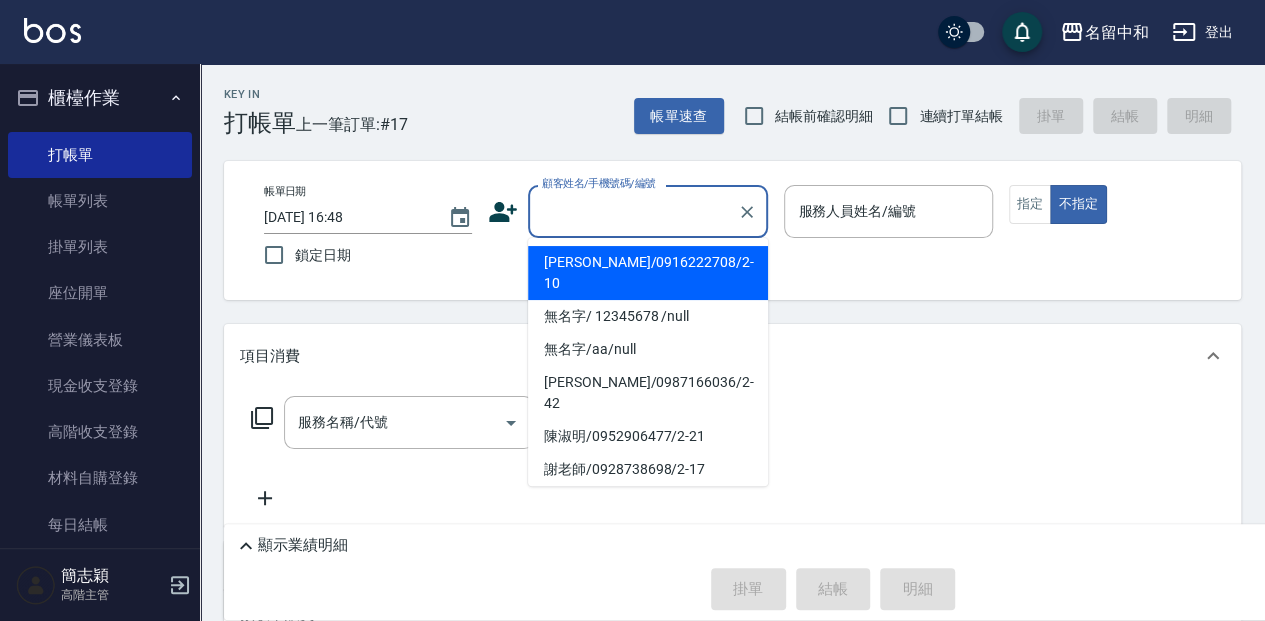 click on "顧客姓名/手機號碼/編號" at bounding box center [633, 211] 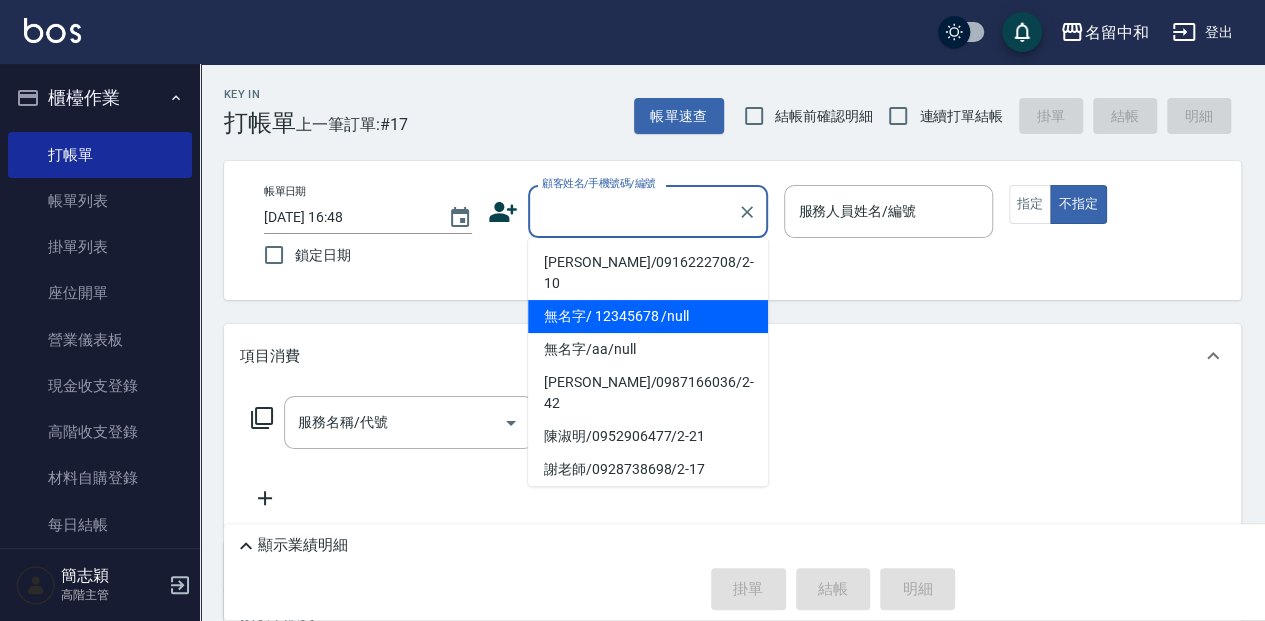 click on "無名字/                                                 12345678                              /null" at bounding box center (648, 316) 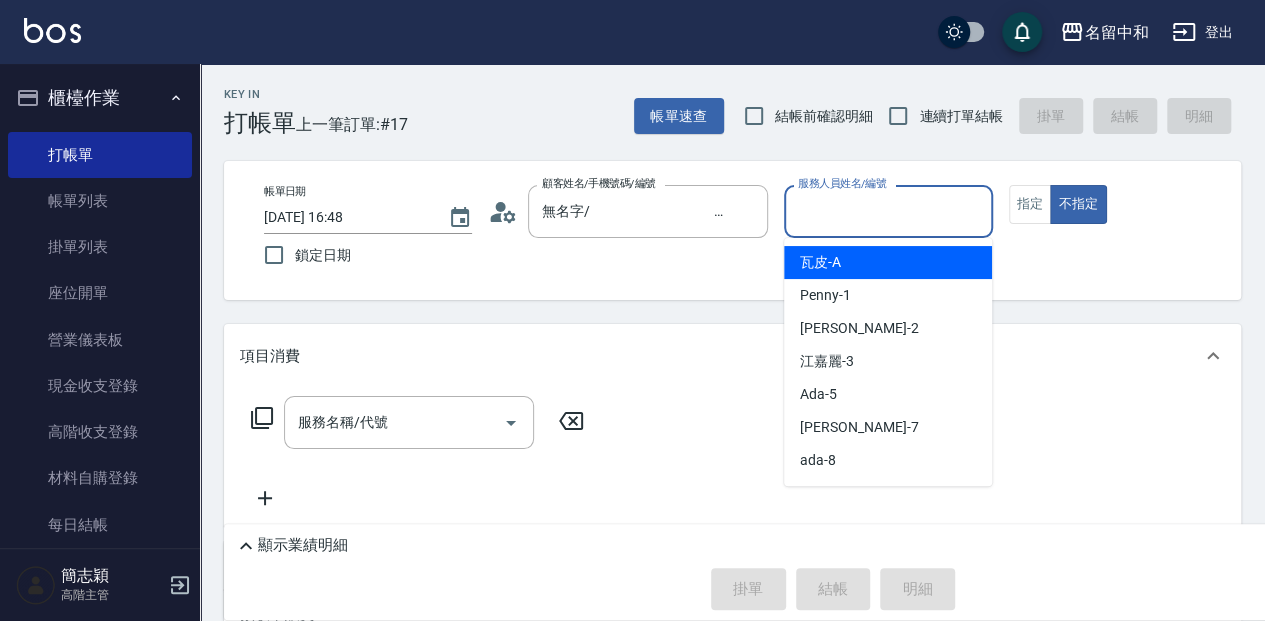 click on "服務人員姓名/編號" at bounding box center (888, 211) 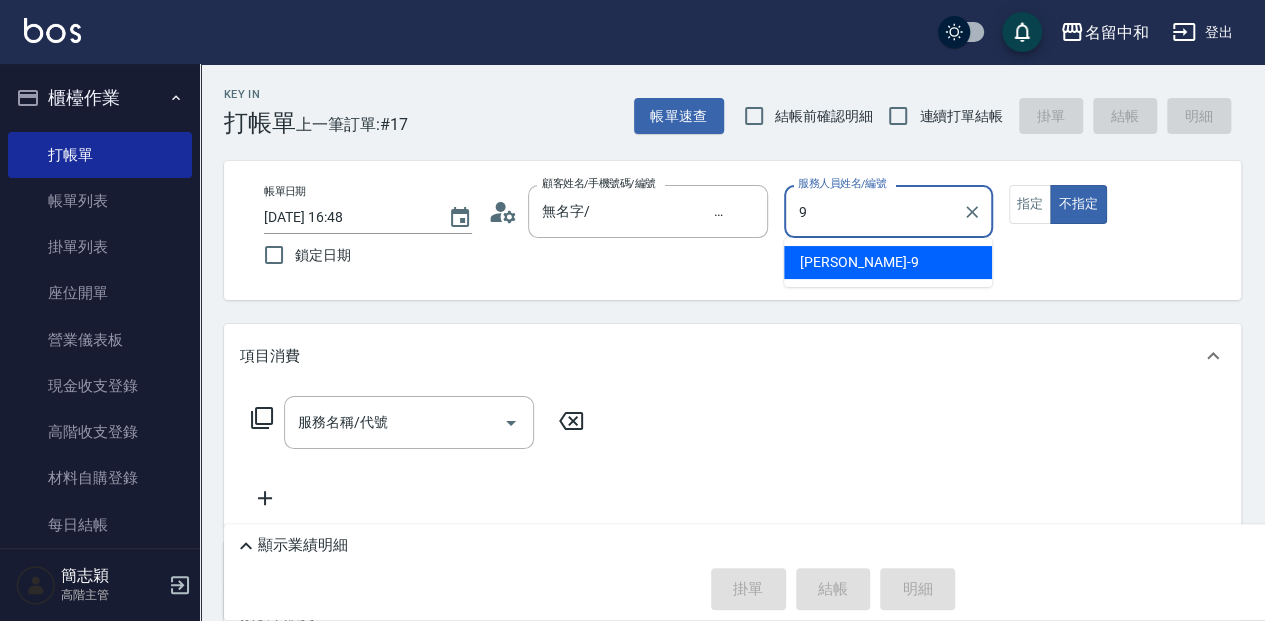 click on "[PERSON_NAME] -9" at bounding box center (859, 262) 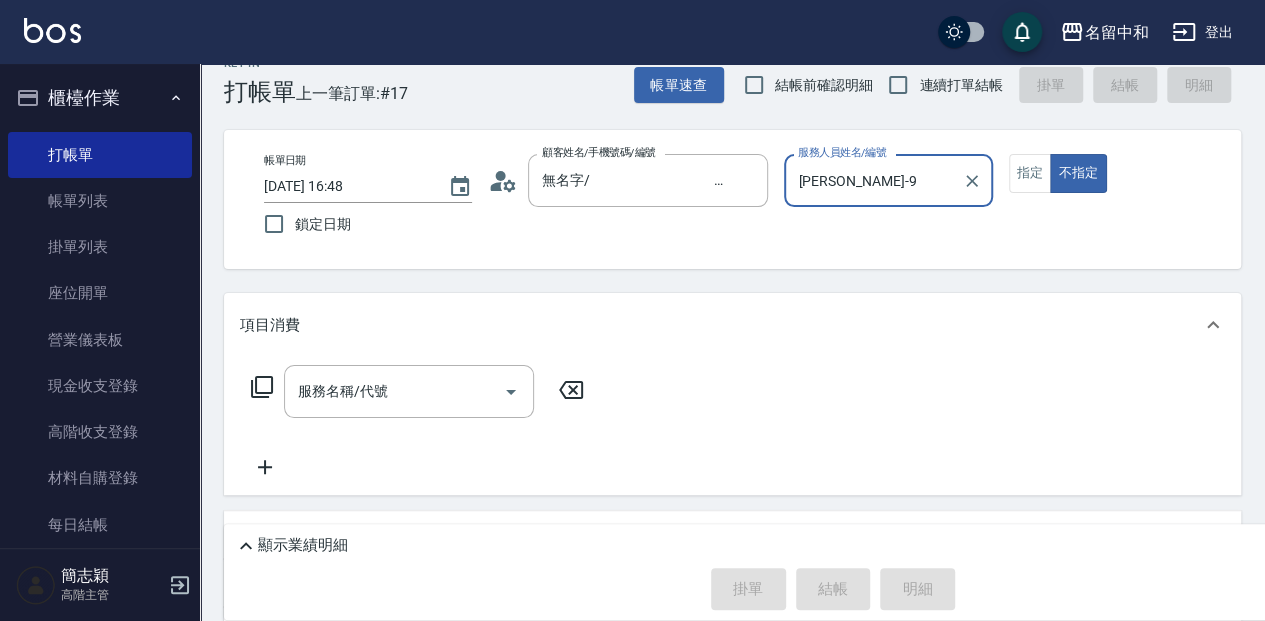 scroll, scrollTop: 66, scrollLeft: 0, axis: vertical 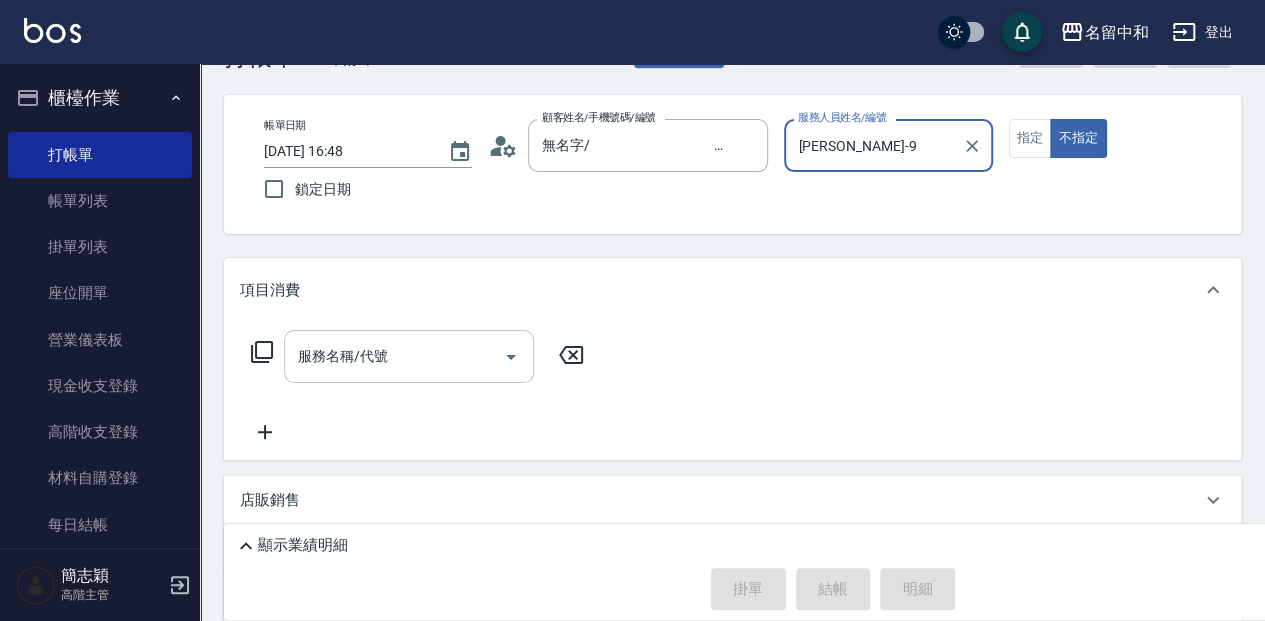type on "[PERSON_NAME]-9" 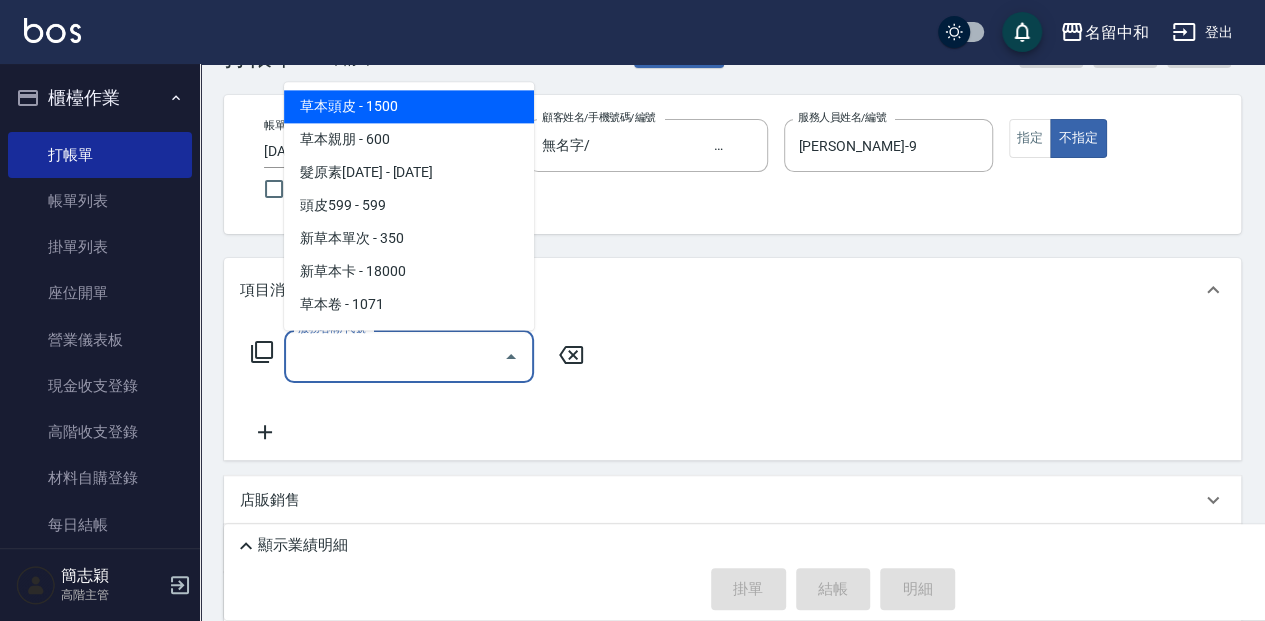 click on "服務名稱/代號" at bounding box center [394, 356] 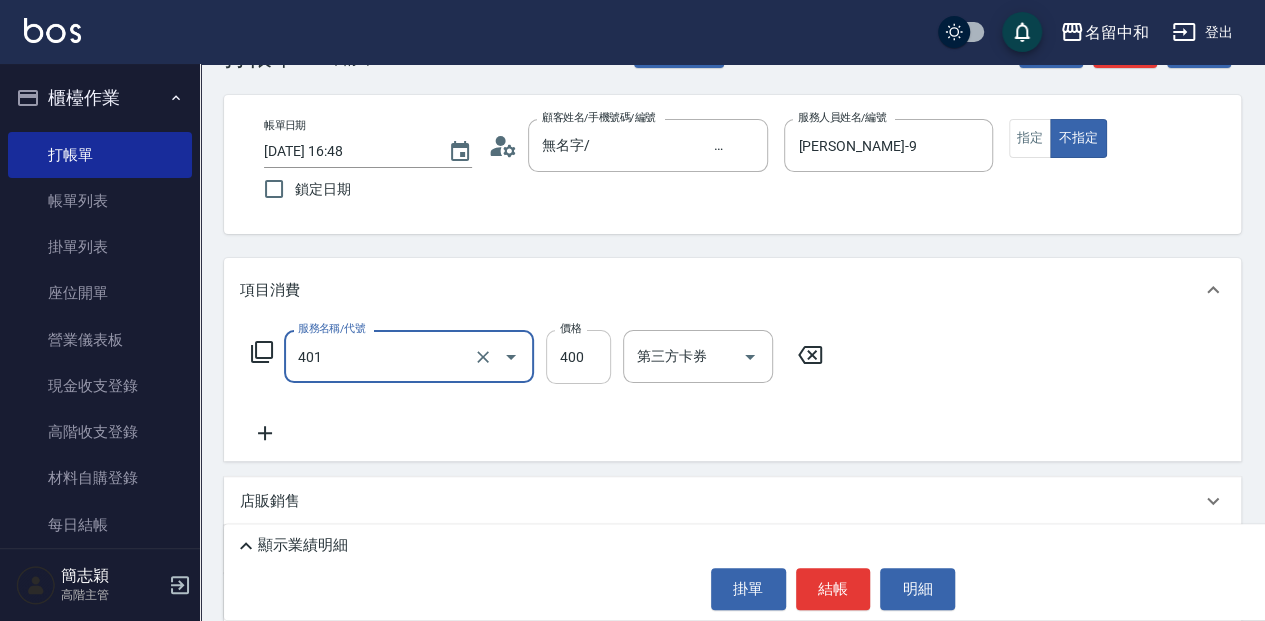 type on "剪髮(400)(401)" 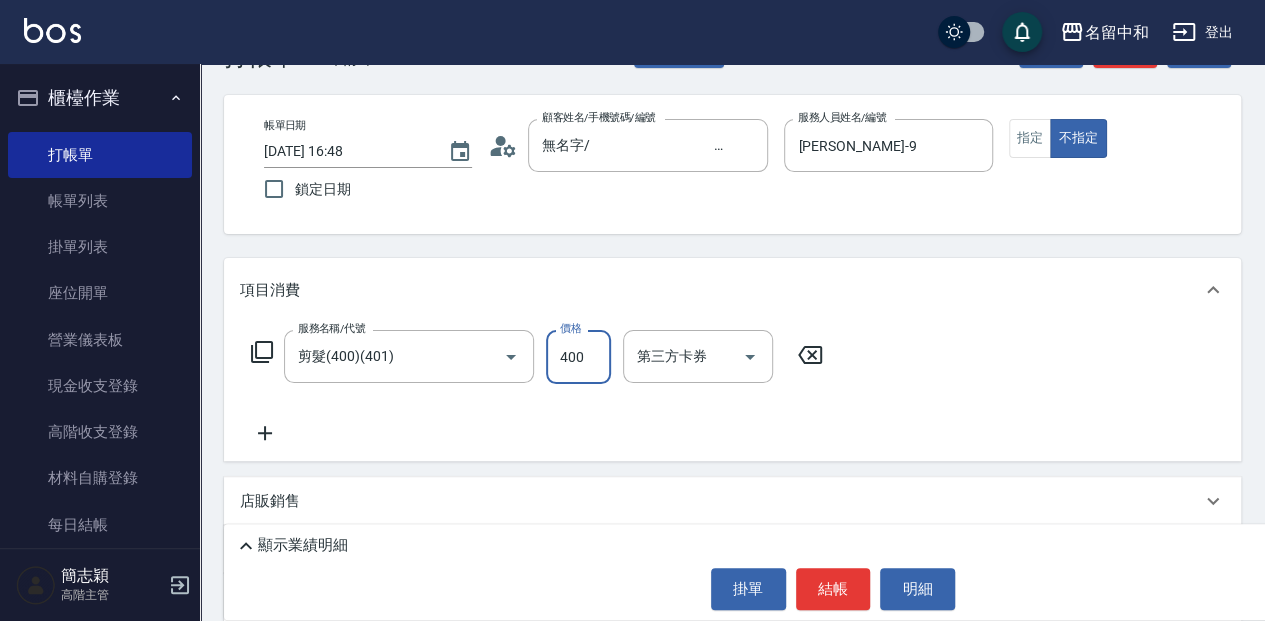 click on "400" at bounding box center (578, 357) 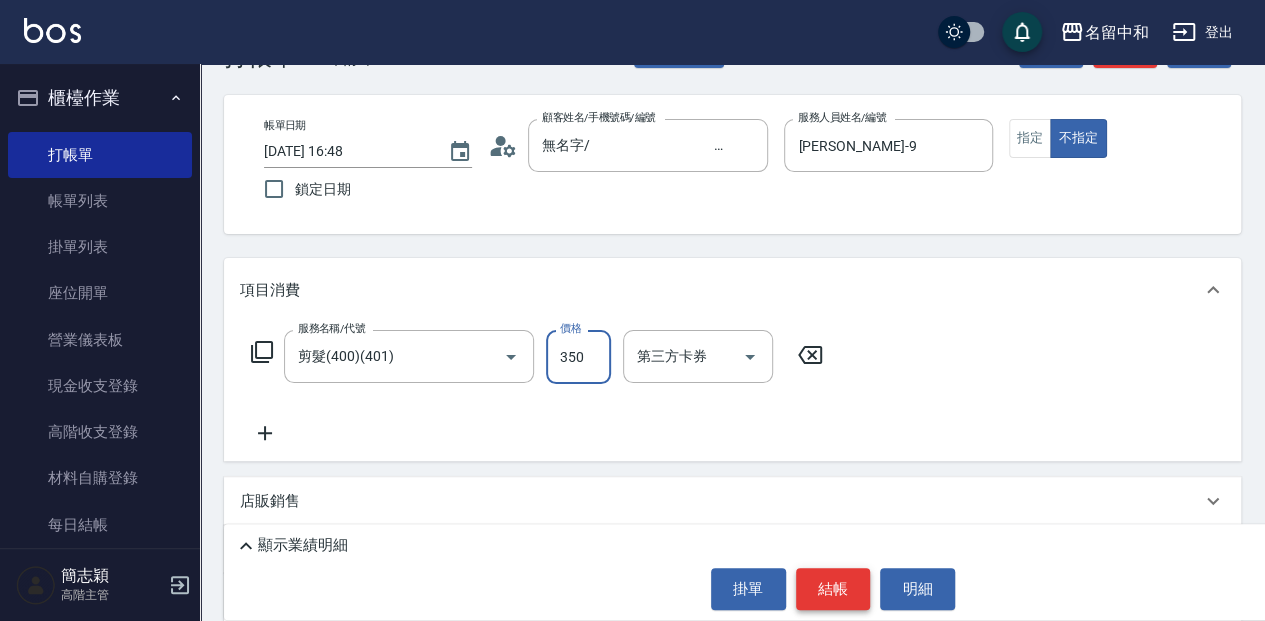 type on "350" 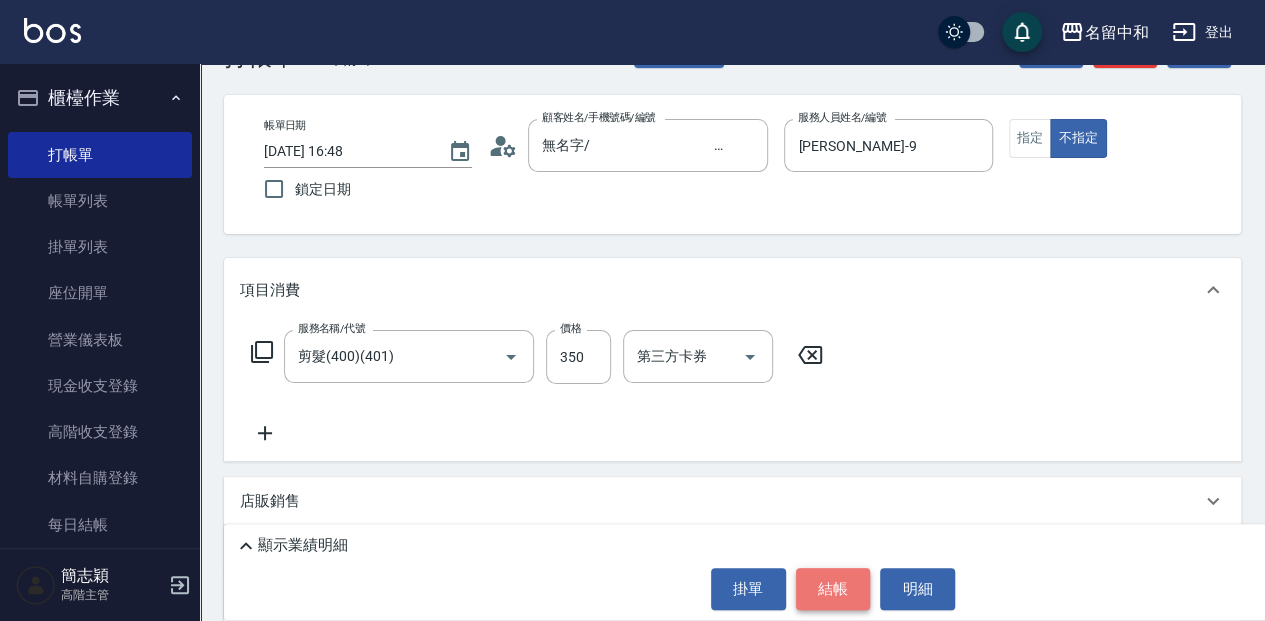 click on "結帳" at bounding box center (833, 589) 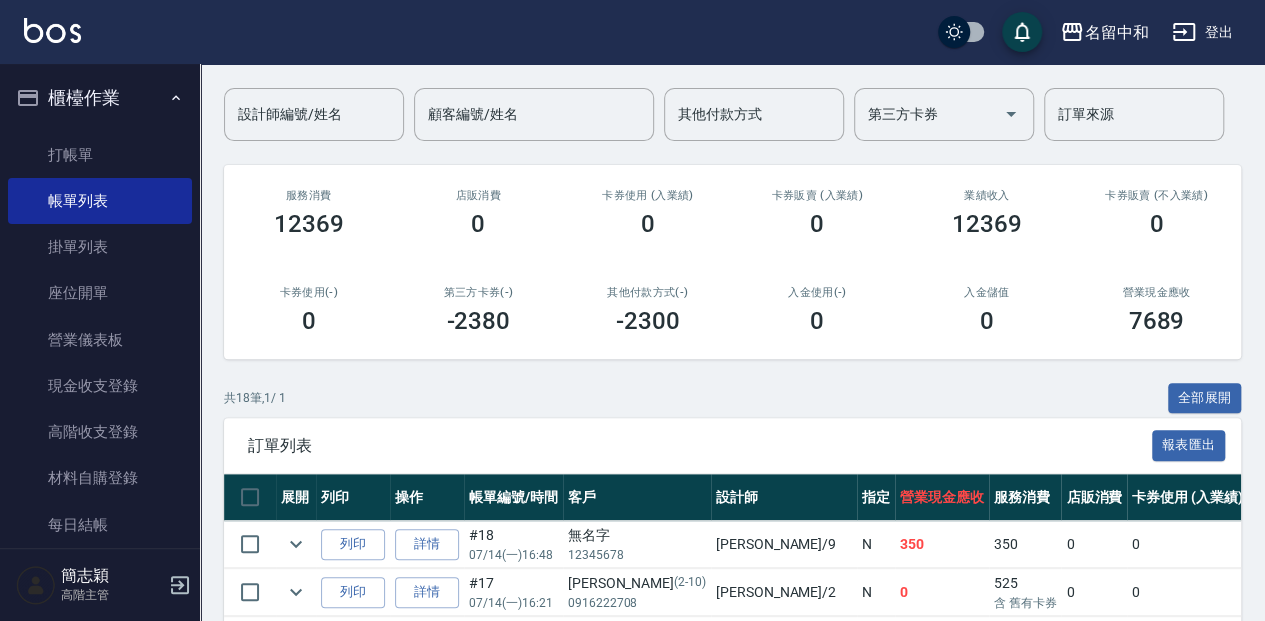 scroll, scrollTop: 200, scrollLeft: 0, axis: vertical 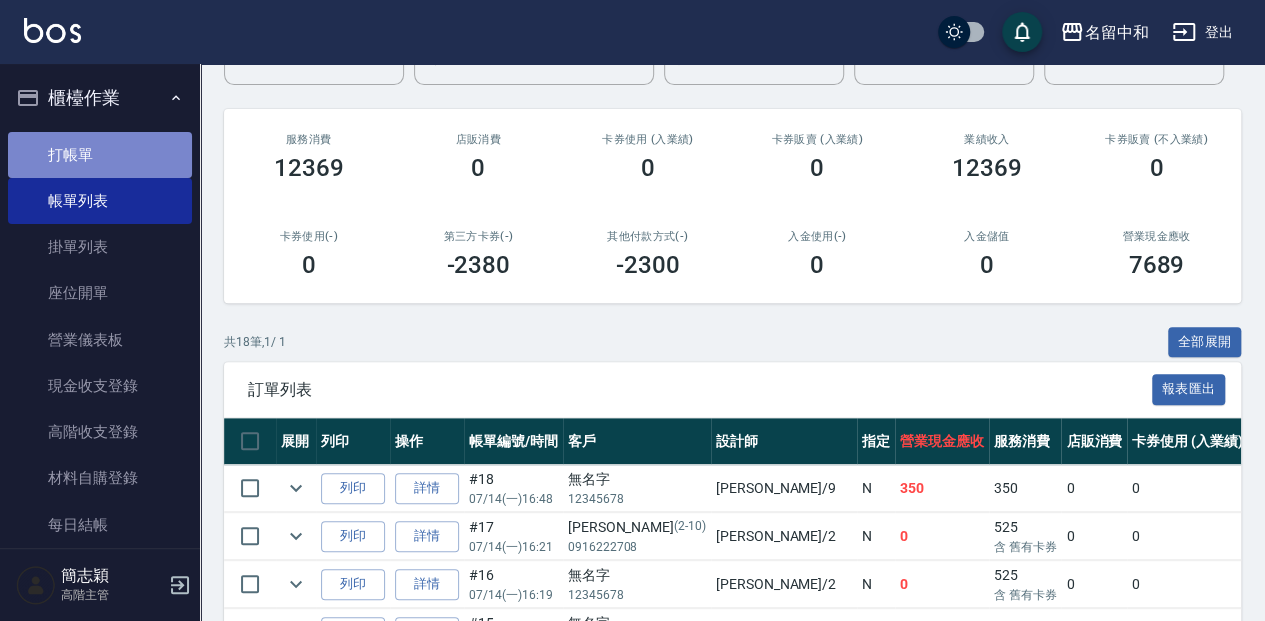 click on "打帳單" at bounding box center [100, 155] 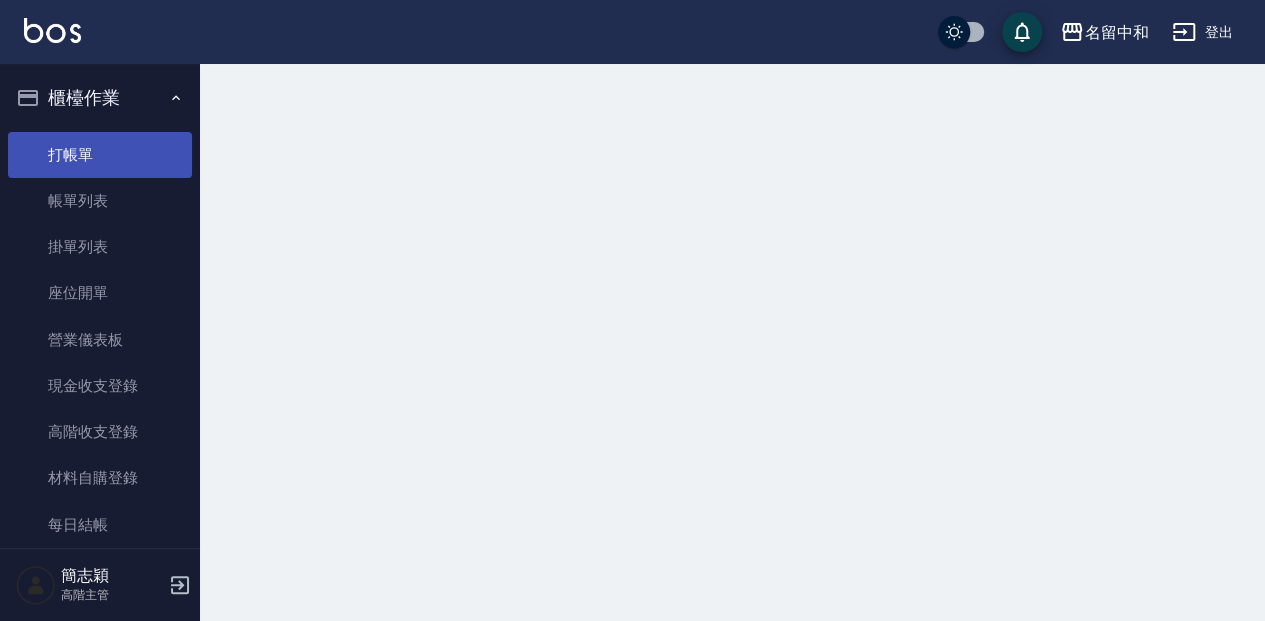 scroll, scrollTop: 0, scrollLeft: 0, axis: both 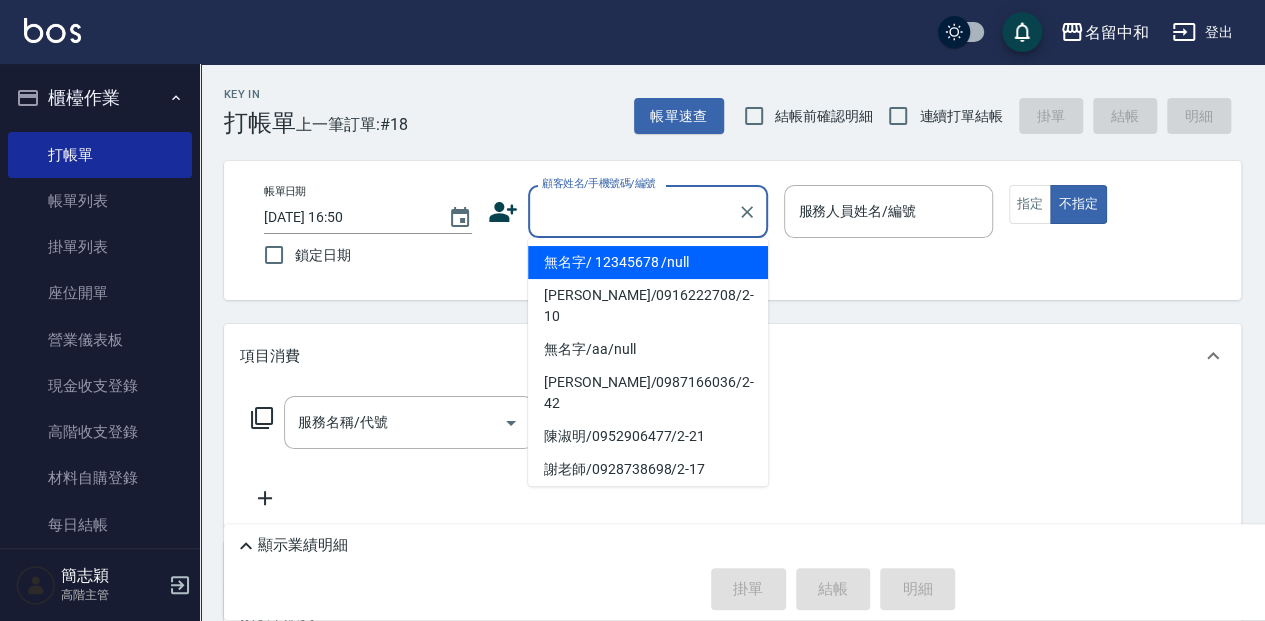 click on "顧客姓名/手機號碼/編號" at bounding box center (633, 211) 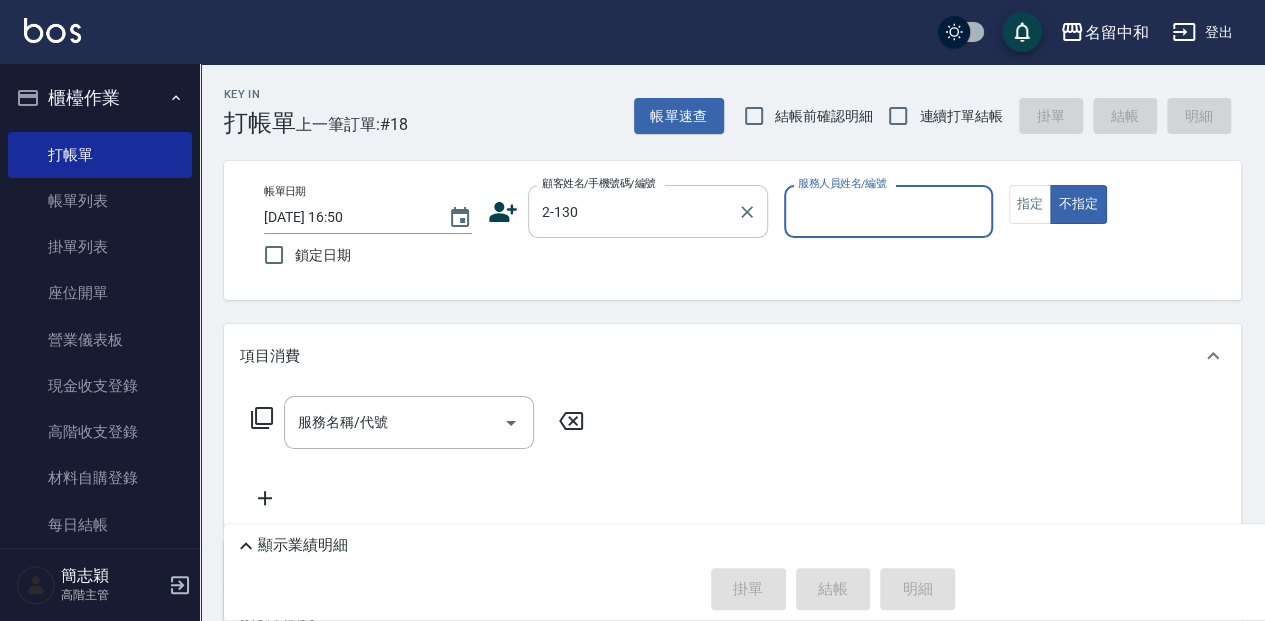 click on "2-130" at bounding box center (633, 211) 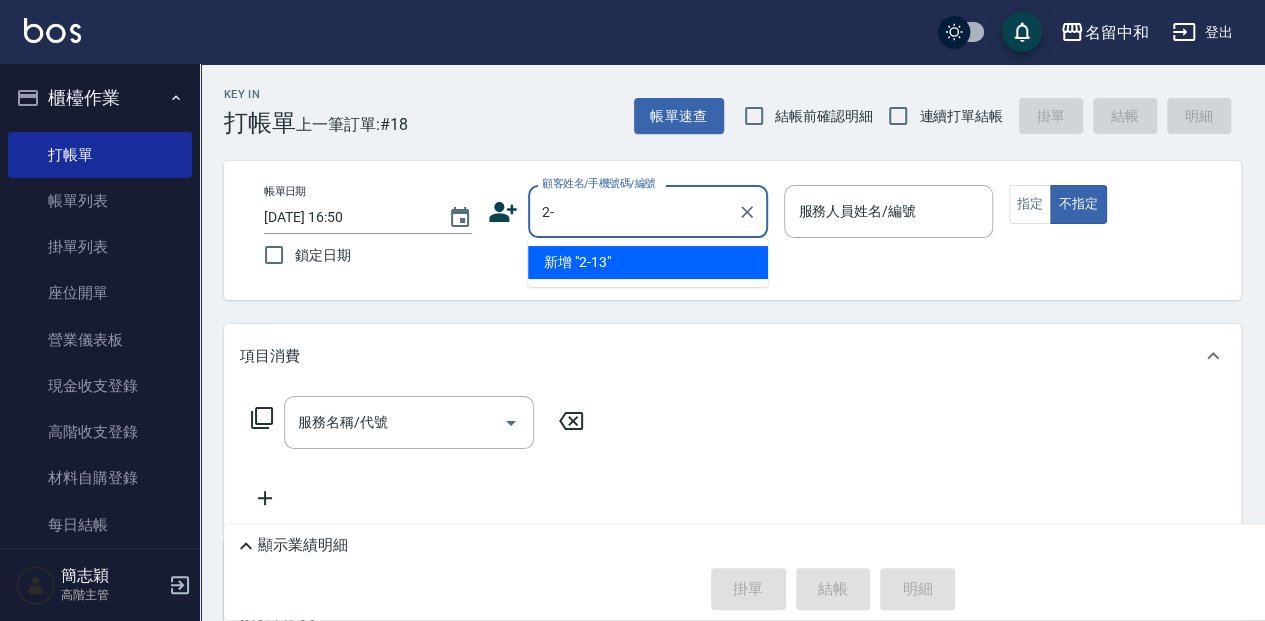 type on "2" 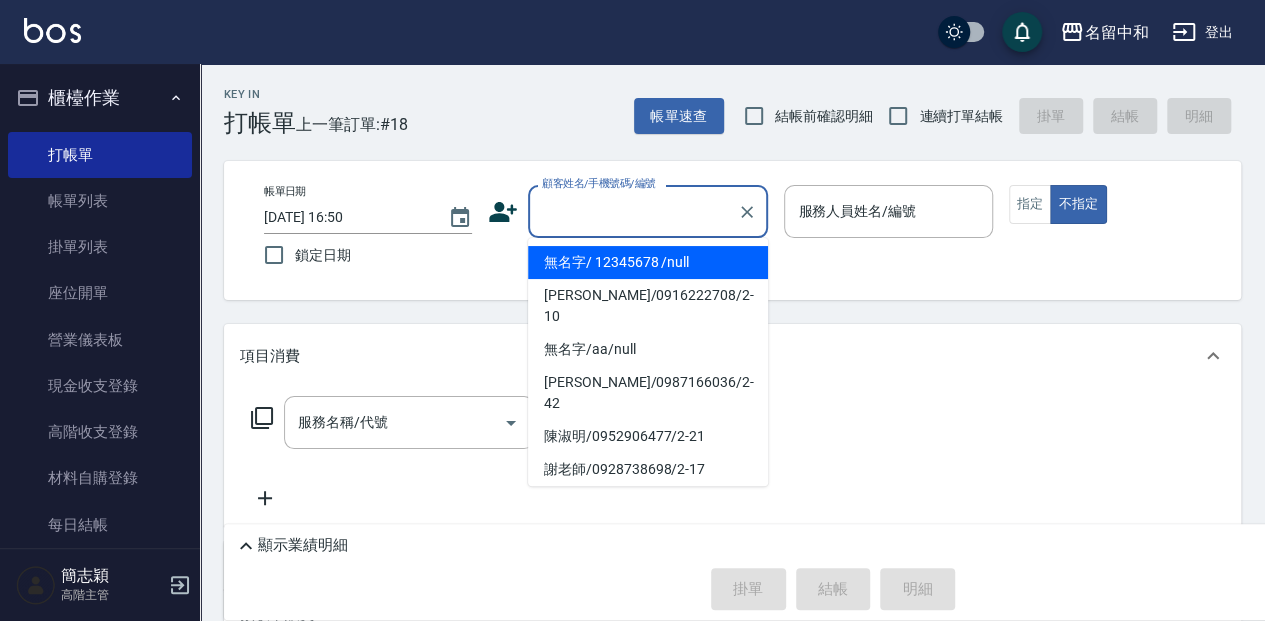 click on "無名字/                                                 12345678                              /null" at bounding box center (648, 262) 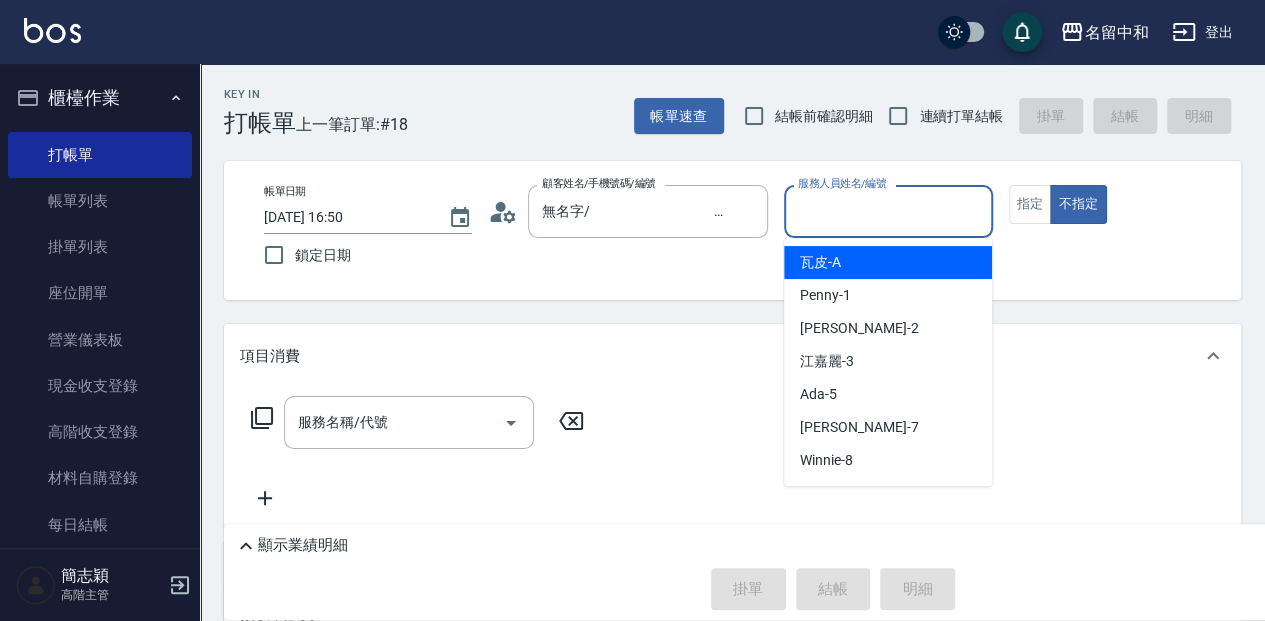 click on "服務人員姓名/編號" at bounding box center (888, 211) 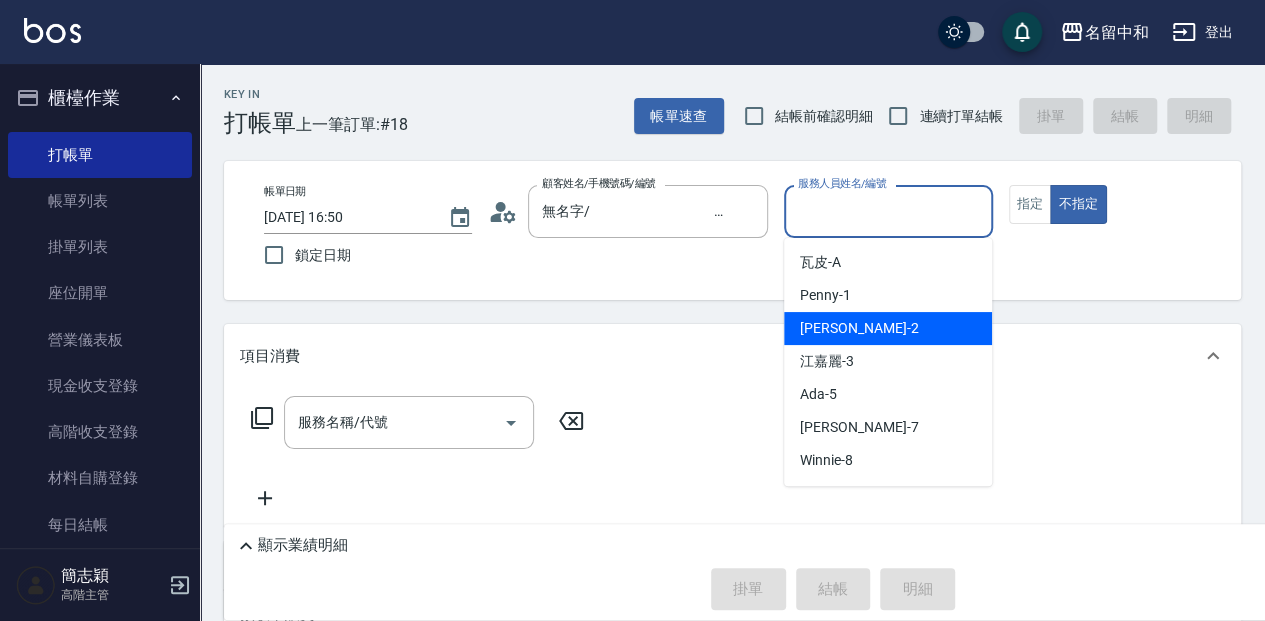 click on "[PERSON_NAME] -2" at bounding box center [888, 328] 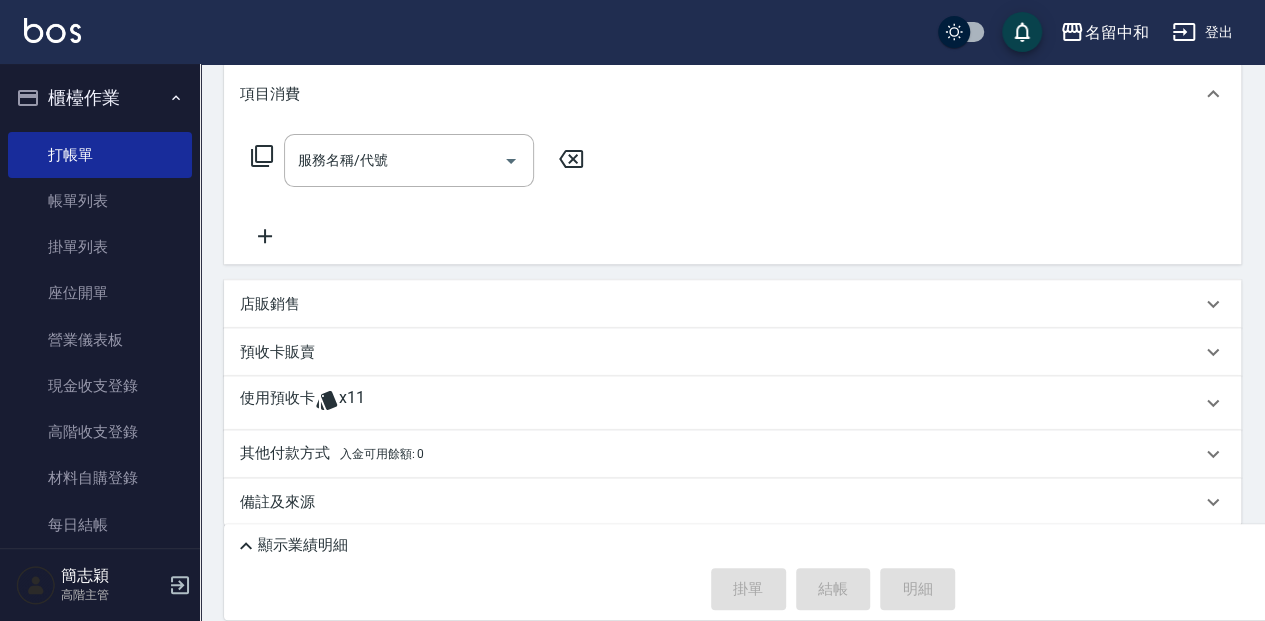scroll, scrollTop: 266, scrollLeft: 0, axis: vertical 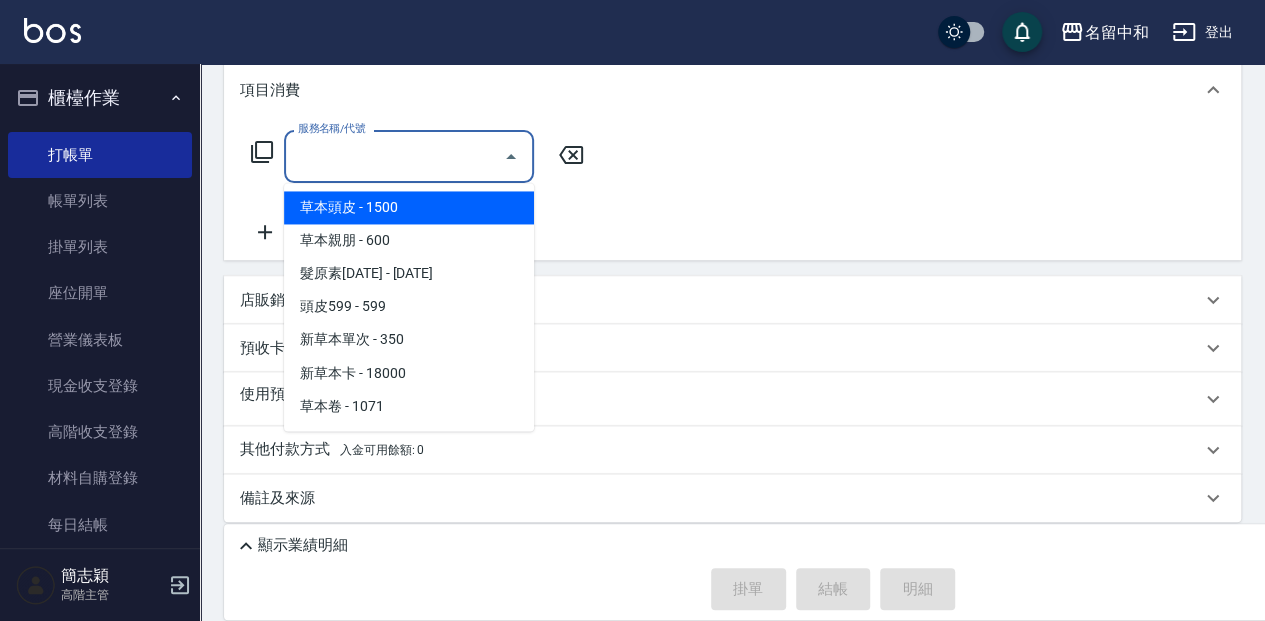 click on "服務名稱/代號" at bounding box center (394, 156) 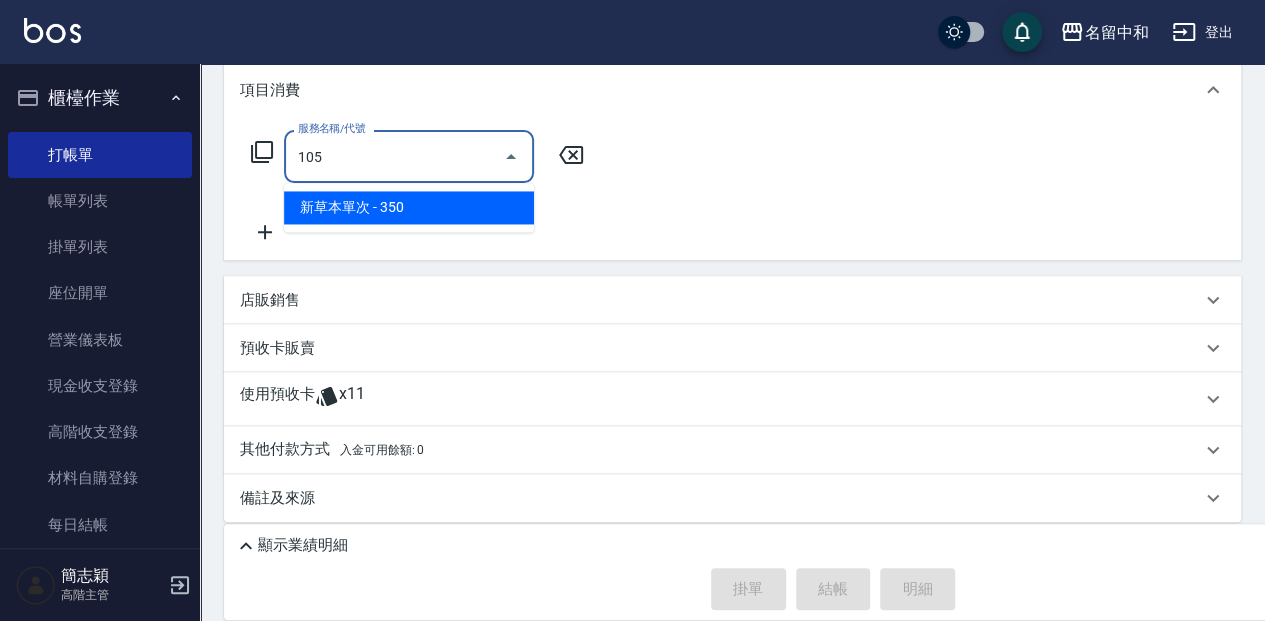 click on "新草本單次 - 350" at bounding box center [409, 207] 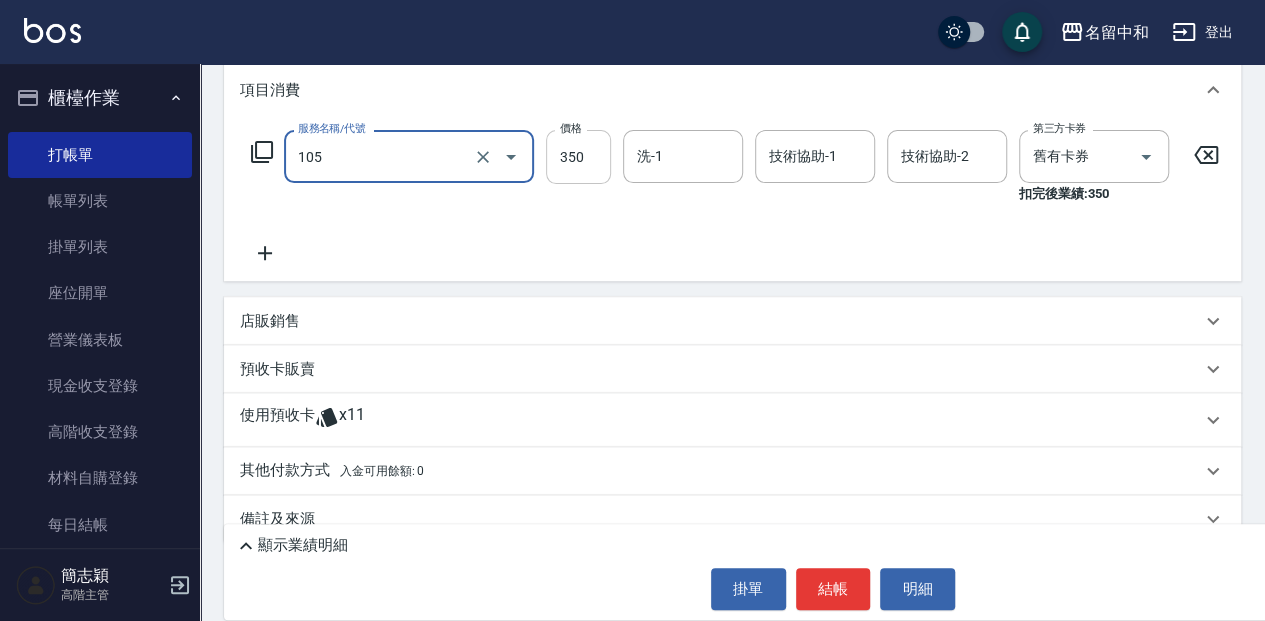 type on "新草本單次(105)" 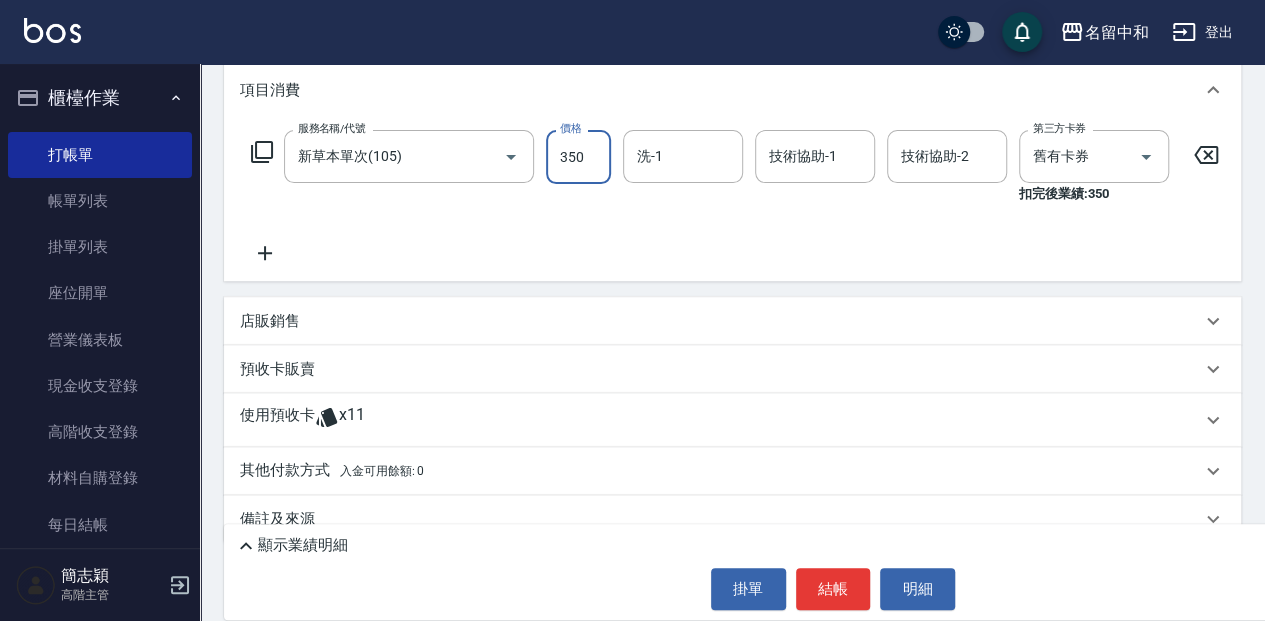 click on "350" at bounding box center (578, 157) 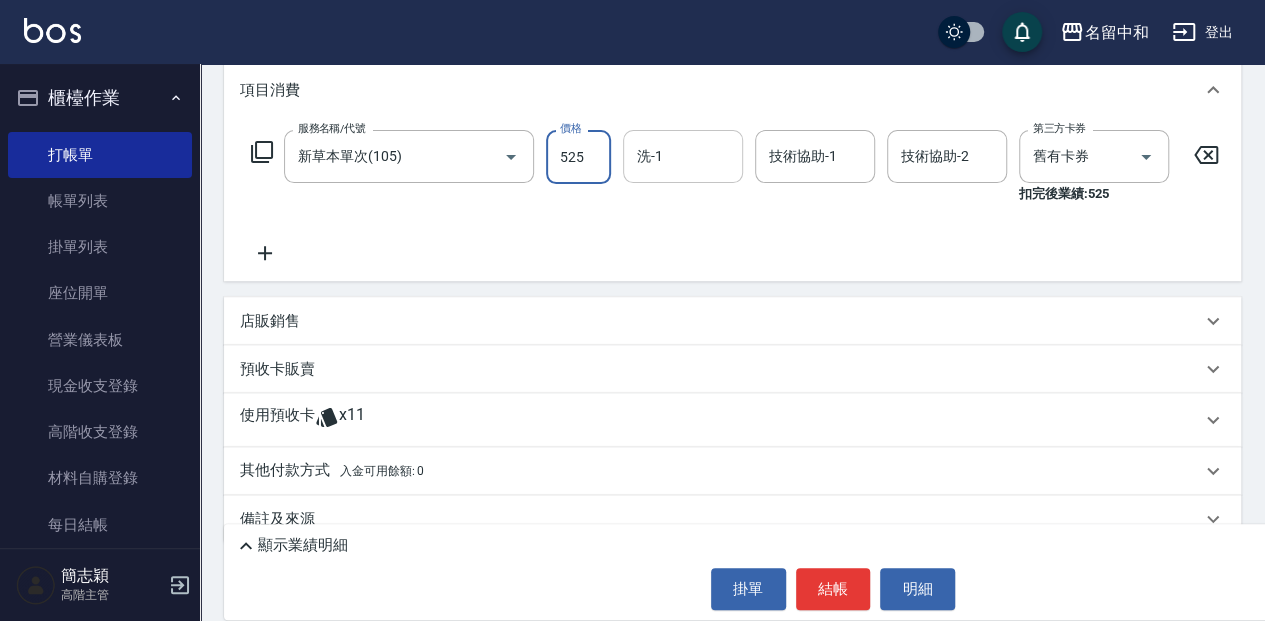 type on "525" 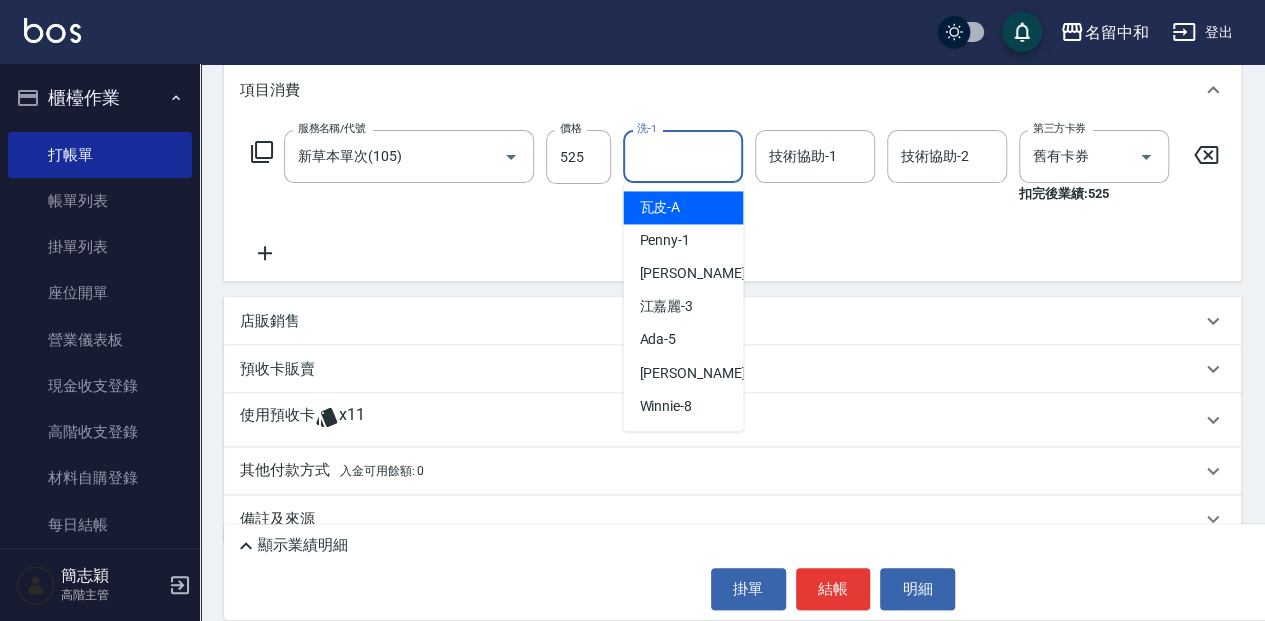 click on "洗-1" at bounding box center [683, 156] 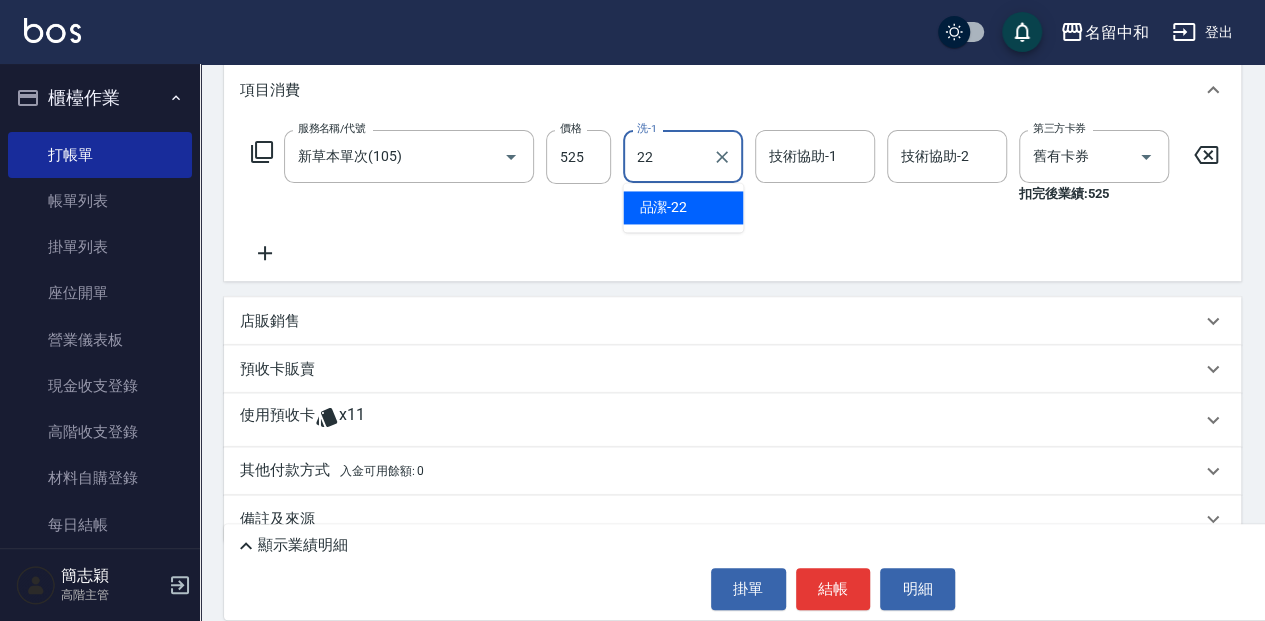 click on "品潔 -22" at bounding box center [683, 207] 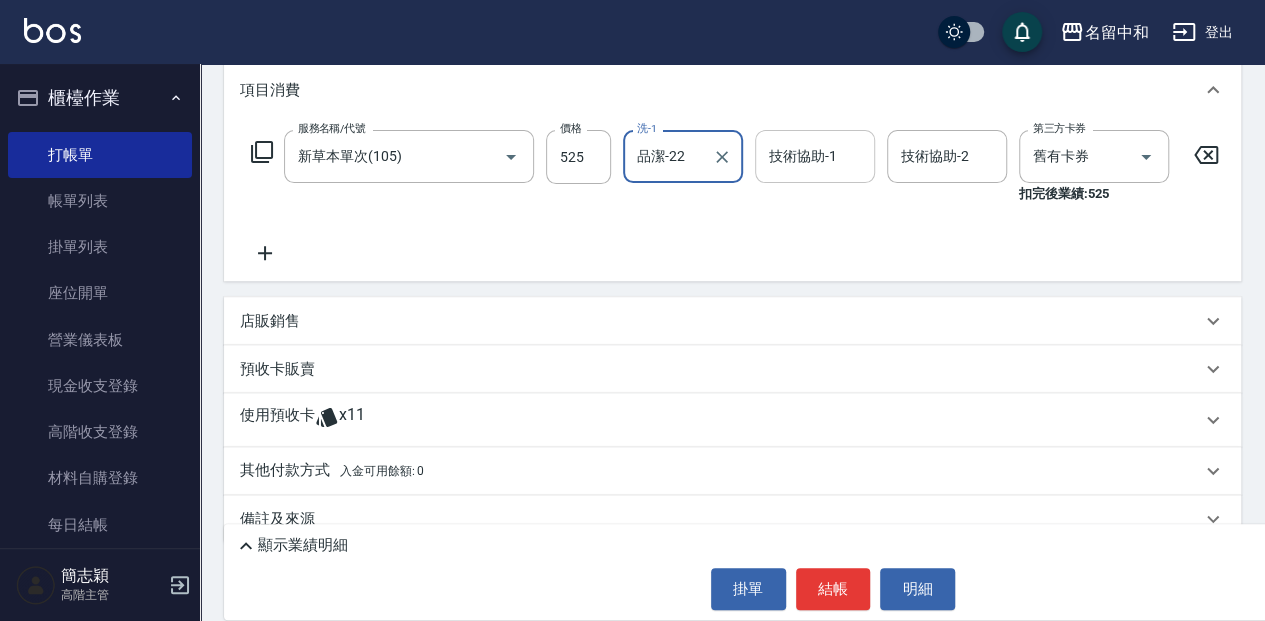 type on "品潔-22" 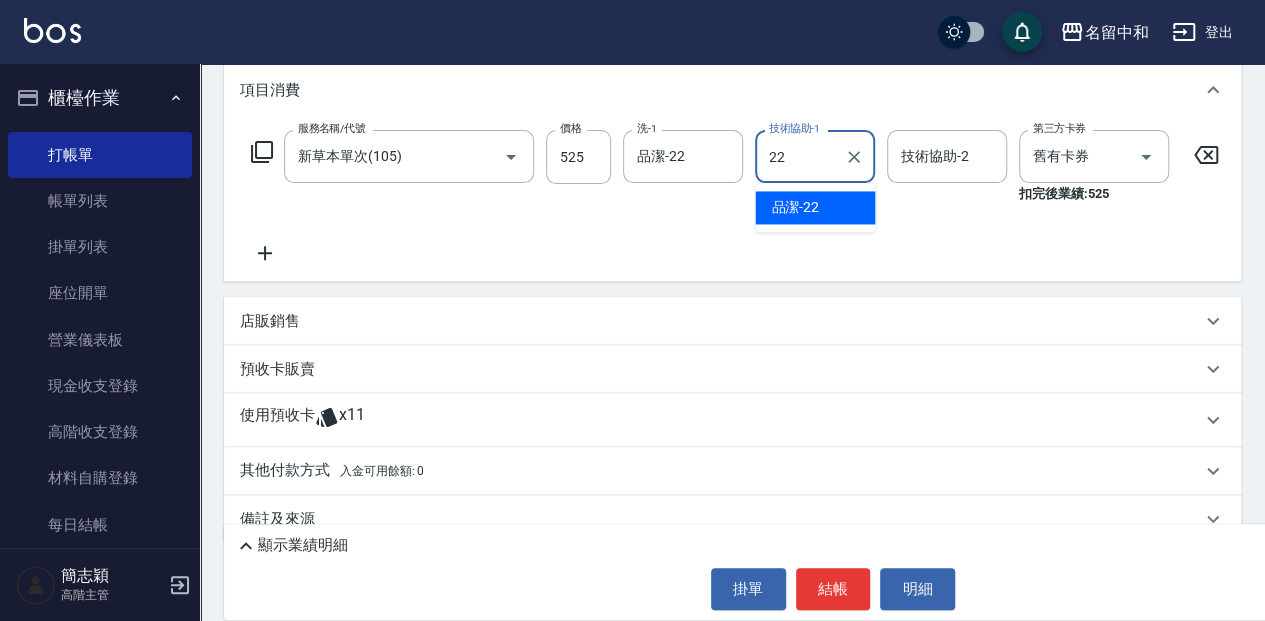 click on "品潔 -22" at bounding box center (815, 207) 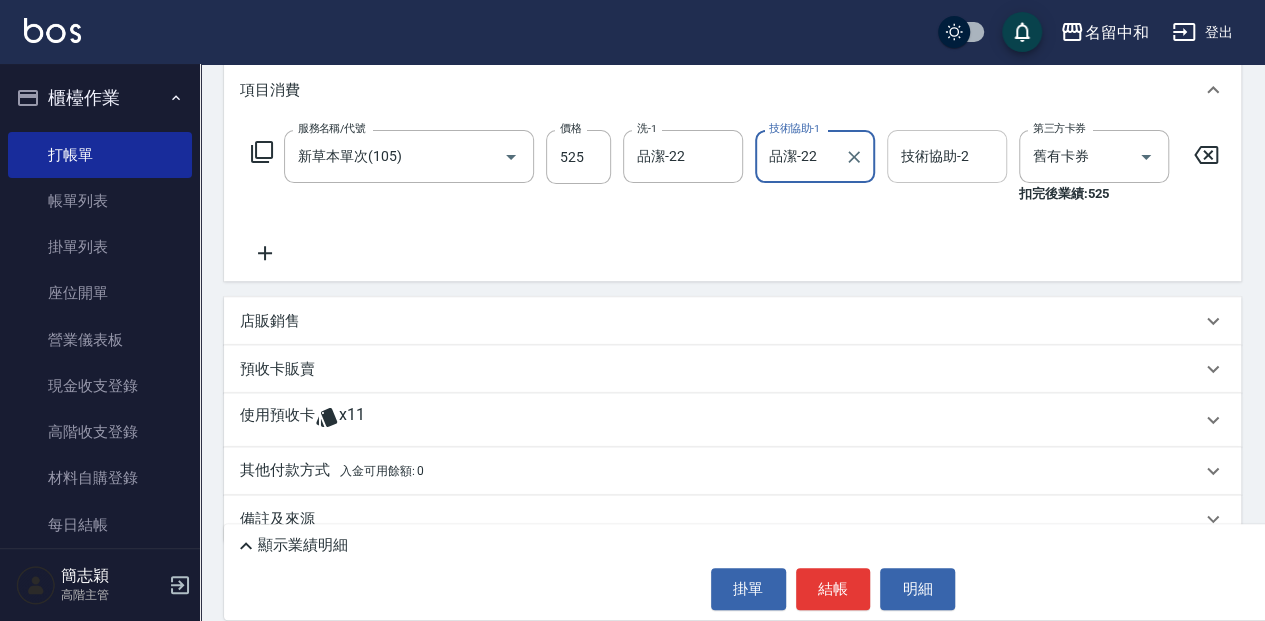 type on "品潔-22" 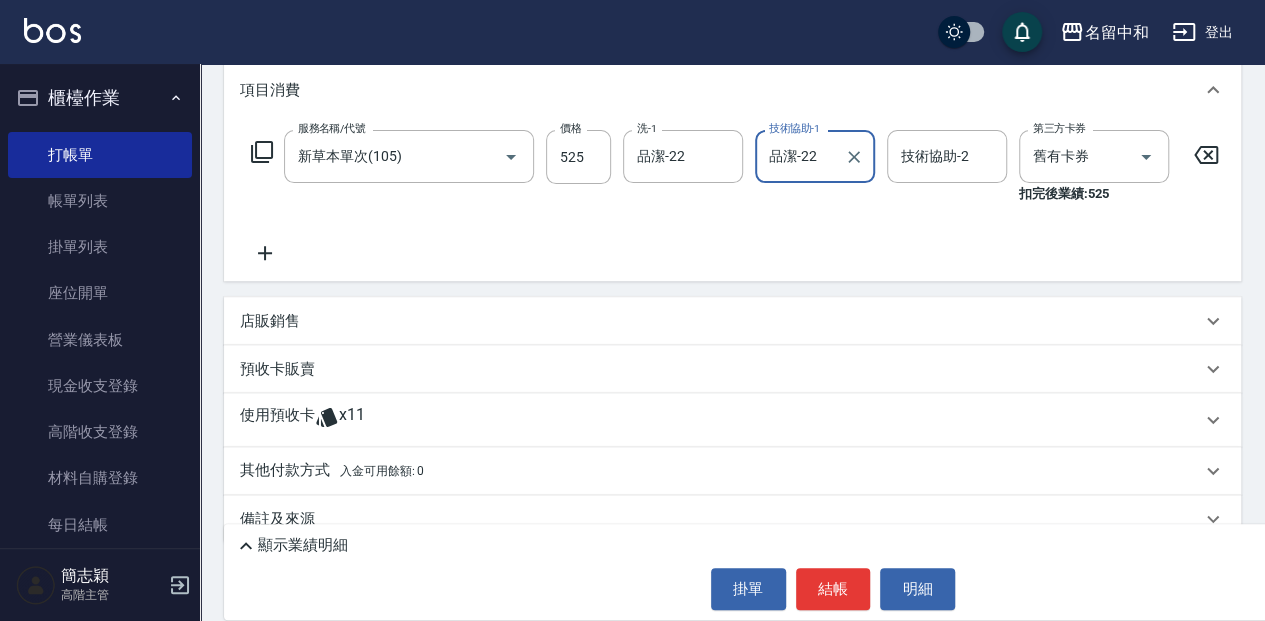 click on "技術協助-2" at bounding box center (947, 156) 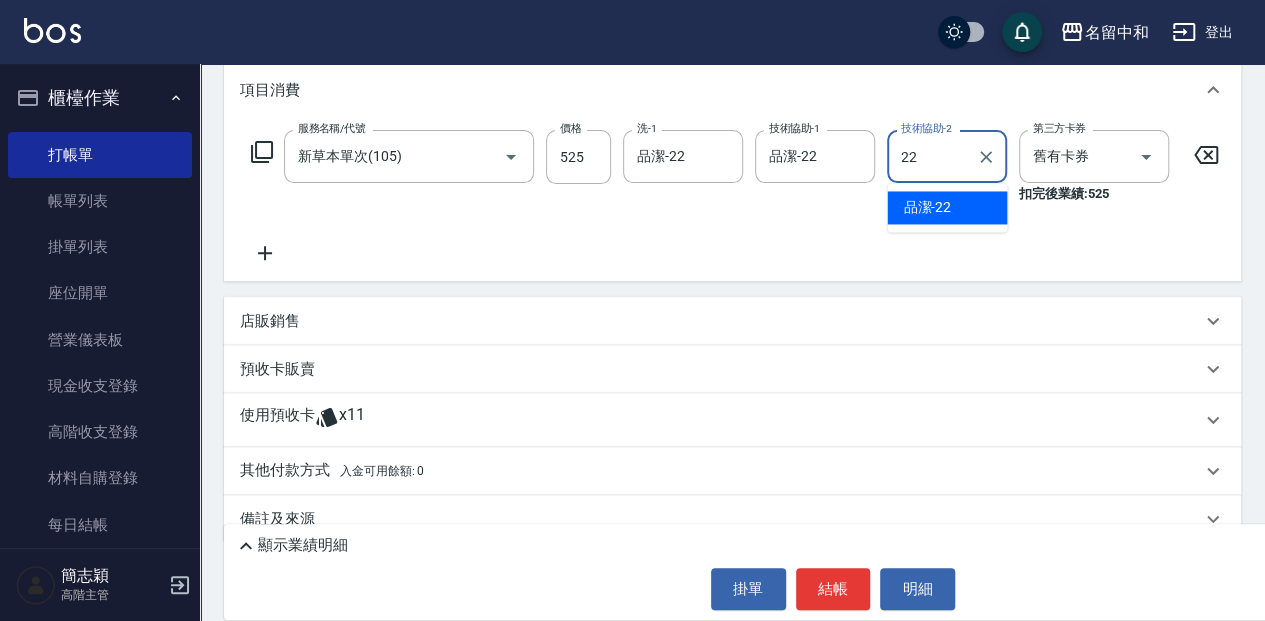 drag, startPoint x: 990, startPoint y: 210, endPoint x: 867, endPoint y: 219, distance: 123.32883 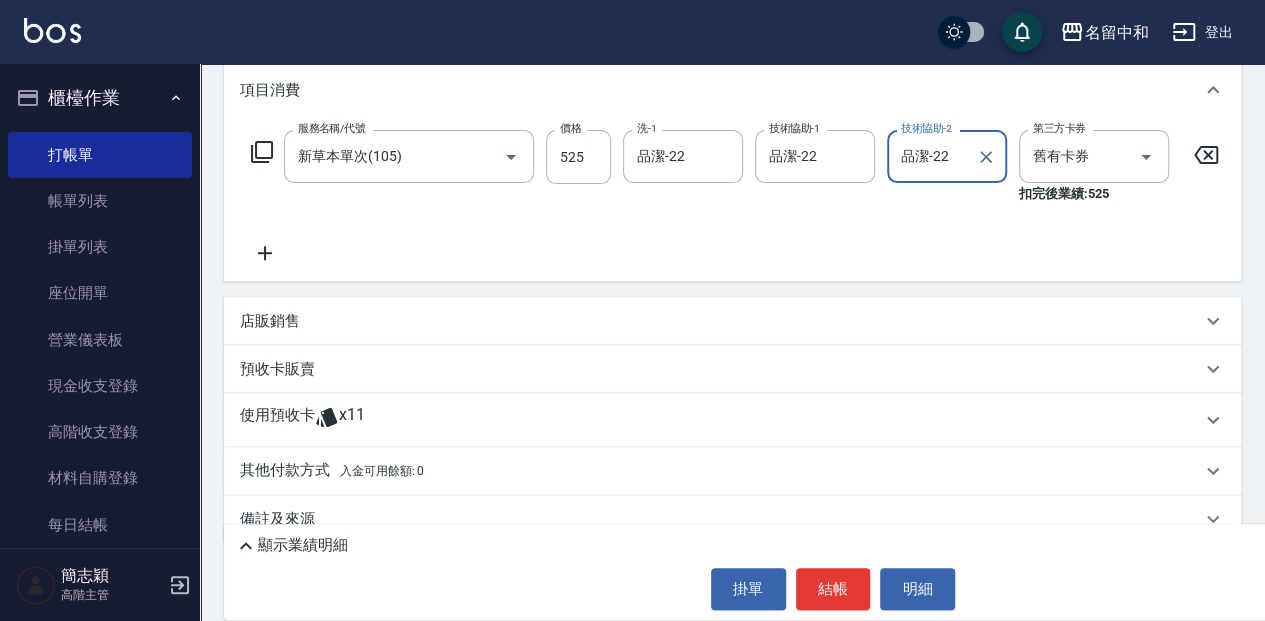 type on "品潔-22" 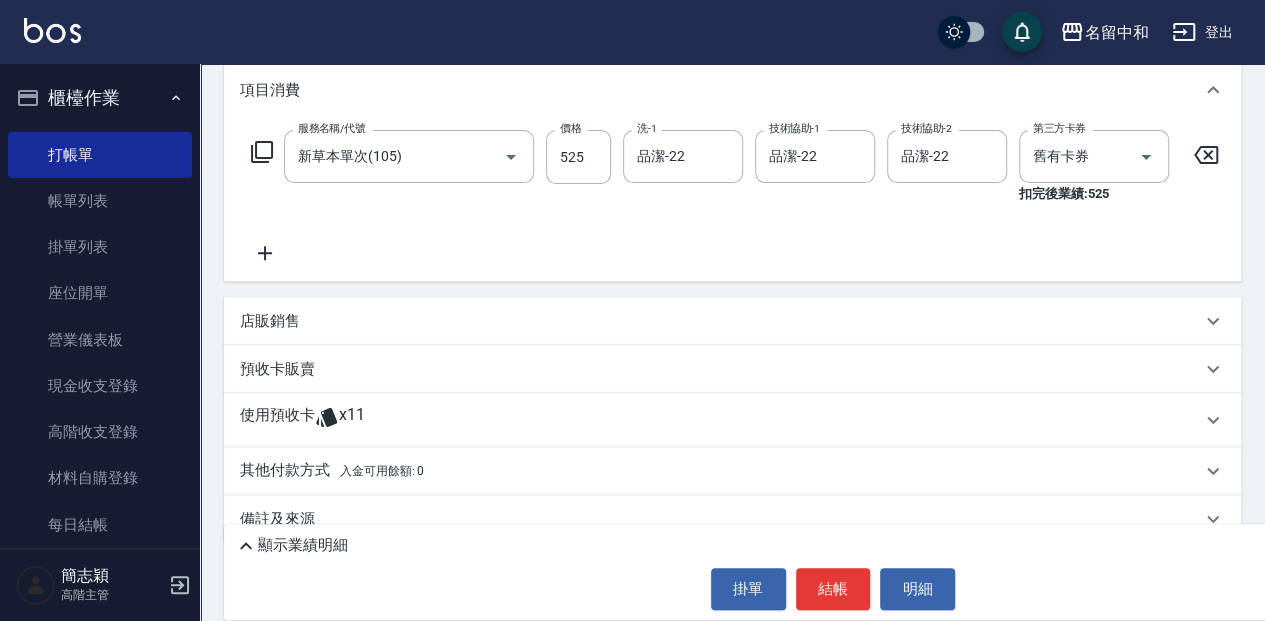 click 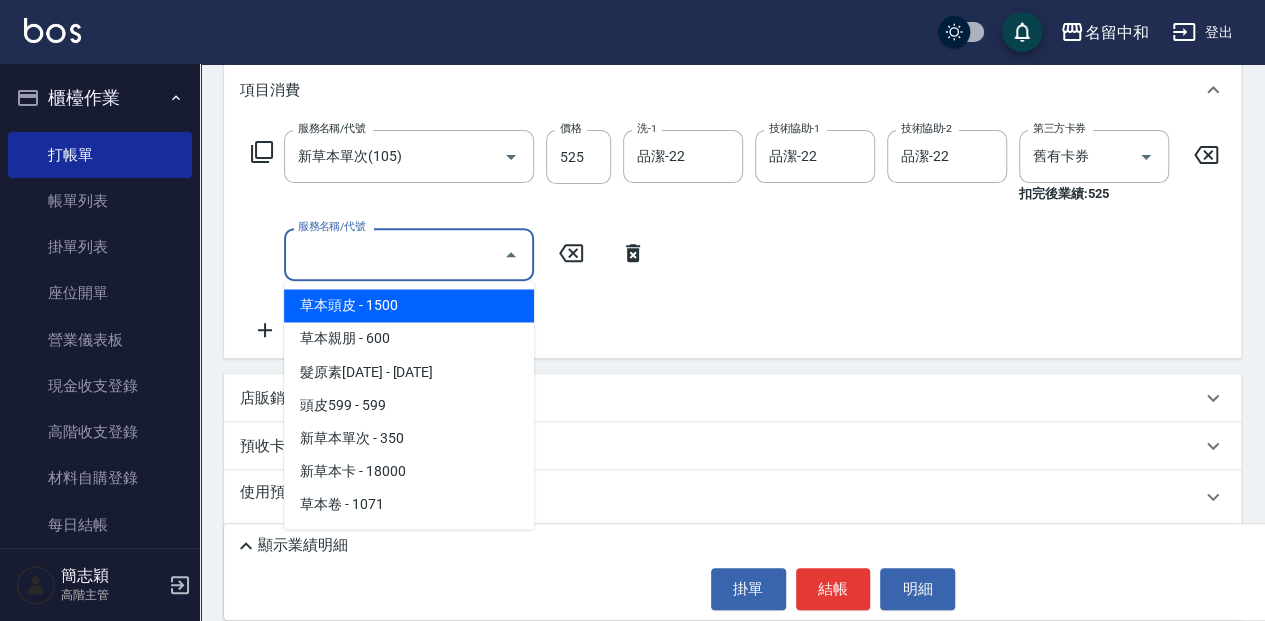 click on "服務名稱/代號" at bounding box center (394, 254) 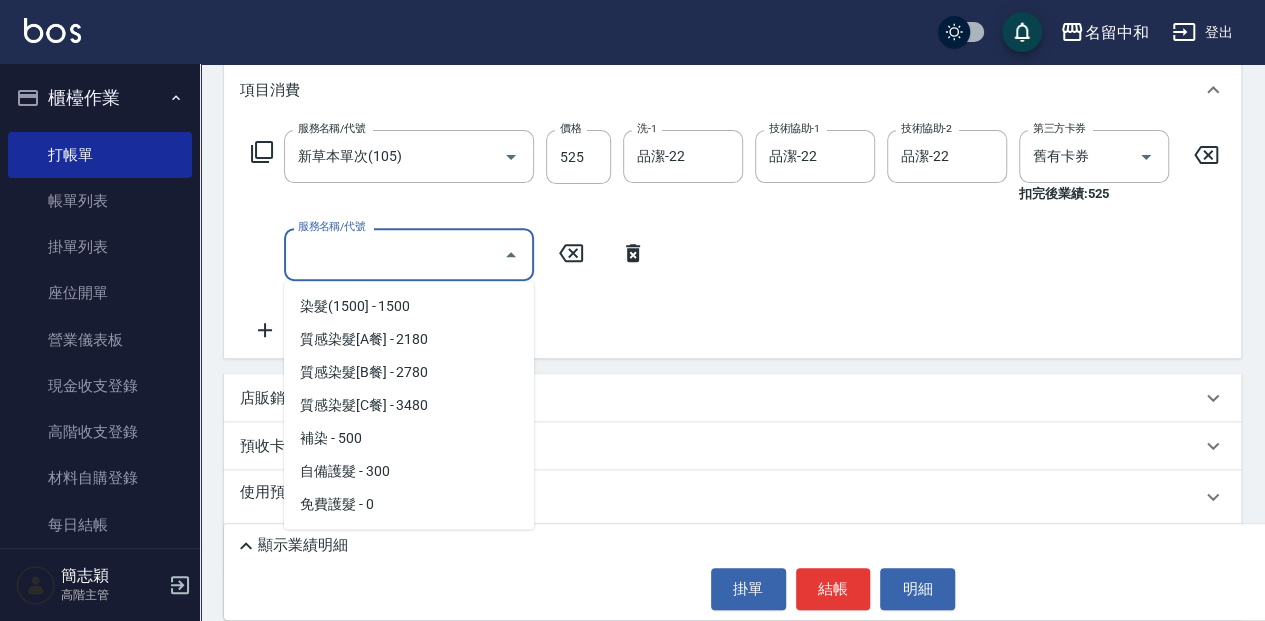 scroll, scrollTop: 1600, scrollLeft: 0, axis: vertical 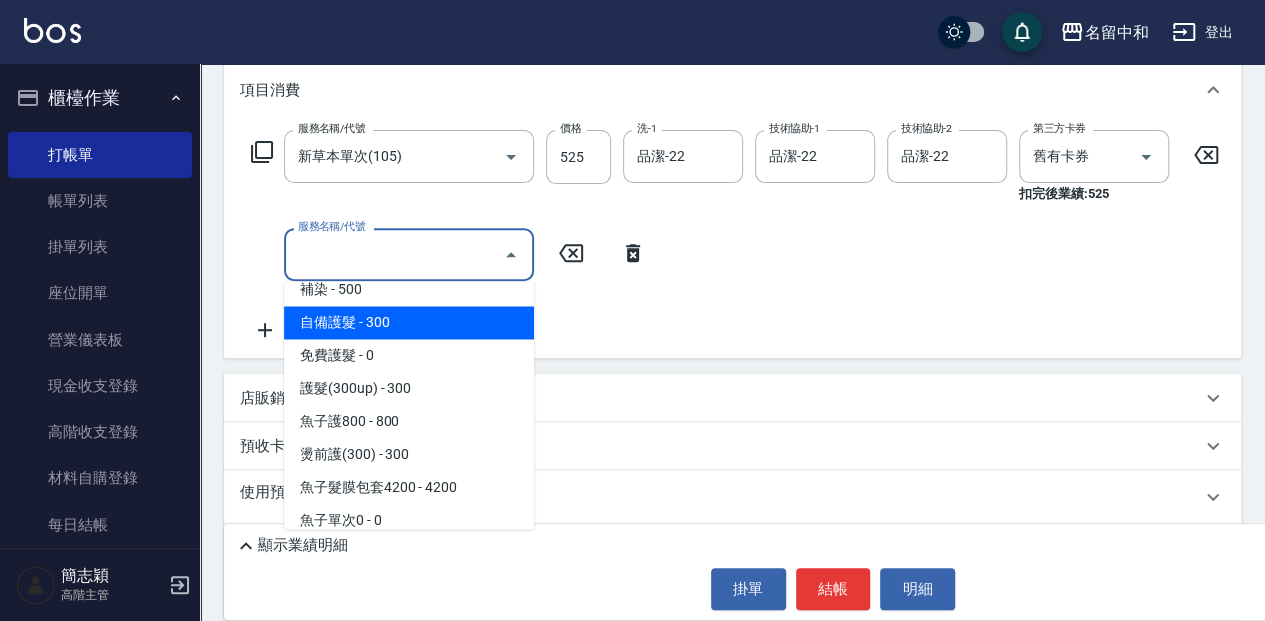 click on "自備護髮 - 300" at bounding box center [409, 322] 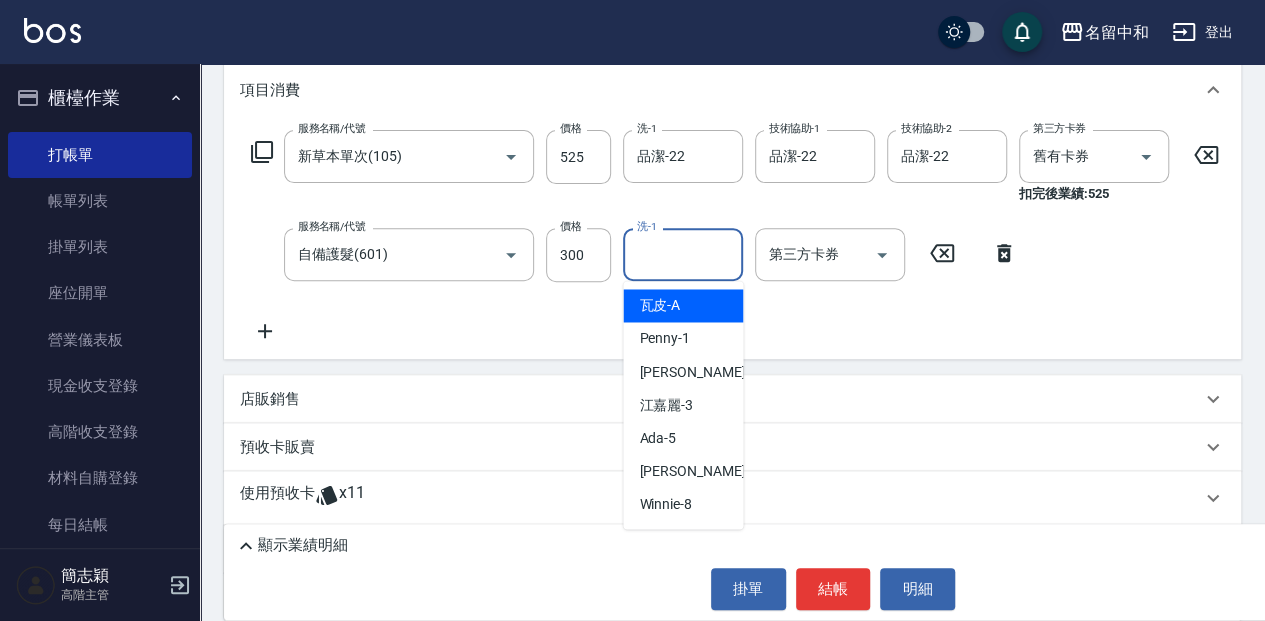drag, startPoint x: 678, startPoint y: 254, endPoint x: 648, endPoint y: 258, distance: 30.265491 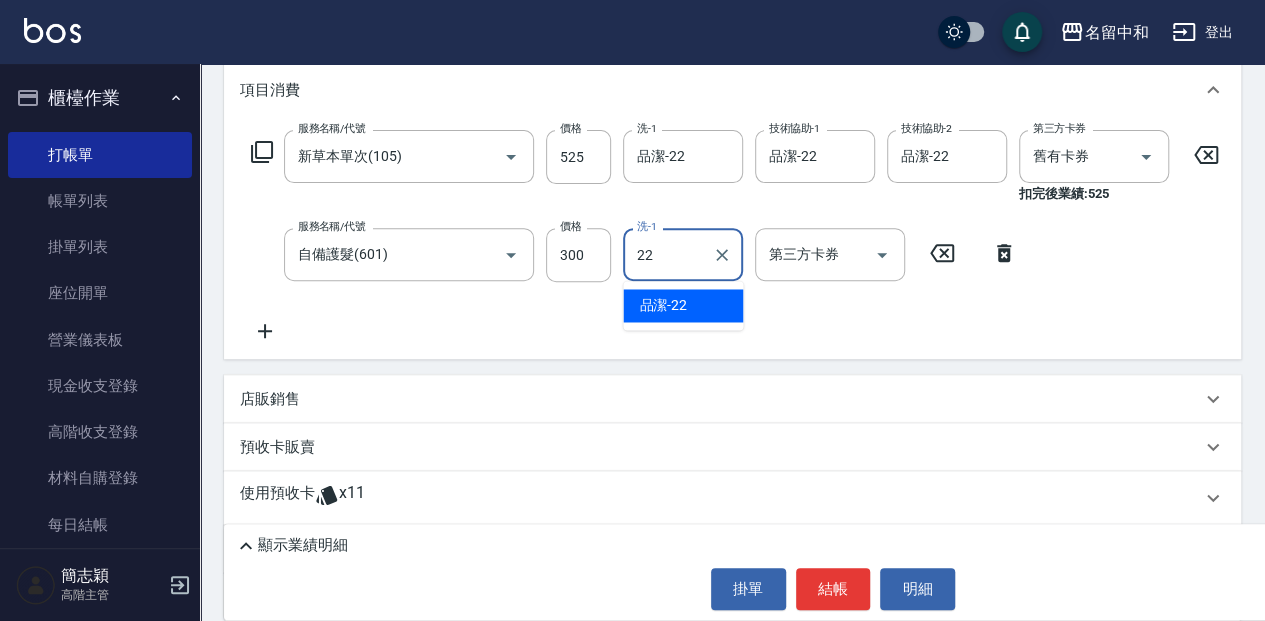 click on "品潔 -22" at bounding box center (663, 305) 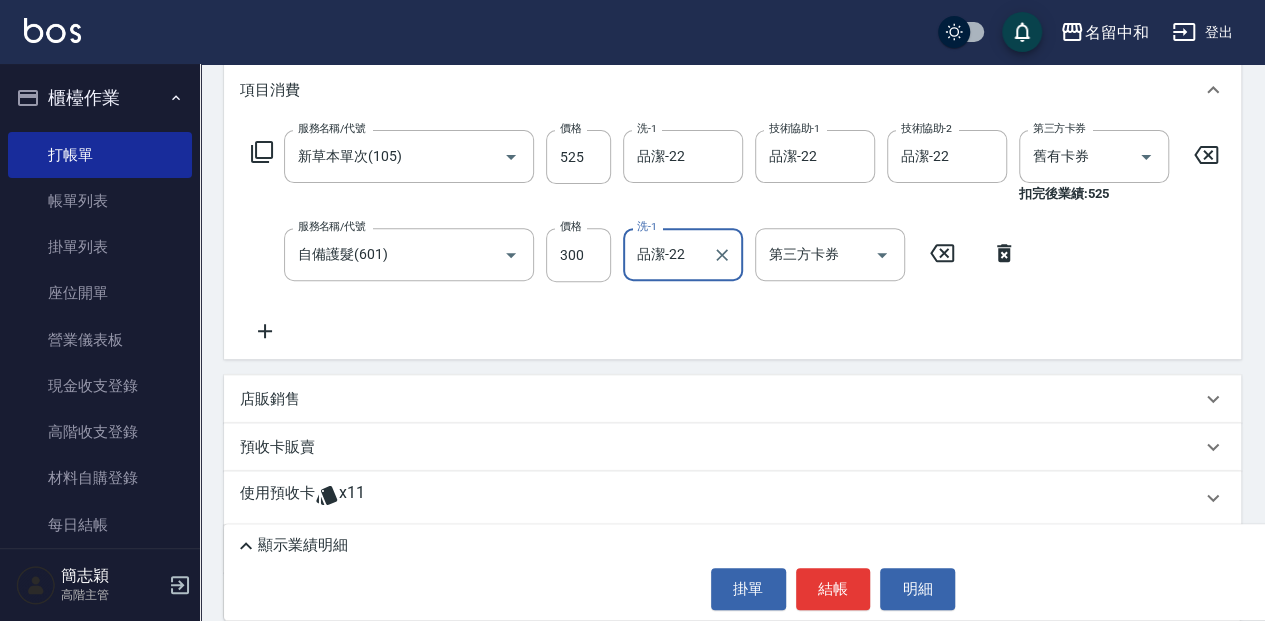 type on "品潔-22" 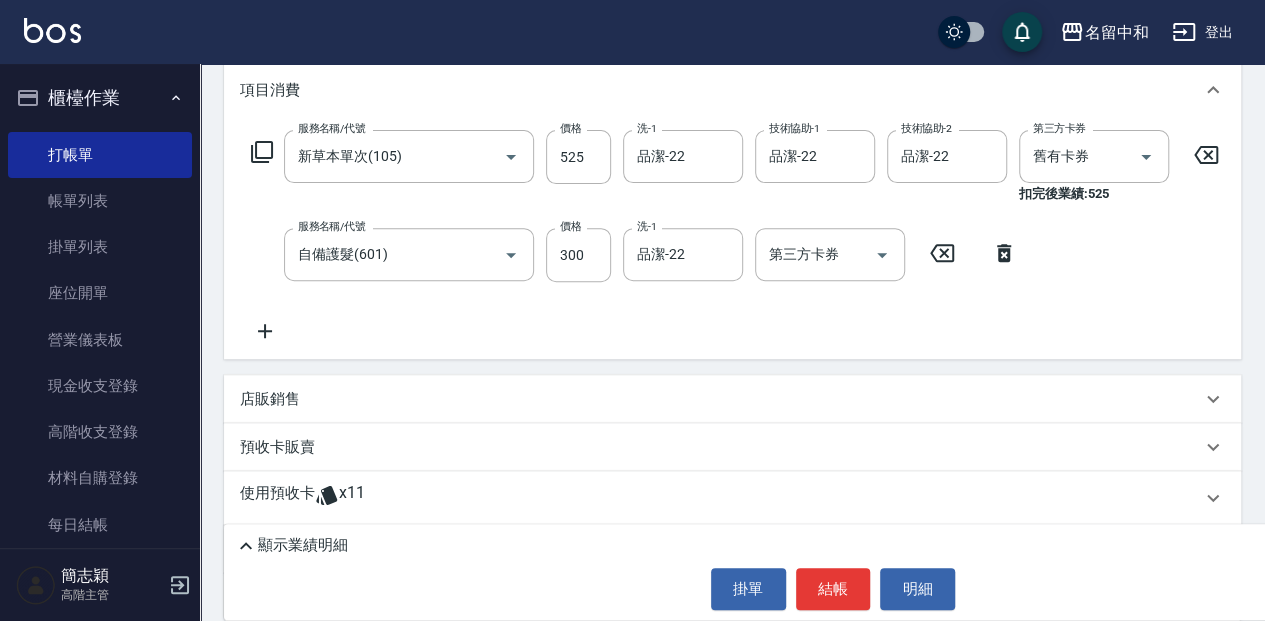 click on "店販銷售" at bounding box center [720, 399] 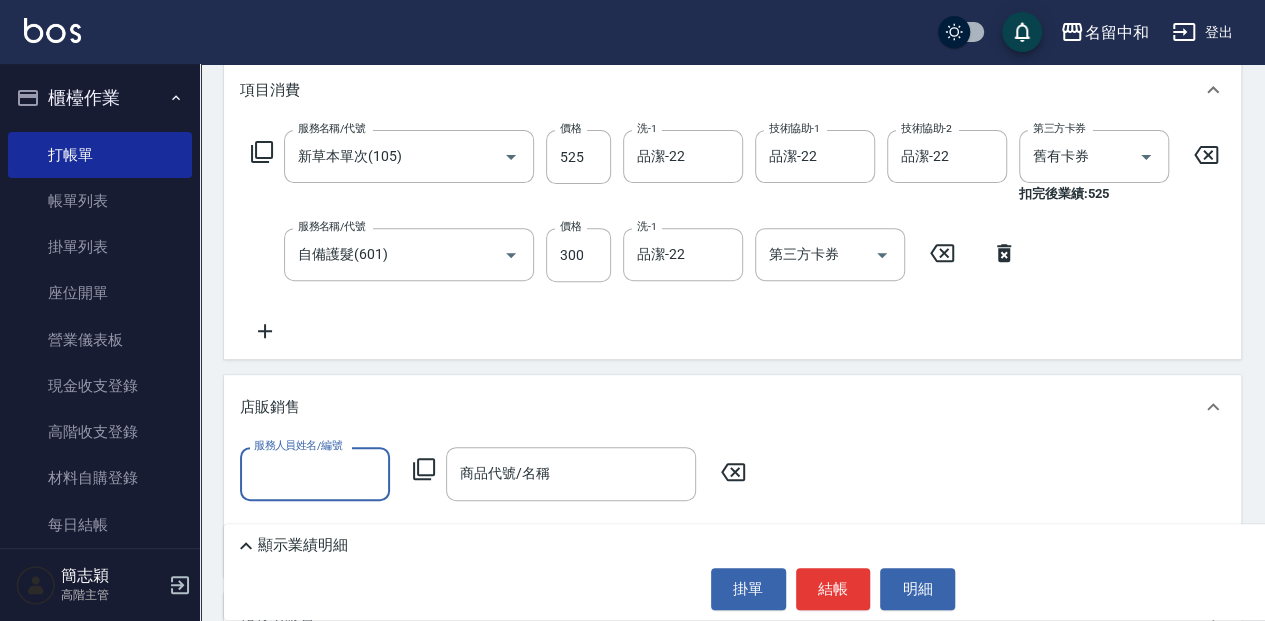 scroll, scrollTop: 0, scrollLeft: 0, axis: both 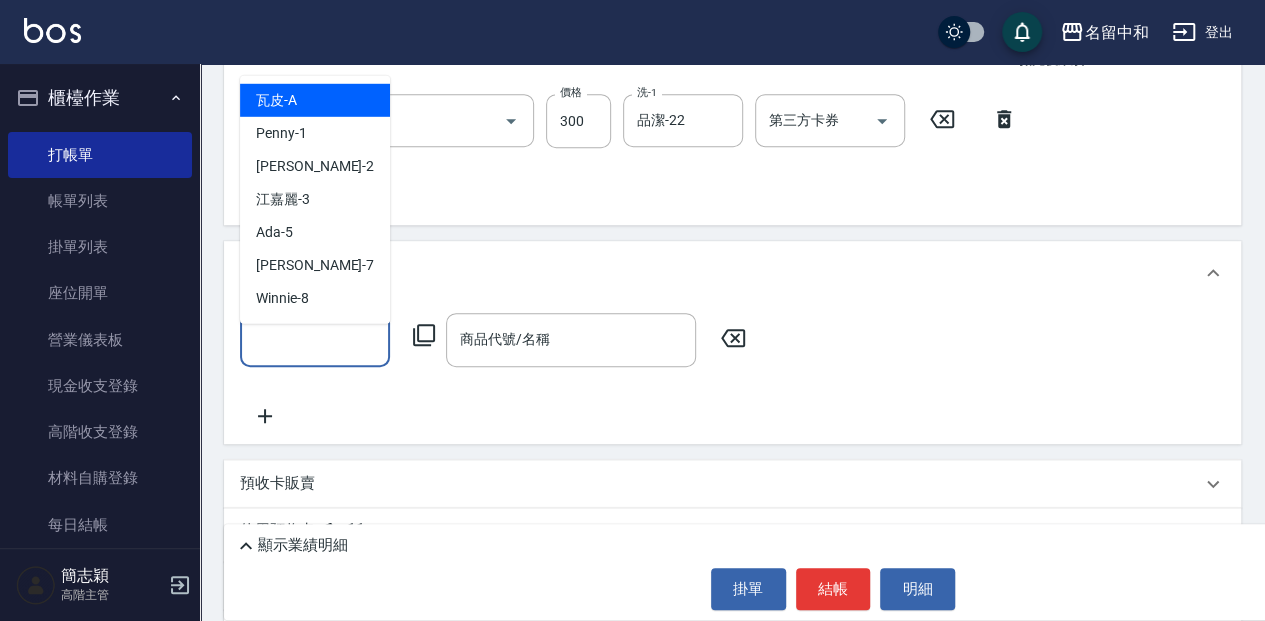 click on "服務人員姓名/編號" at bounding box center (315, 339) 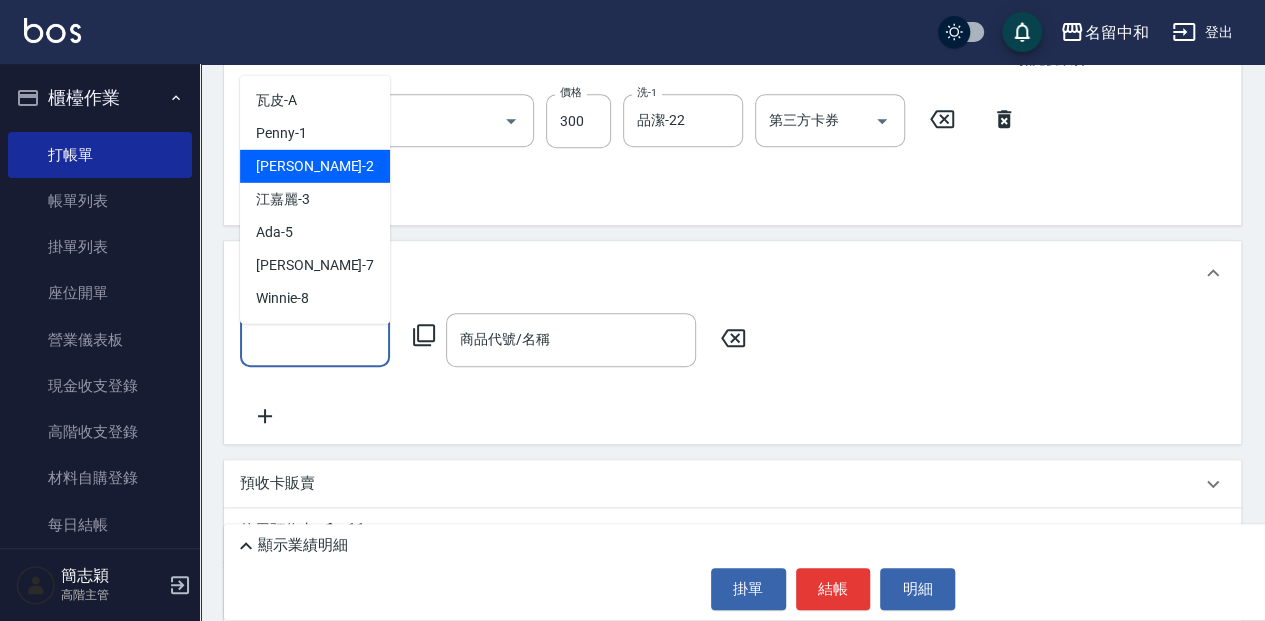 click on "[PERSON_NAME] -2" at bounding box center (315, 165) 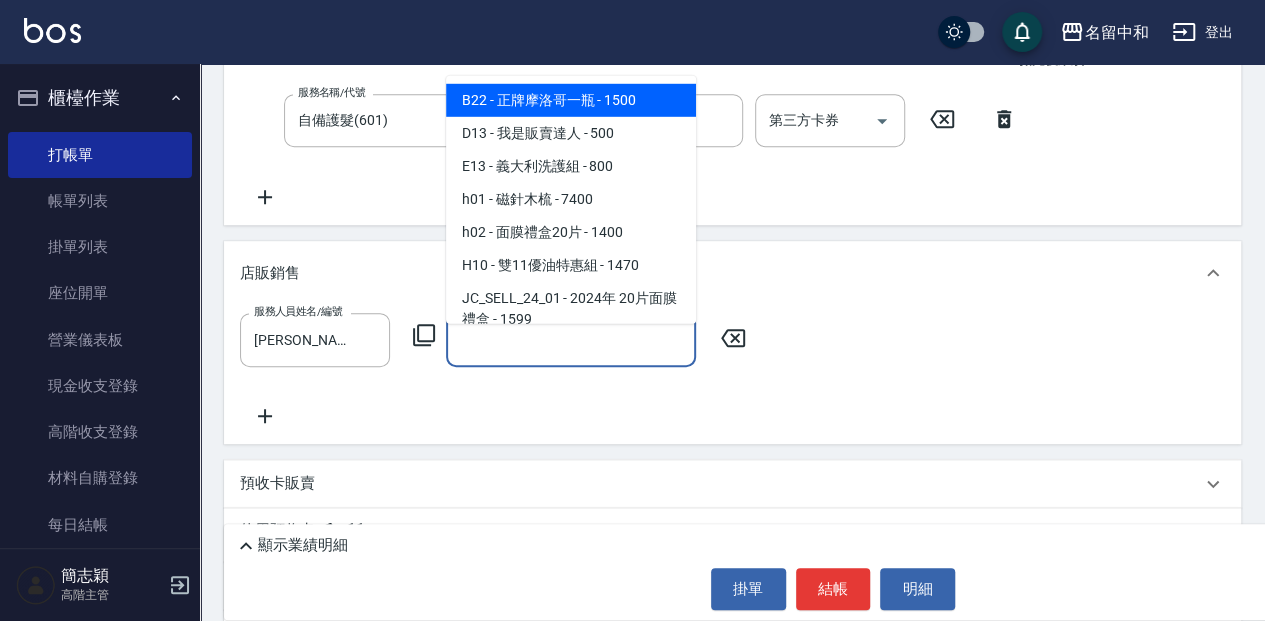 click on "商品代號/名稱" at bounding box center [571, 339] 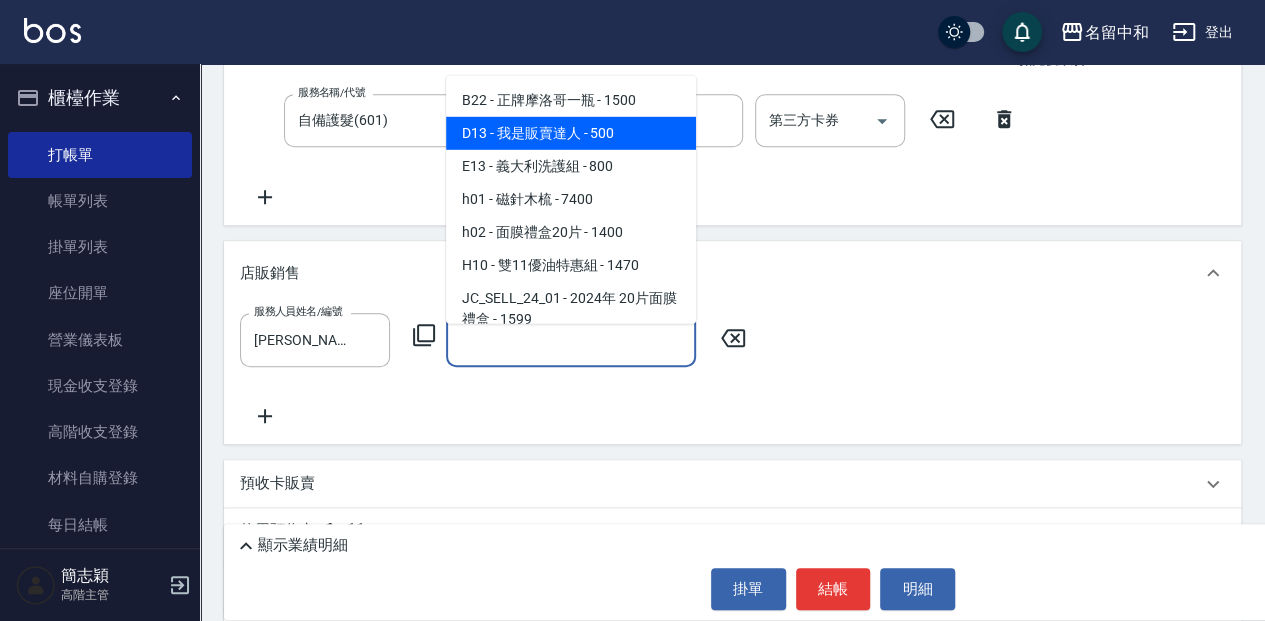 click on "D13 - 我是販賣達人 - 500" at bounding box center [571, 132] 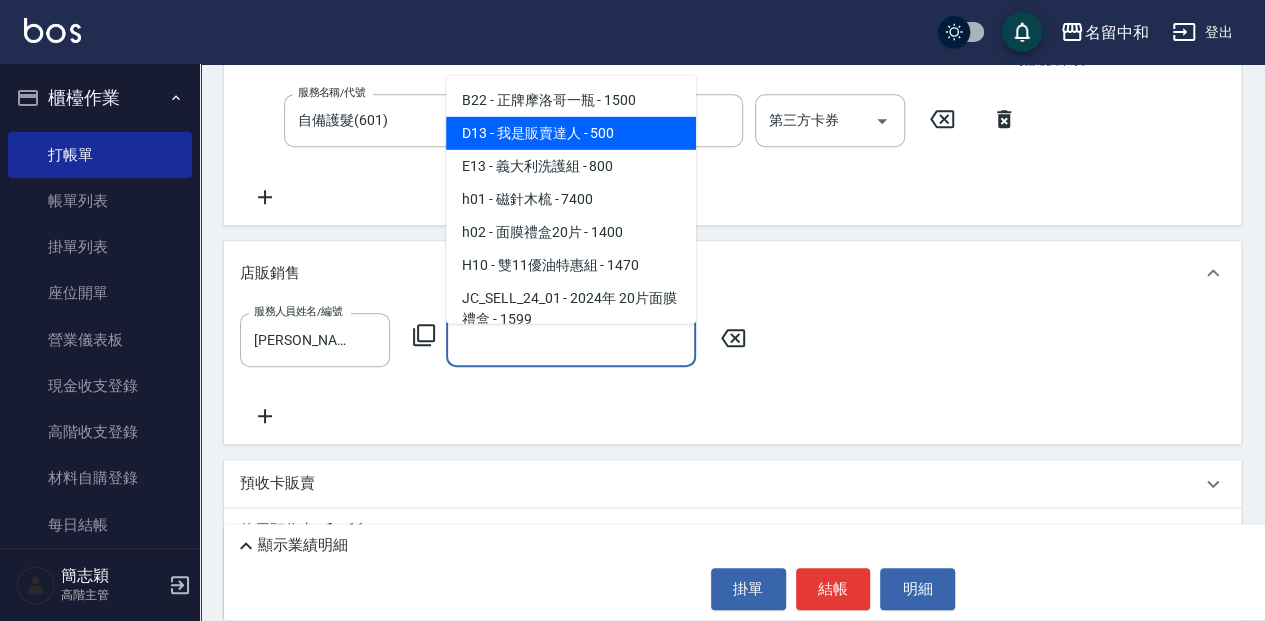 type on "我是販賣達人" 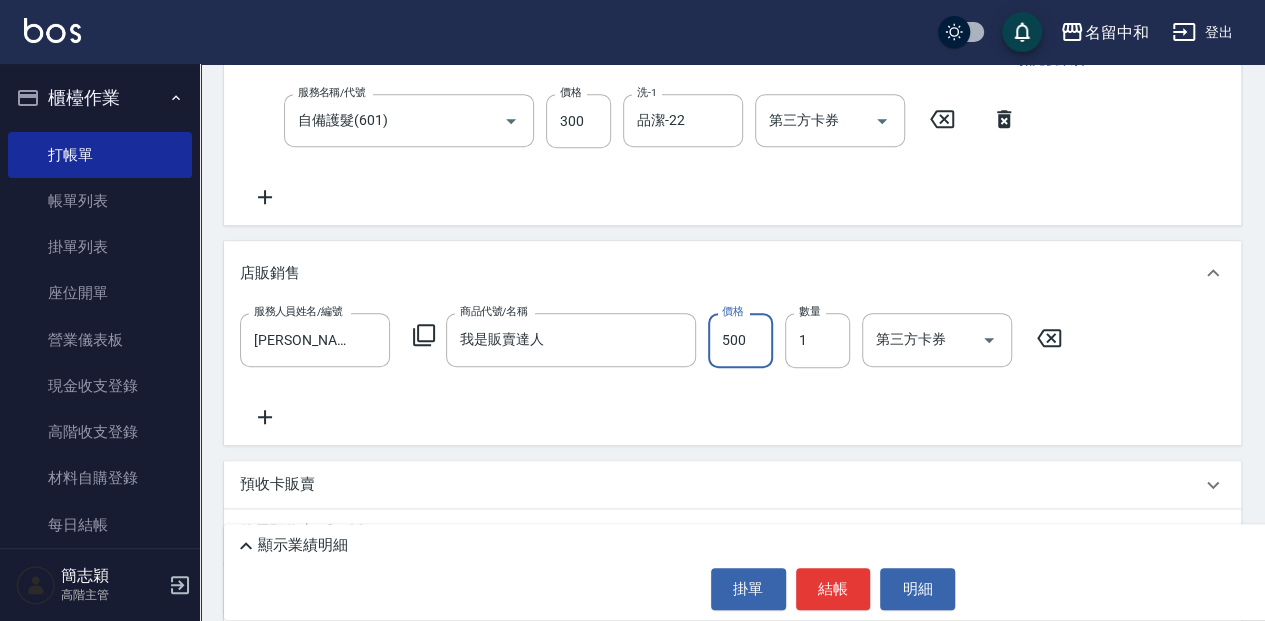 click on "500" at bounding box center (740, 340) 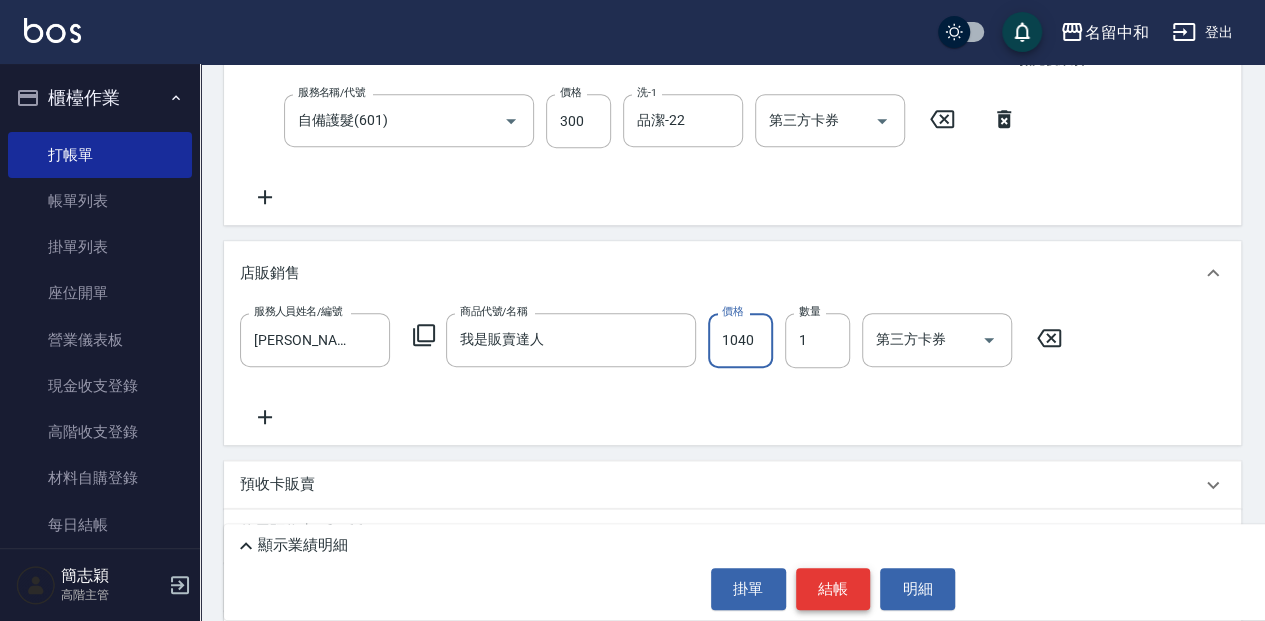 type on "1040" 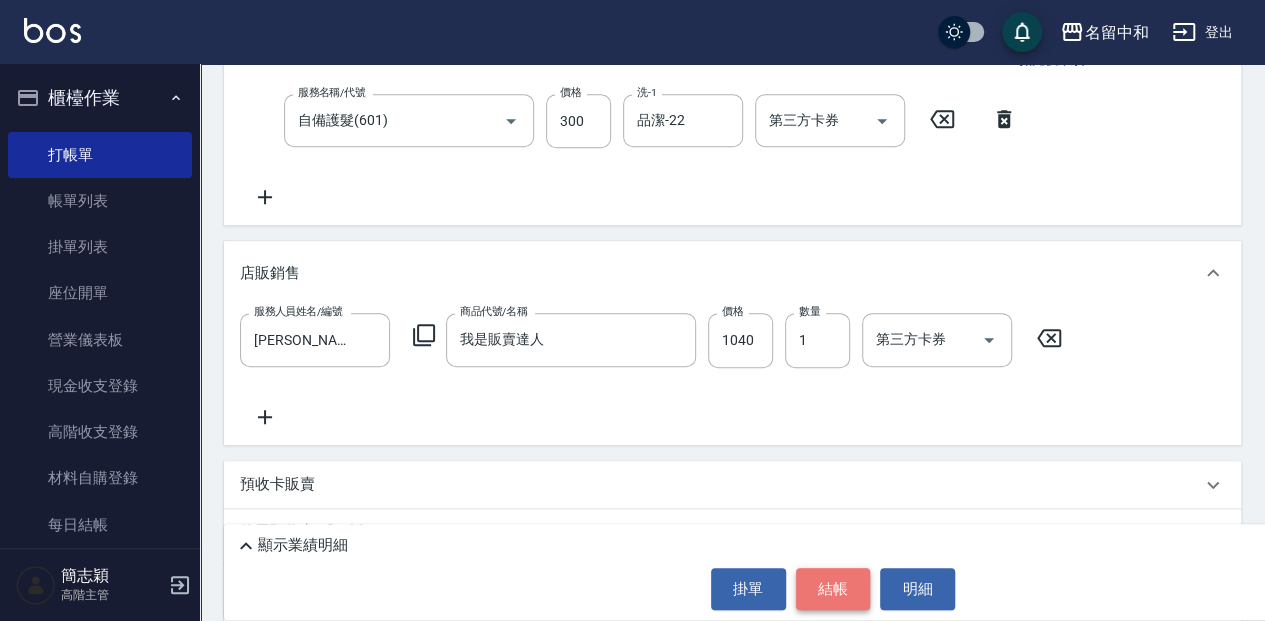 click on "結帳" at bounding box center (833, 589) 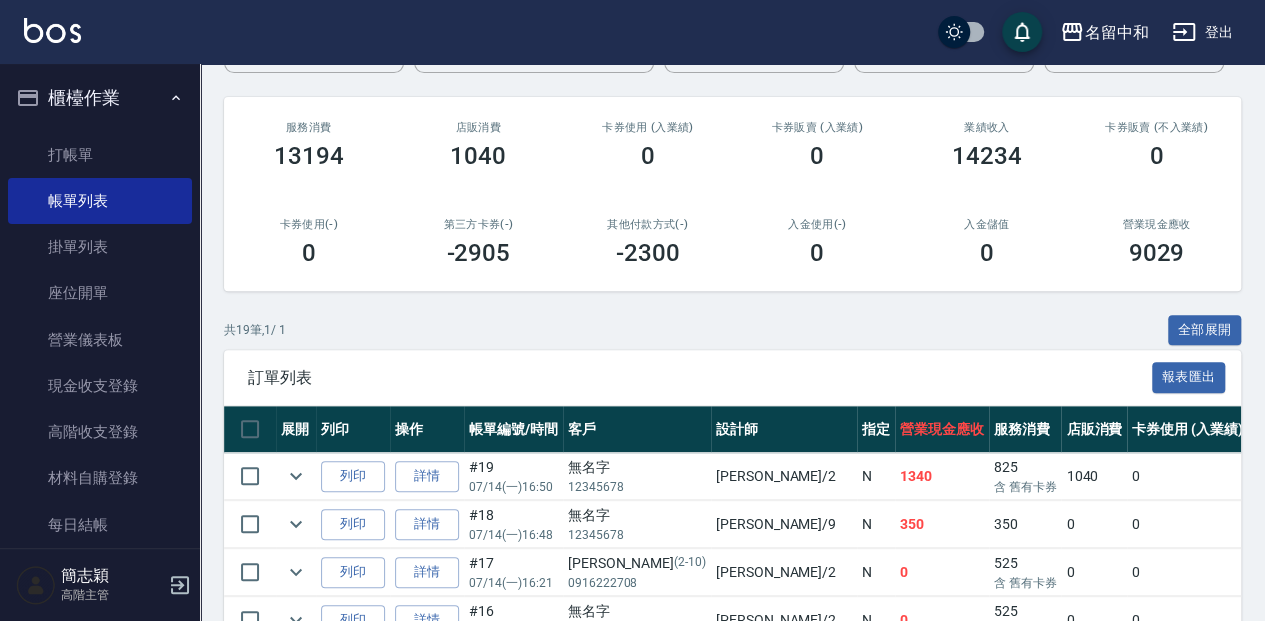 scroll, scrollTop: 266, scrollLeft: 0, axis: vertical 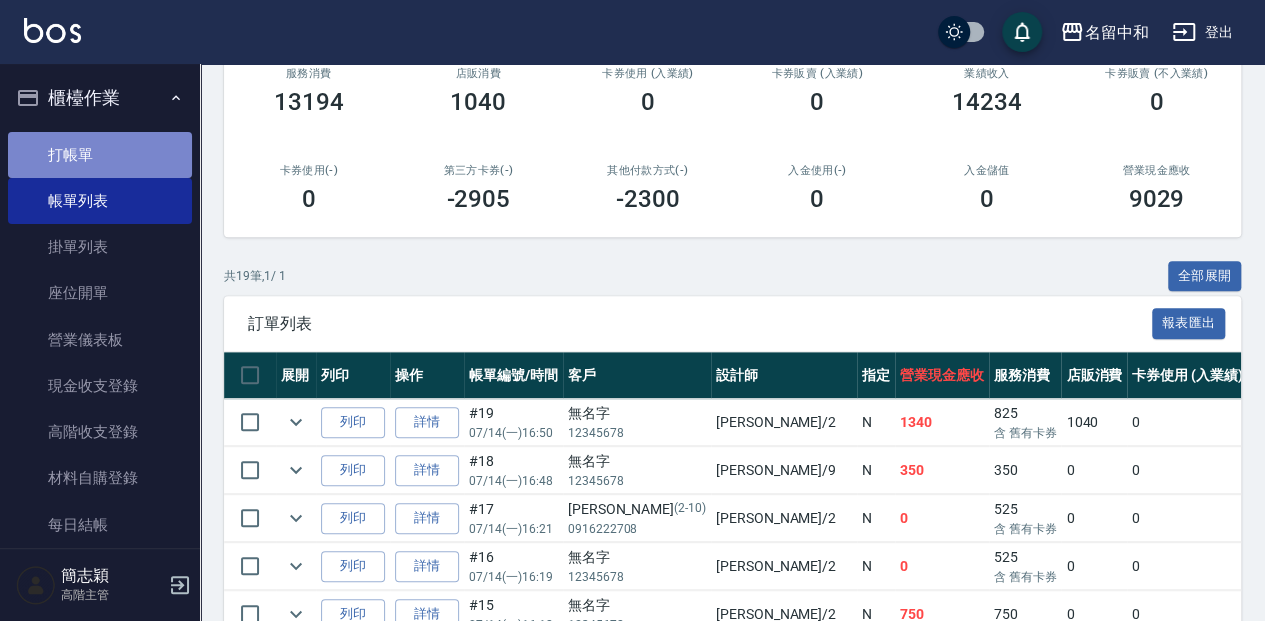 click on "打帳單" at bounding box center (100, 155) 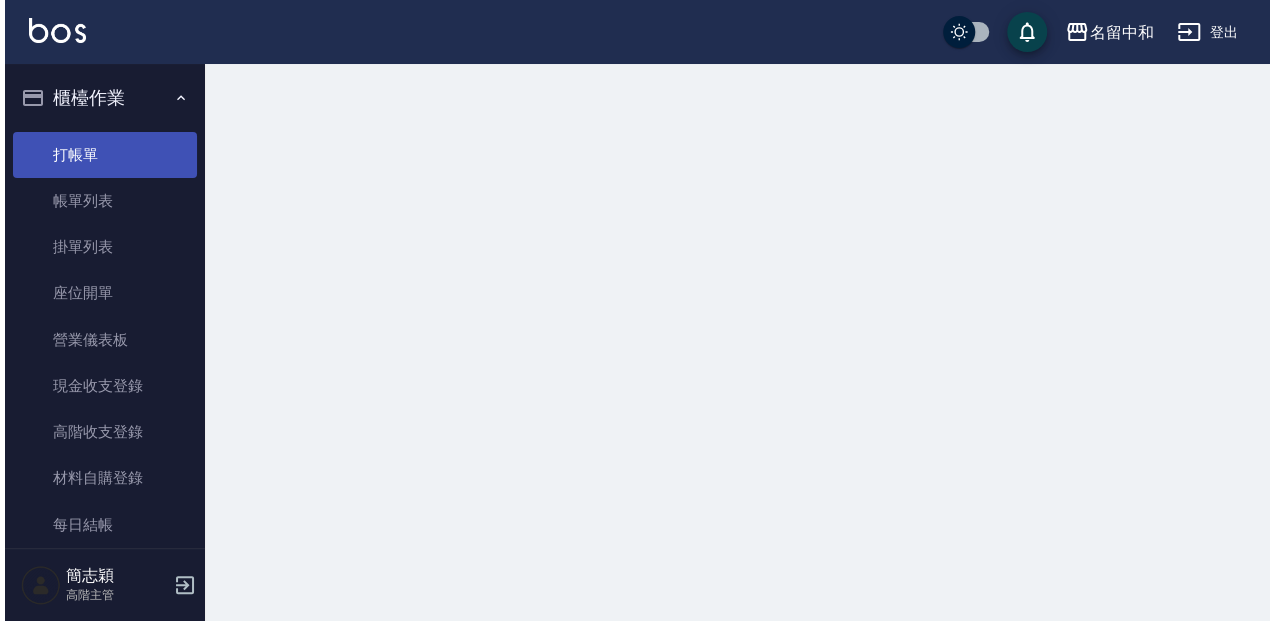 scroll, scrollTop: 0, scrollLeft: 0, axis: both 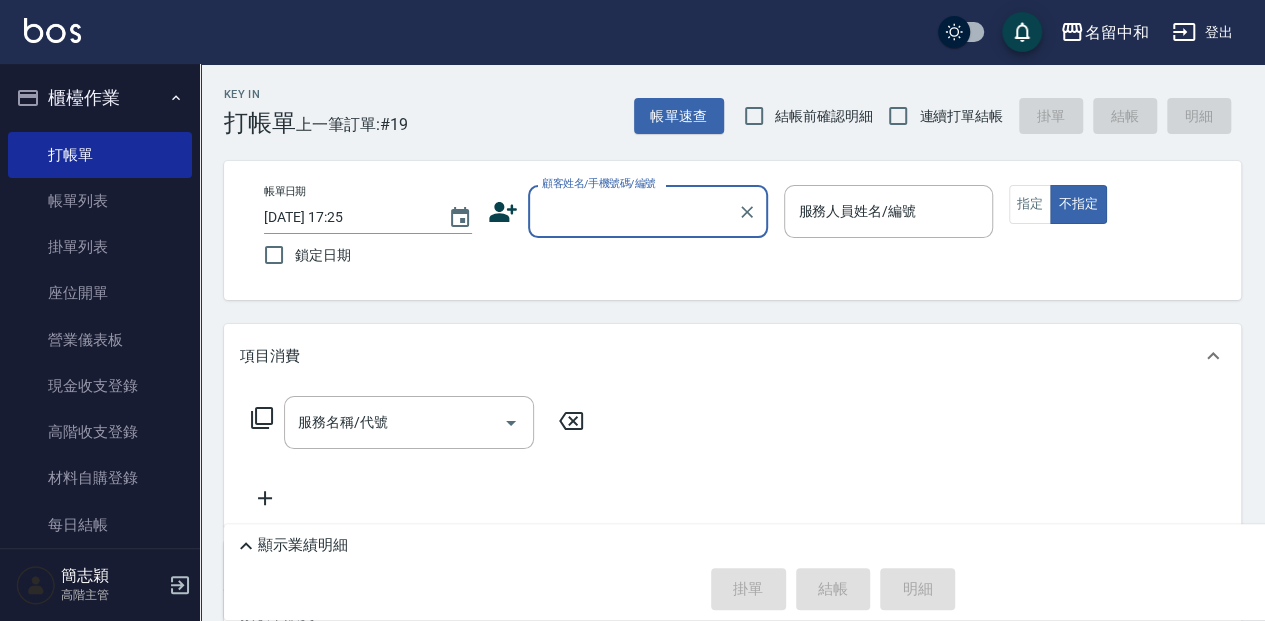 click on "顧客姓名/手機號碼/編號" at bounding box center [633, 211] 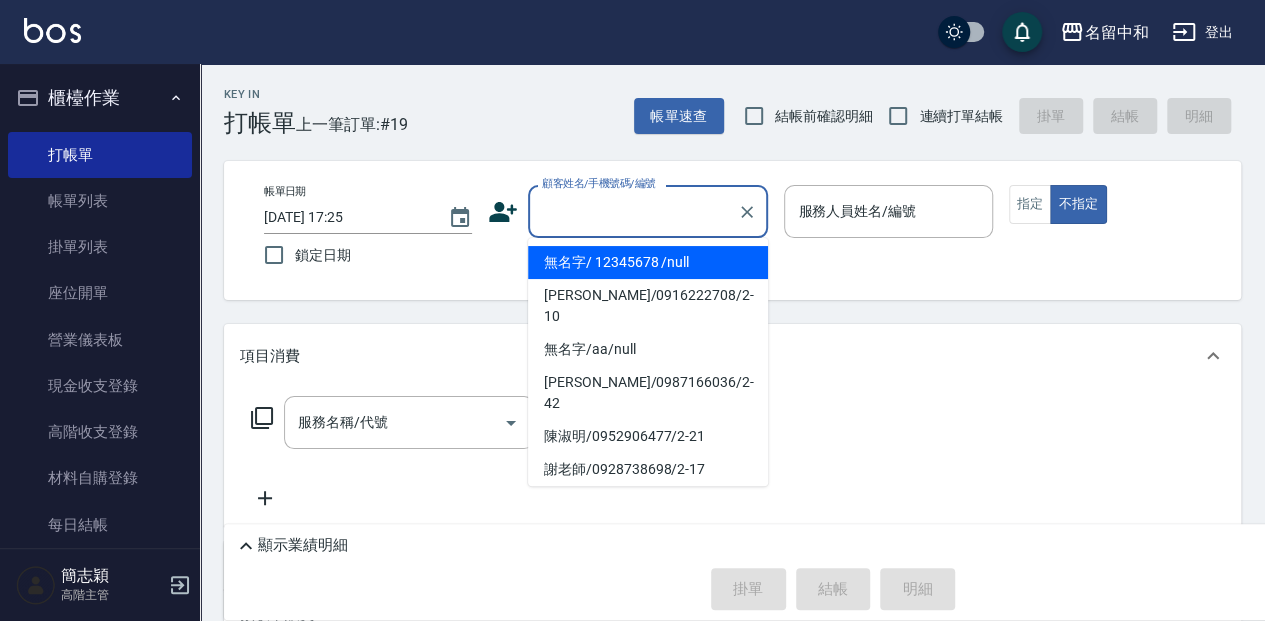 click on "無名字/                                                 12345678                              /null" at bounding box center (648, 262) 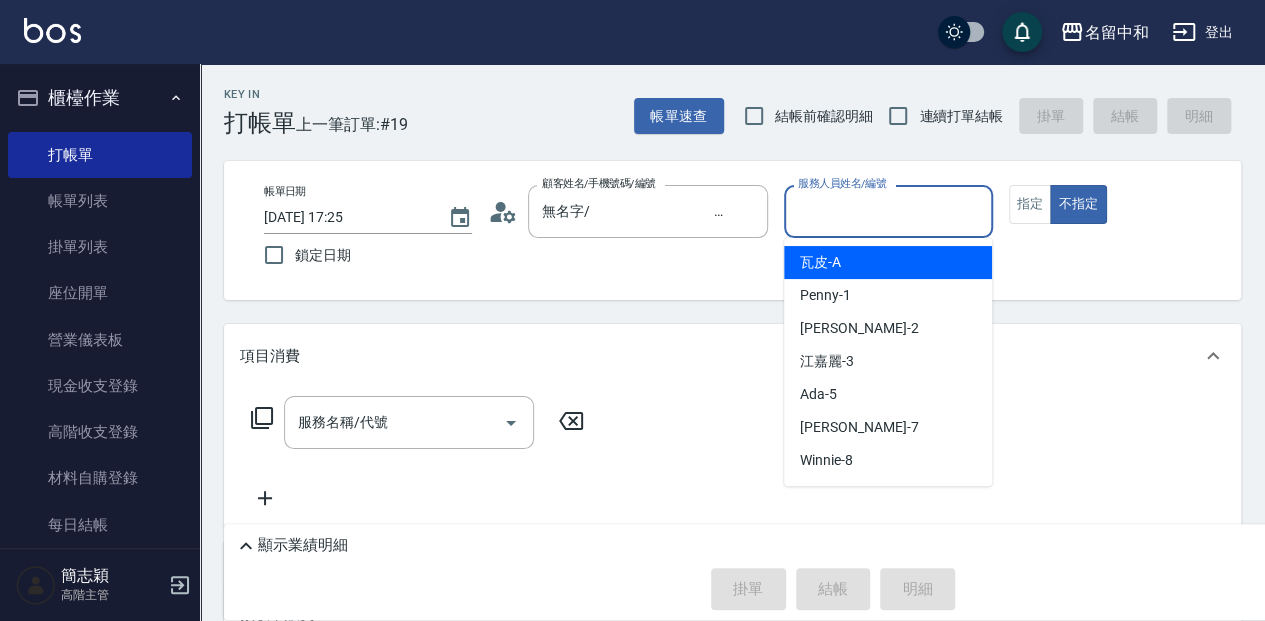 click on "服務人員姓名/編號" at bounding box center [888, 211] 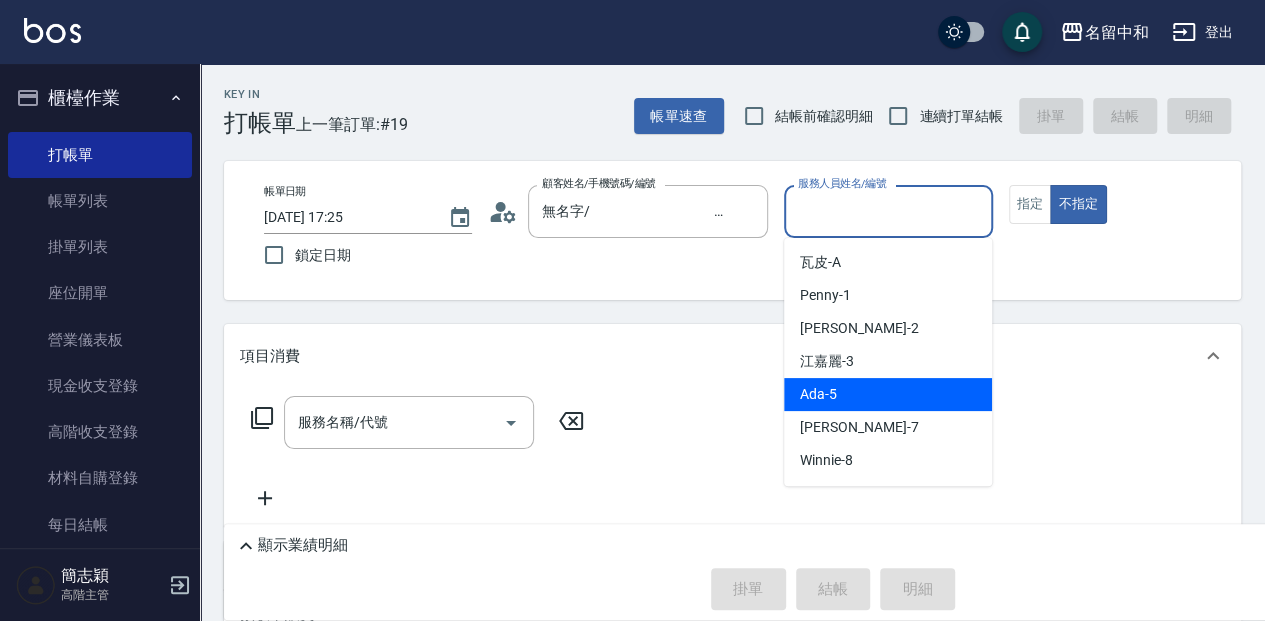 click on "Ada -5" at bounding box center [888, 394] 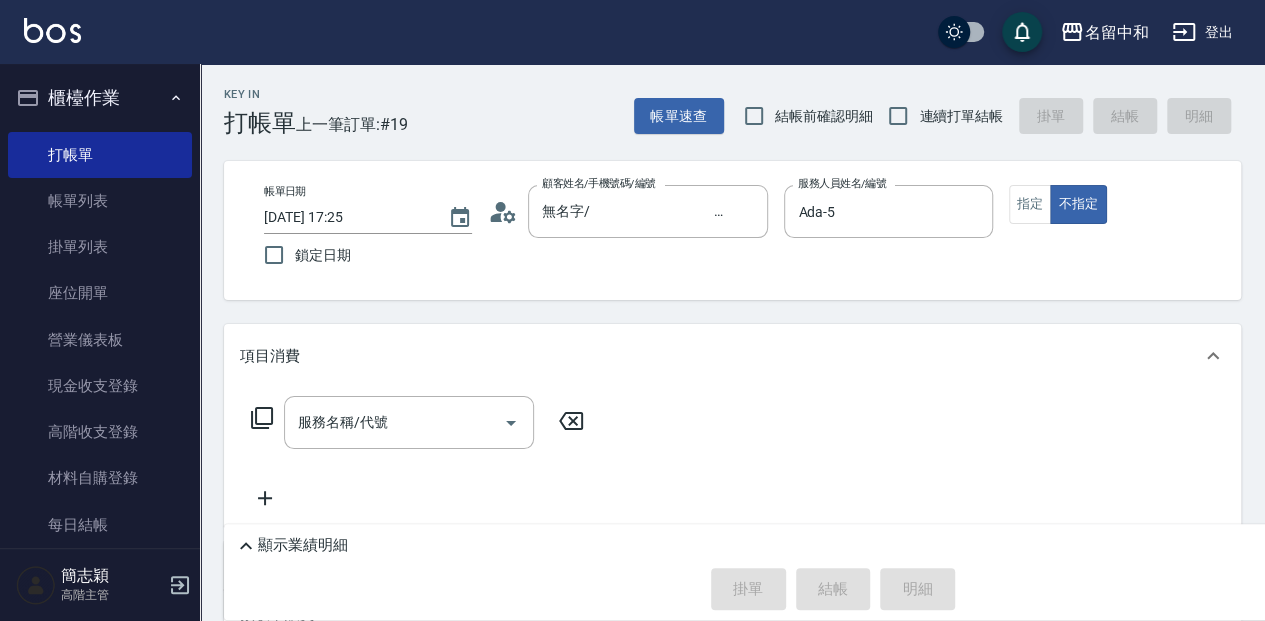 click 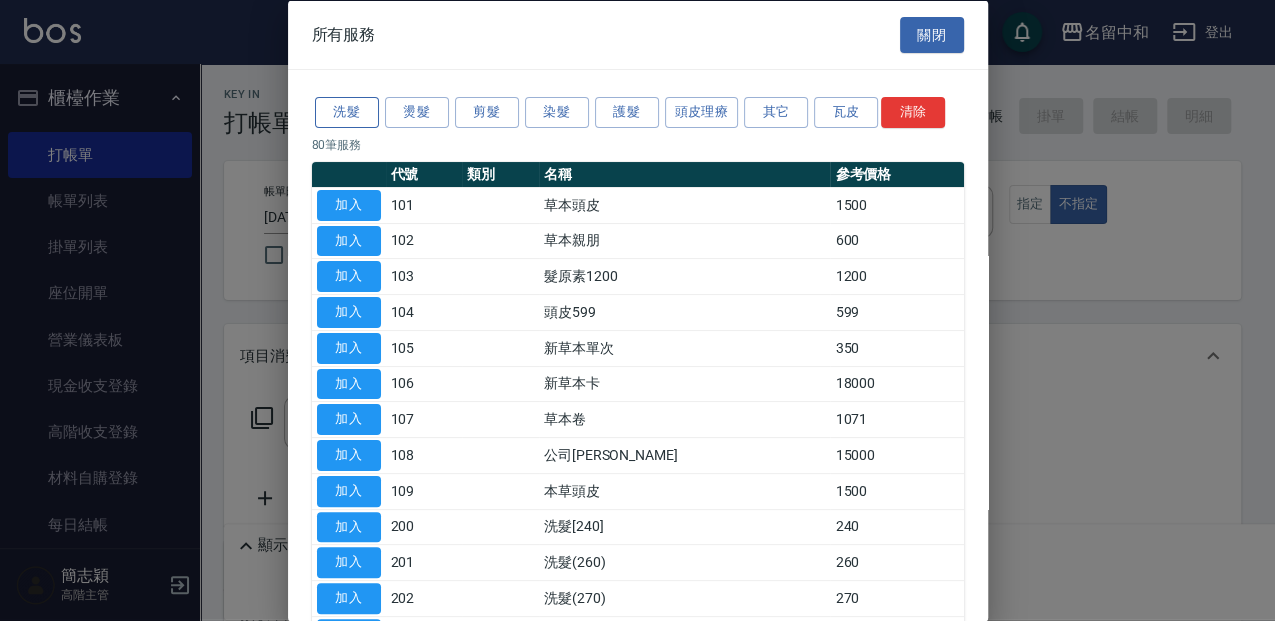 click on "洗髮" at bounding box center [347, 112] 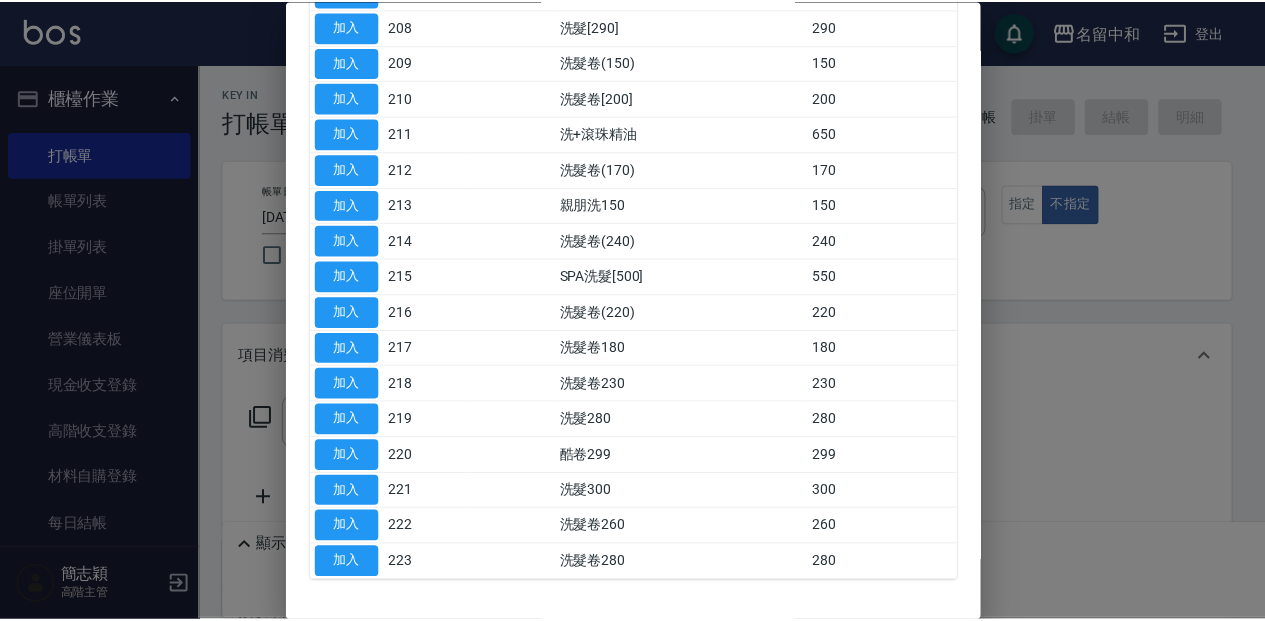 scroll, scrollTop: 466, scrollLeft: 0, axis: vertical 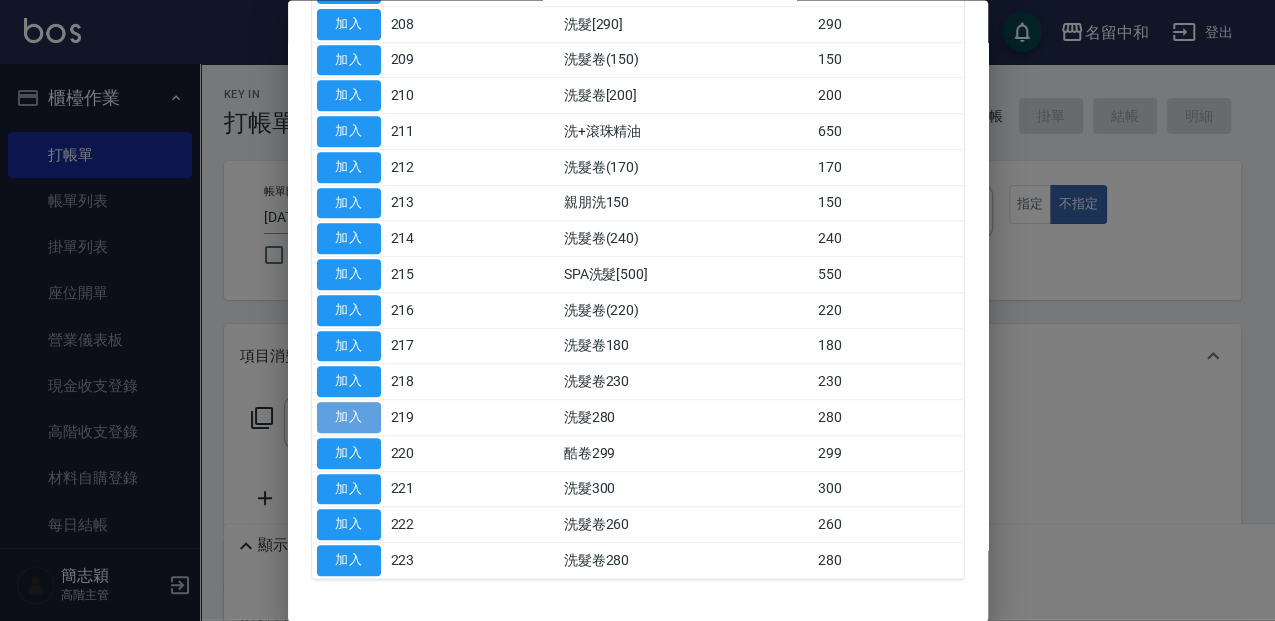 click on "加入" at bounding box center [349, 418] 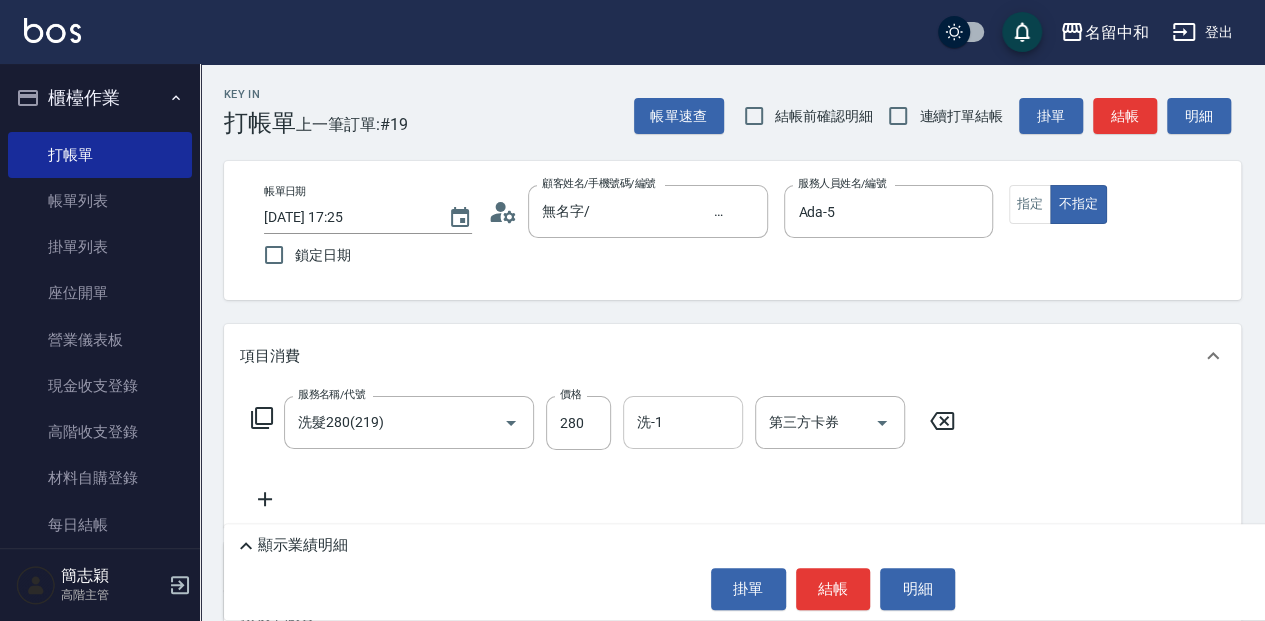 click on "洗-1" at bounding box center (683, 422) 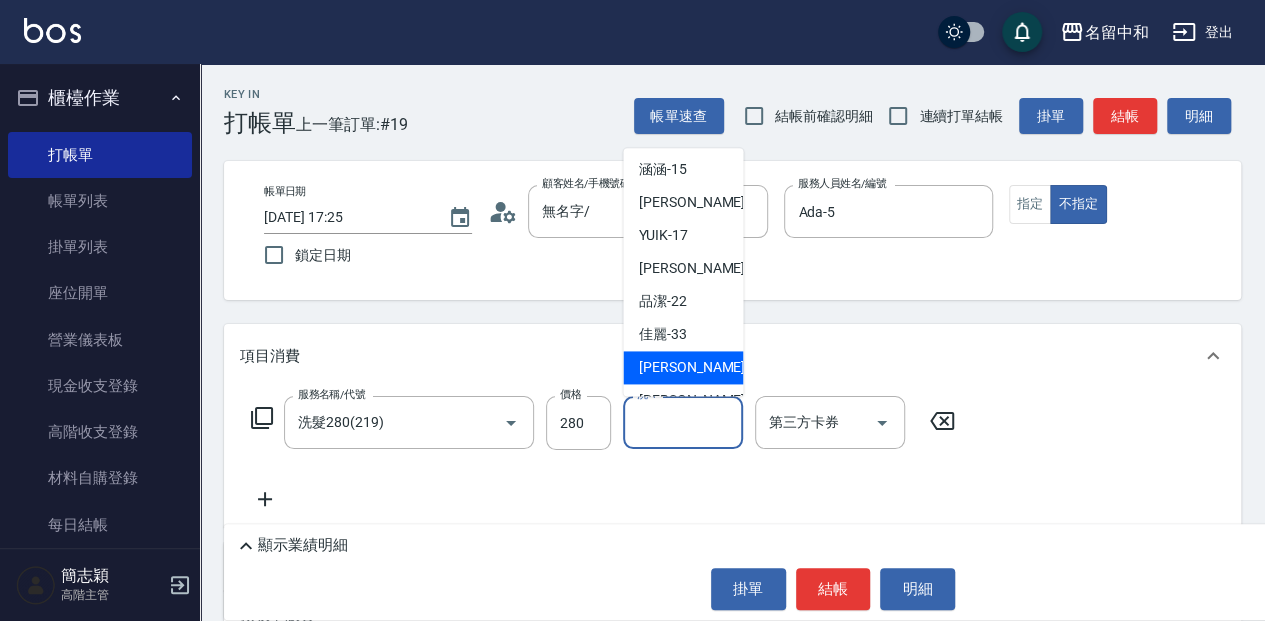 scroll, scrollTop: 361, scrollLeft: 0, axis: vertical 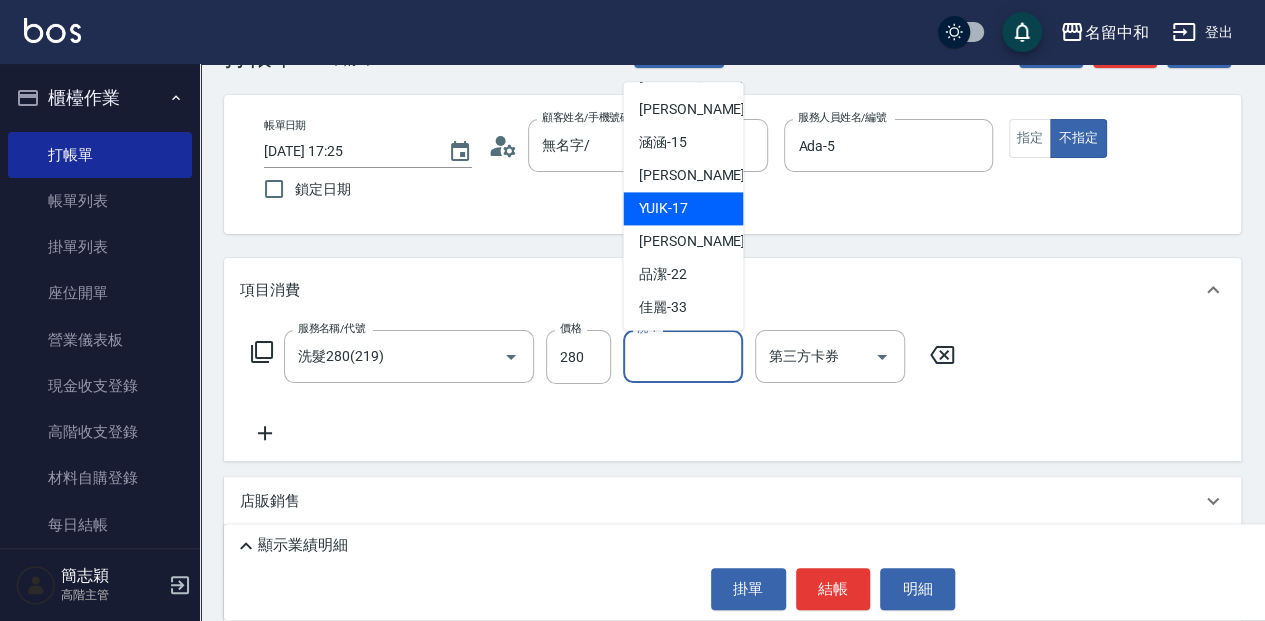 click on "YUIK -17" at bounding box center (663, 208) 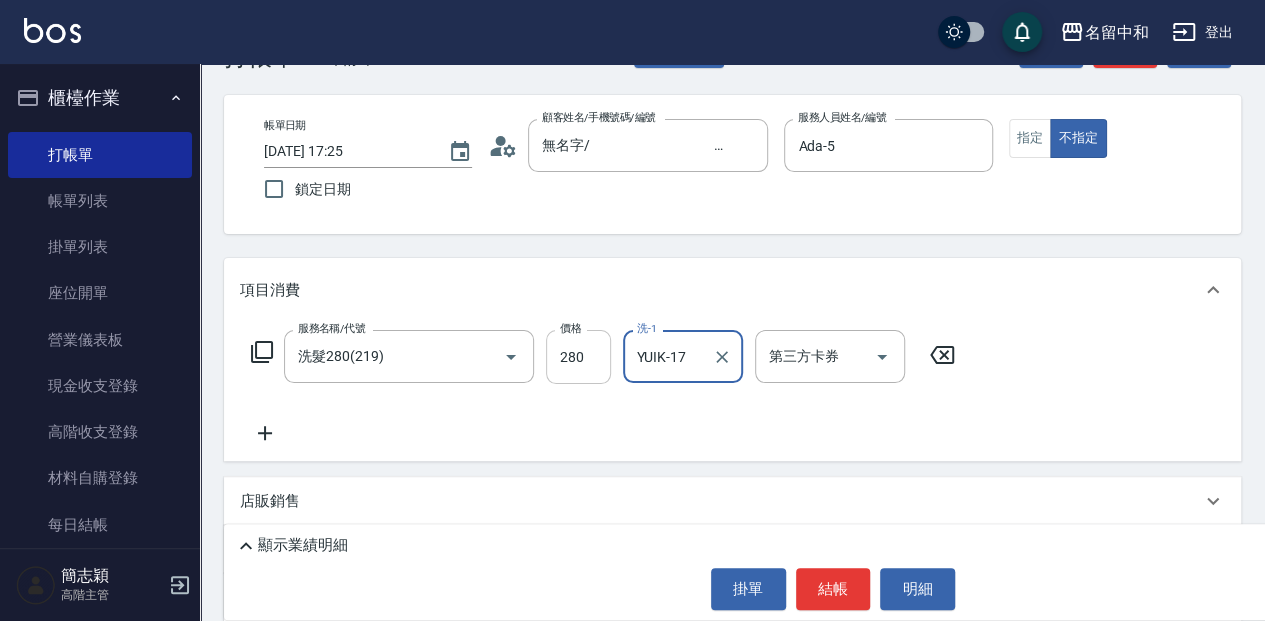 click on "280" at bounding box center (578, 357) 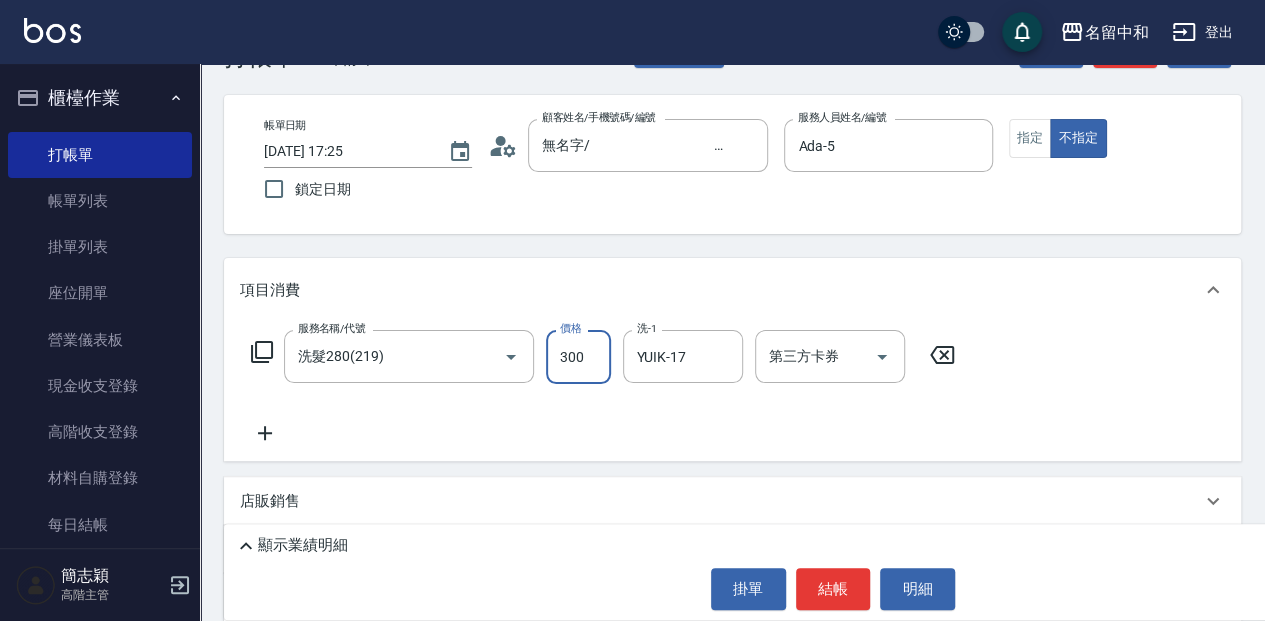 type on "300" 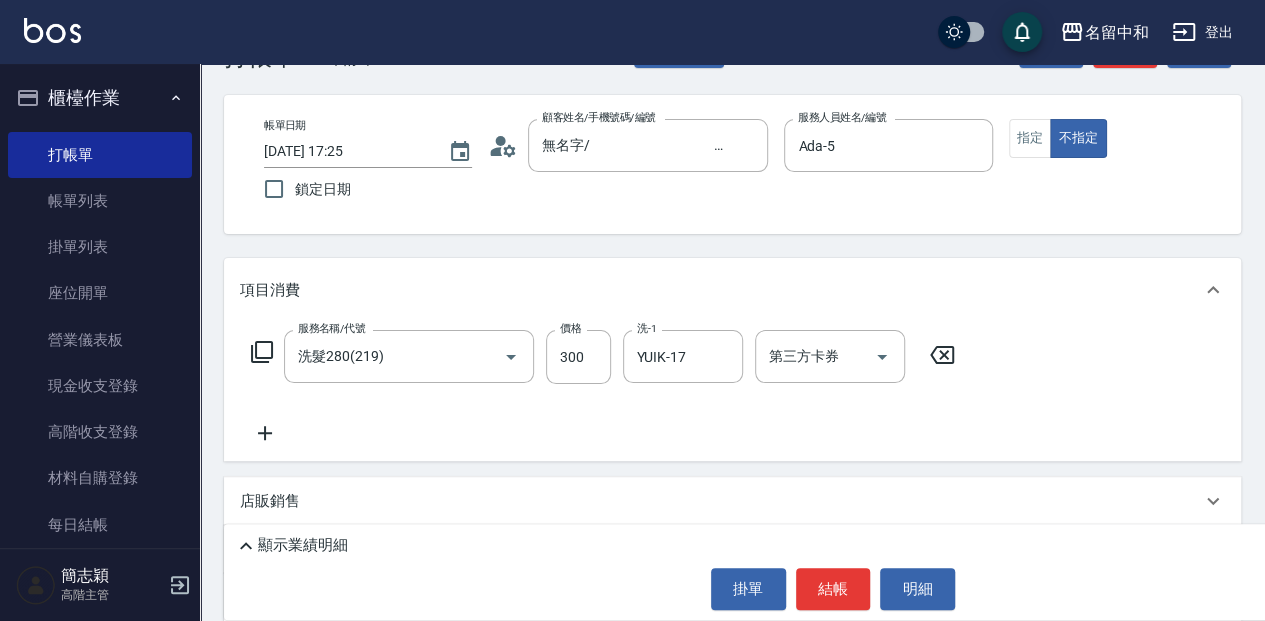 click 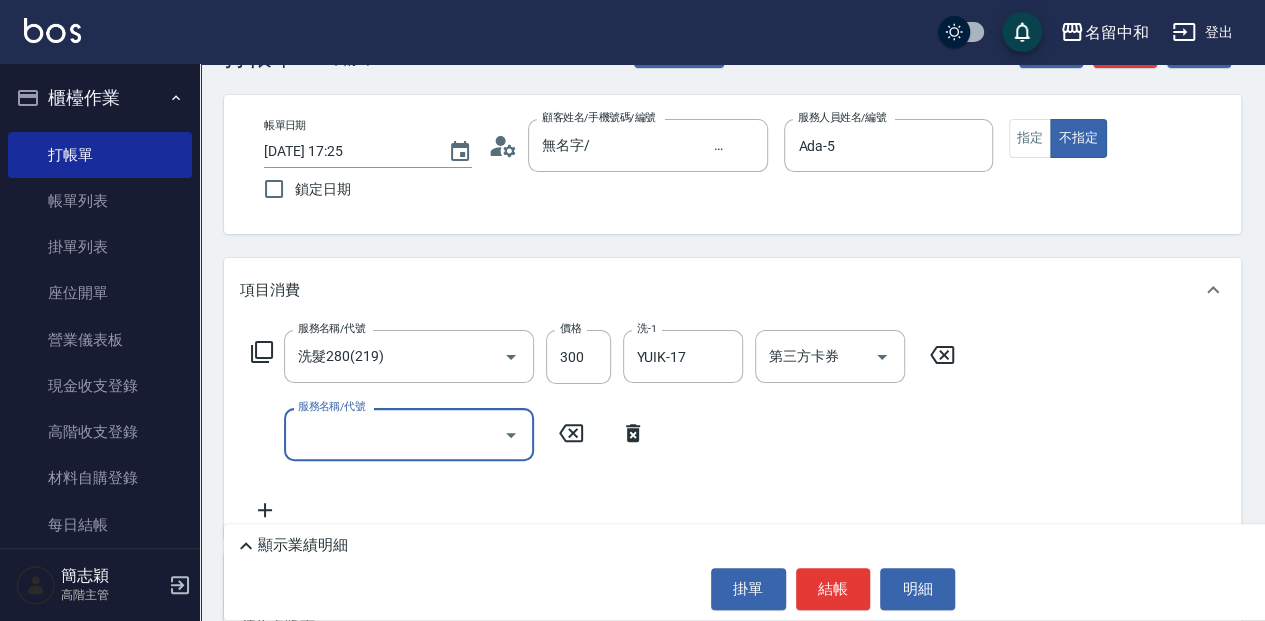 click 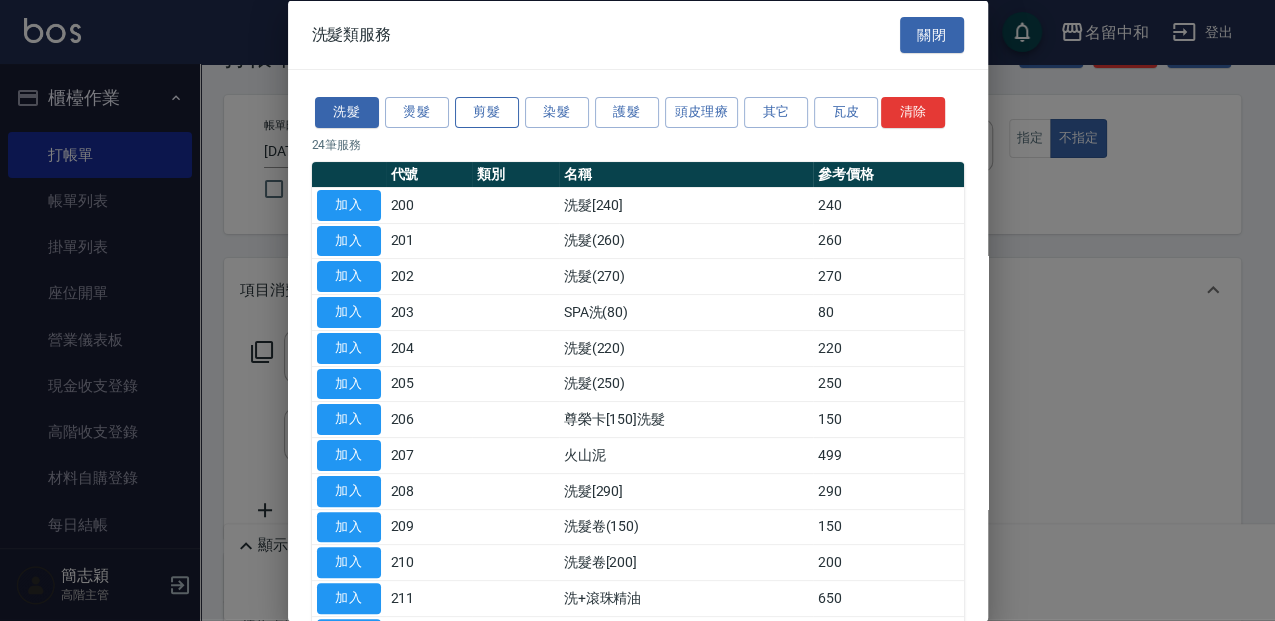 click on "剪髮" at bounding box center [487, 112] 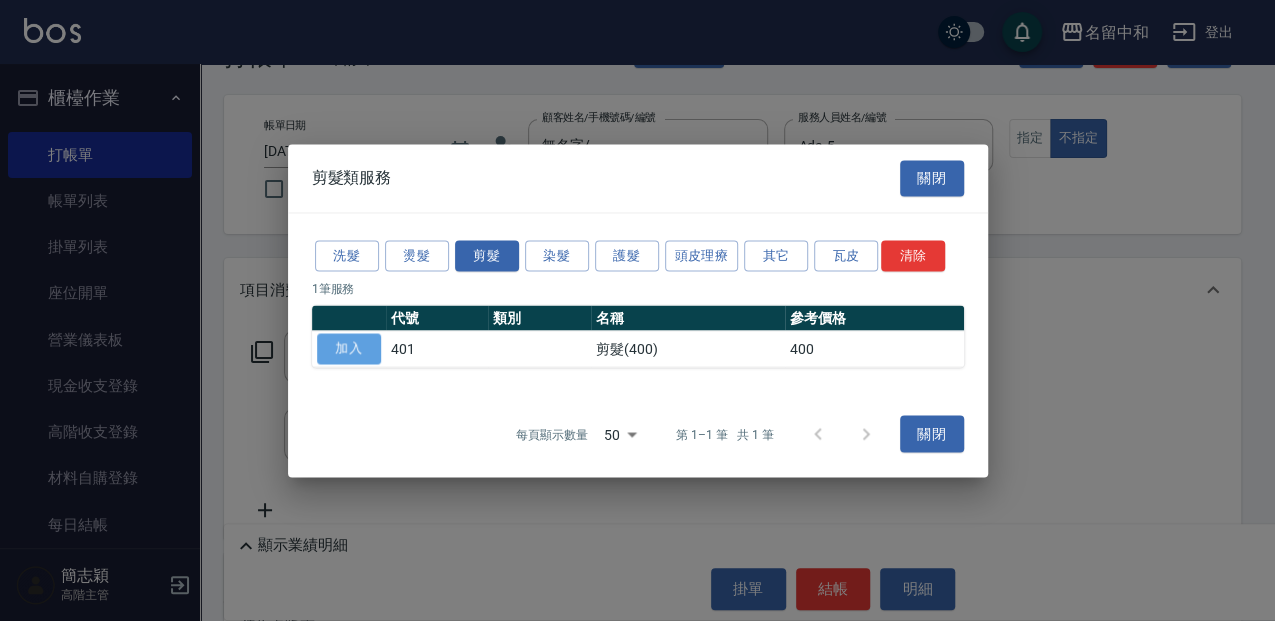 click on "加入" at bounding box center (349, 348) 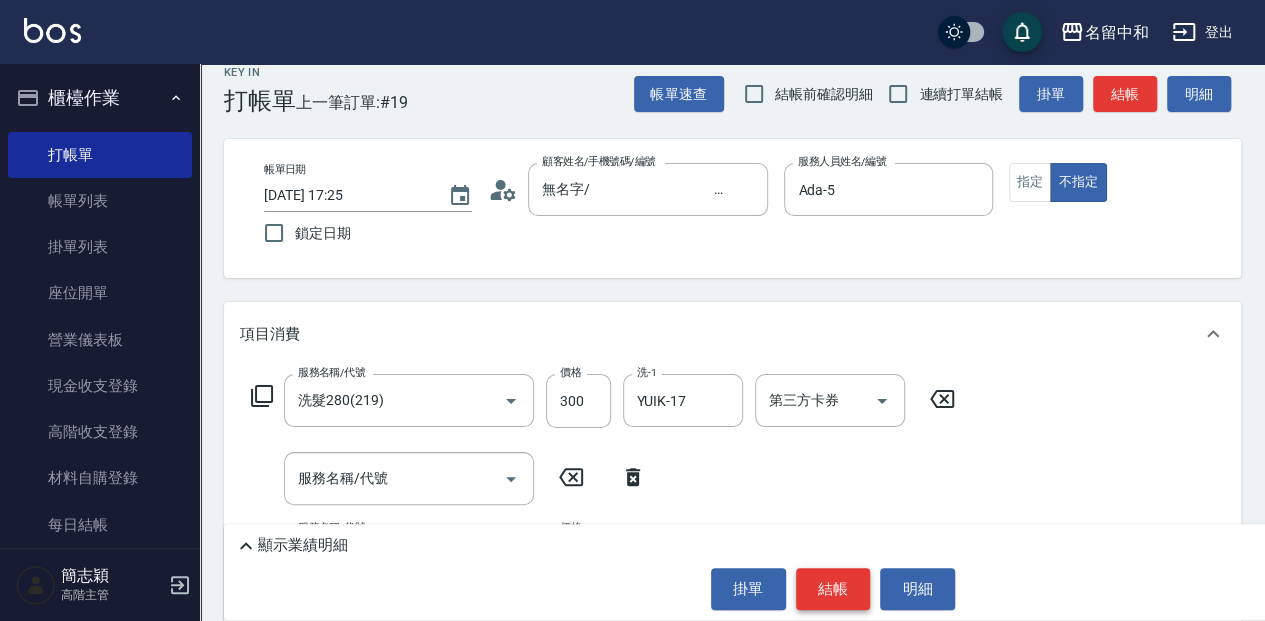 scroll, scrollTop: 0, scrollLeft: 0, axis: both 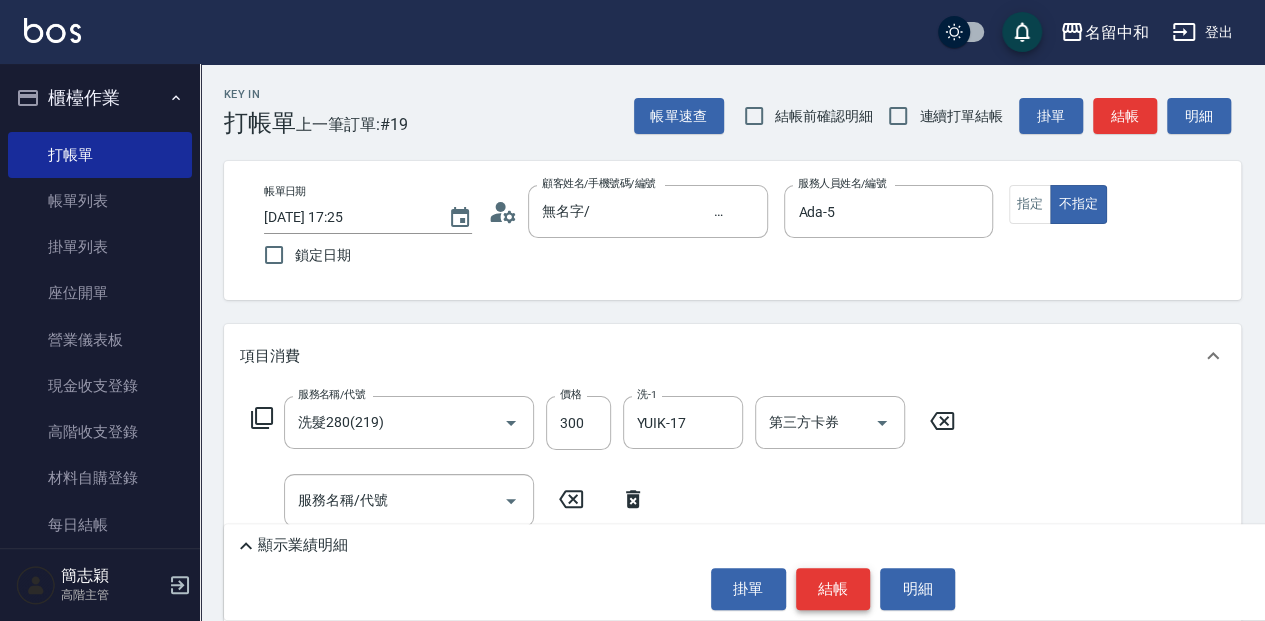 click on "結帳" at bounding box center (833, 589) 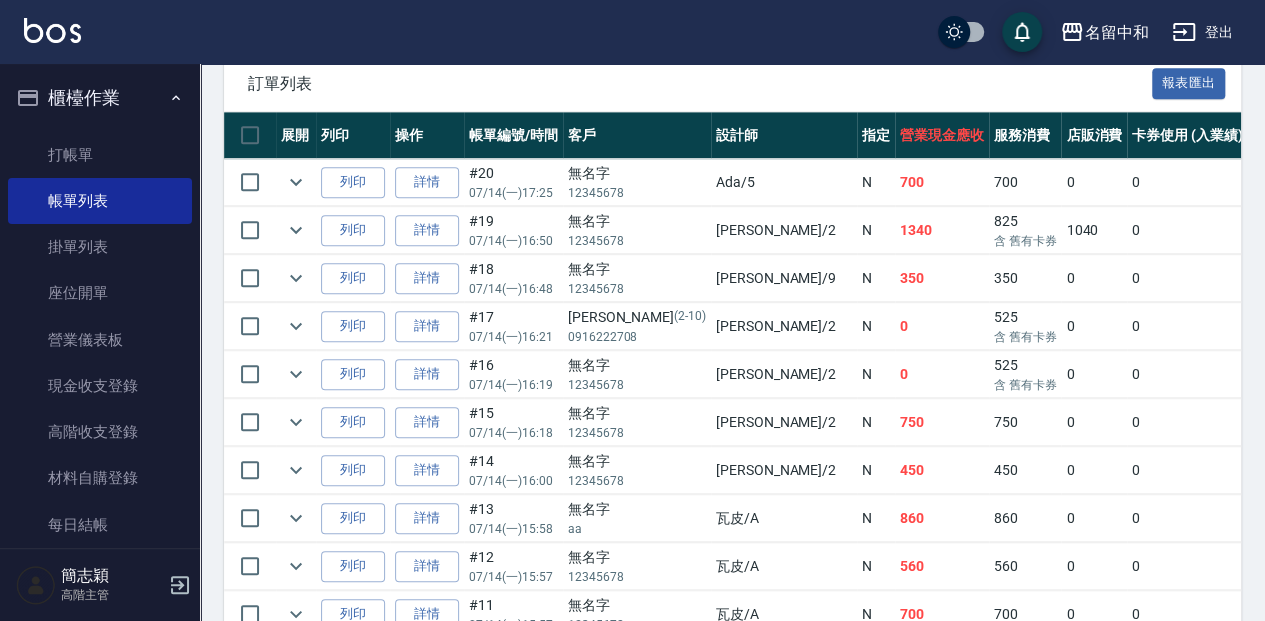 scroll, scrollTop: 478, scrollLeft: 0, axis: vertical 